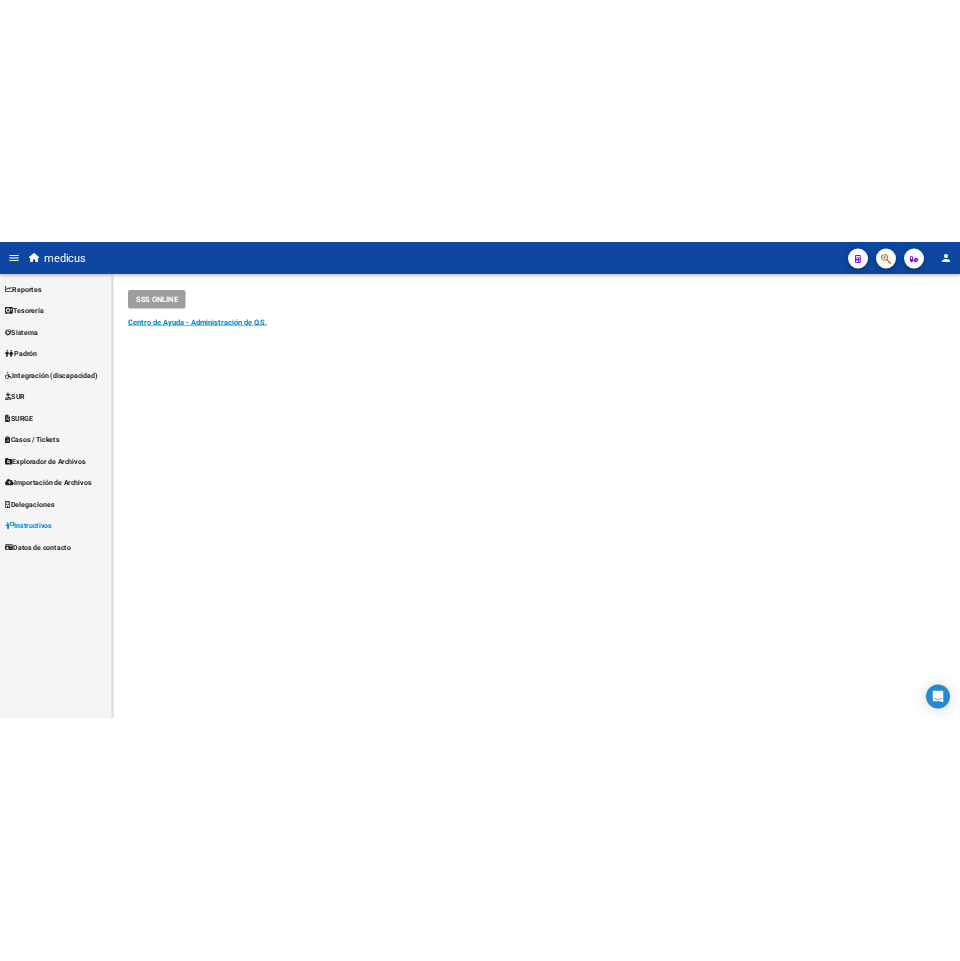 scroll, scrollTop: 0, scrollLeft: 0, axis: both 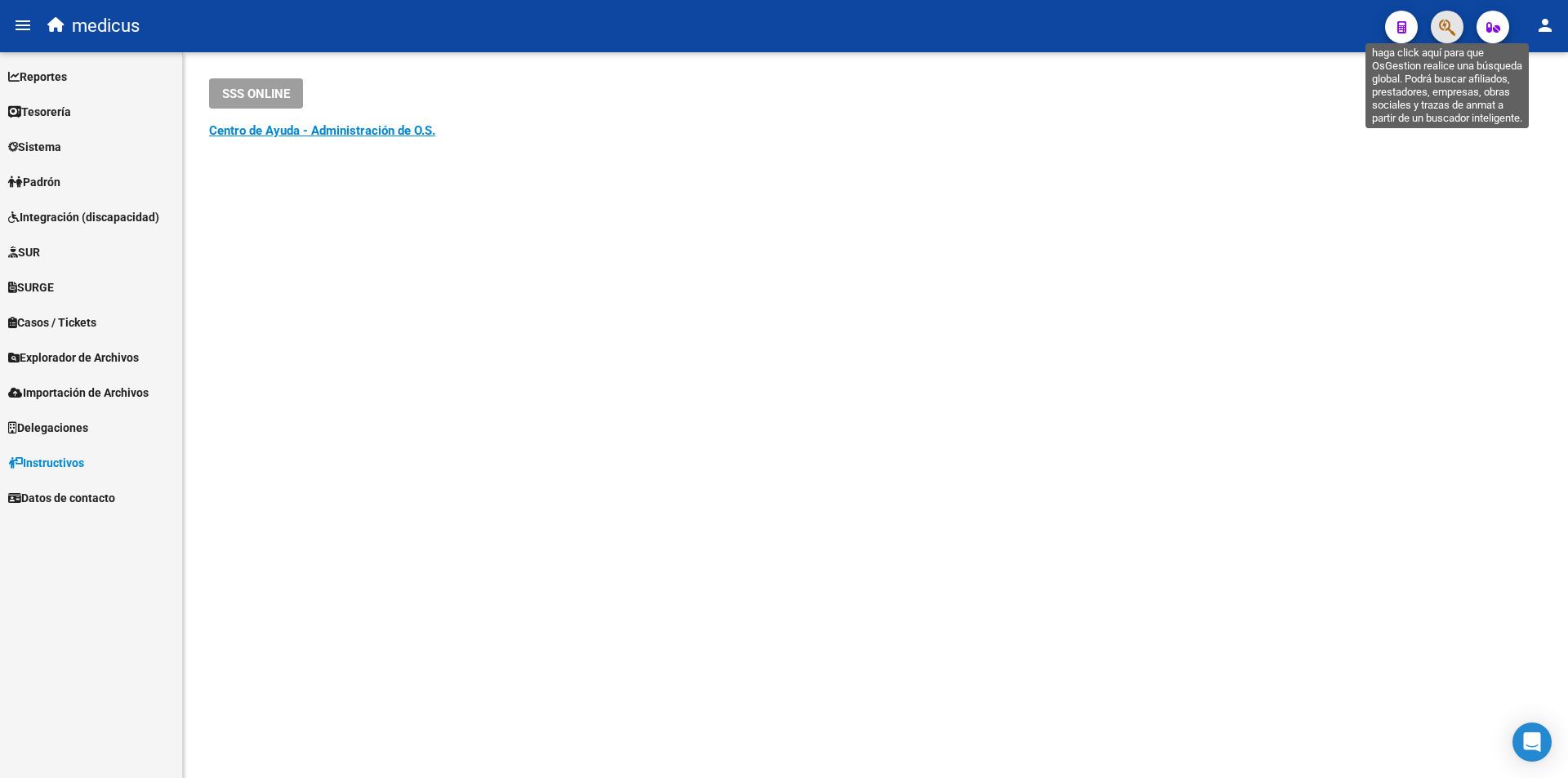 click 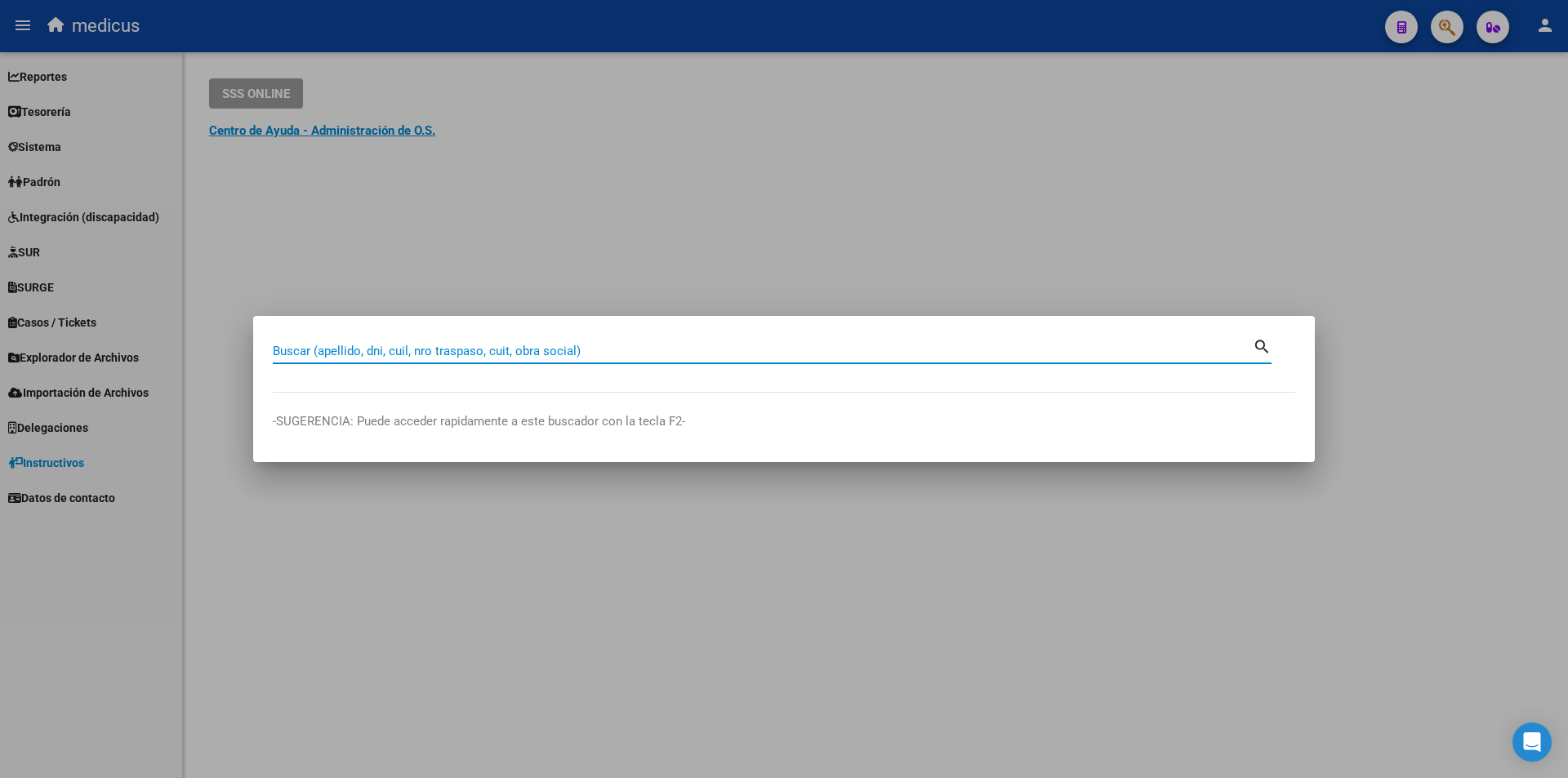 paste on "[NUMBER]" 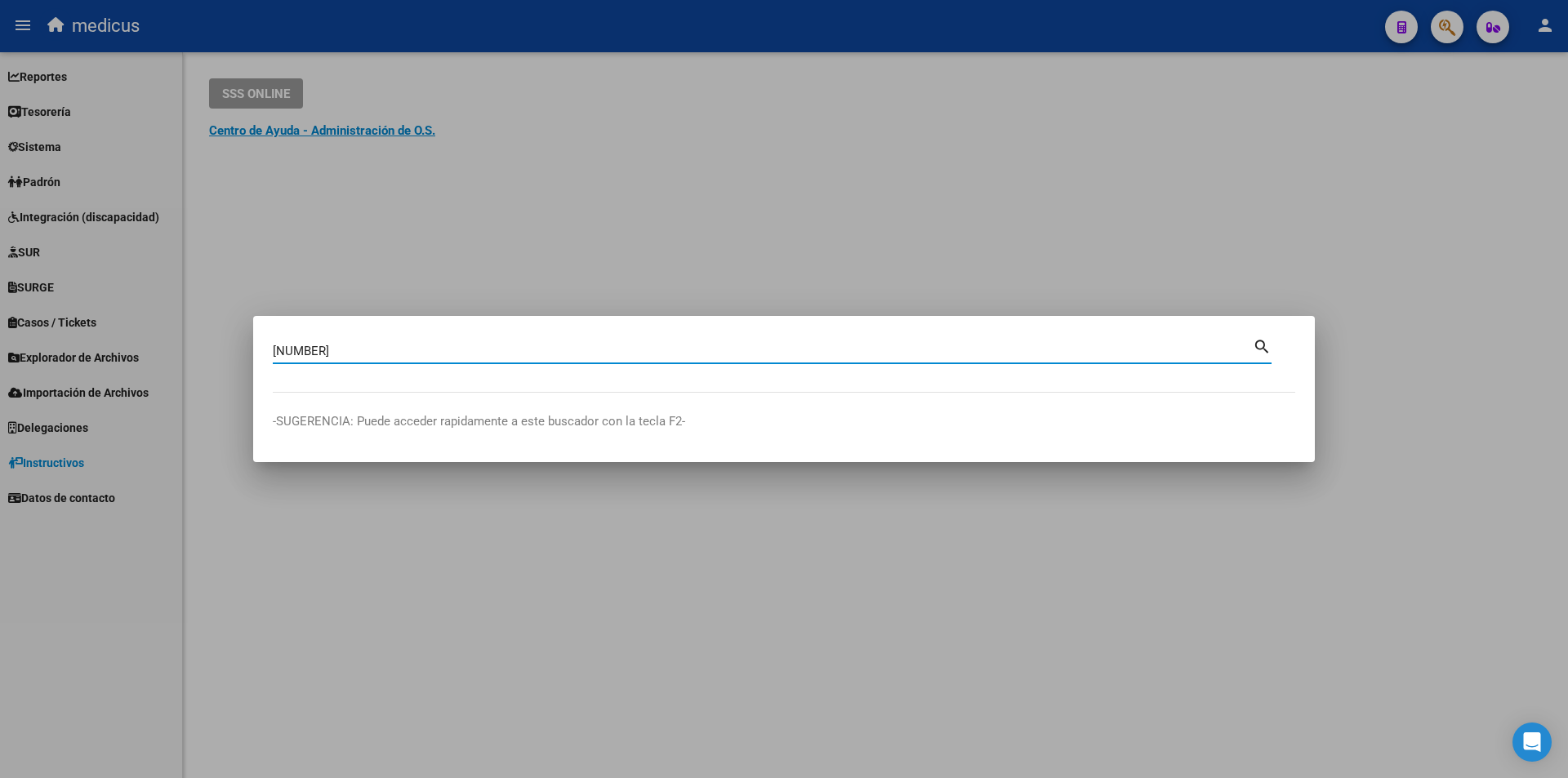 type on "[NUMBER]" 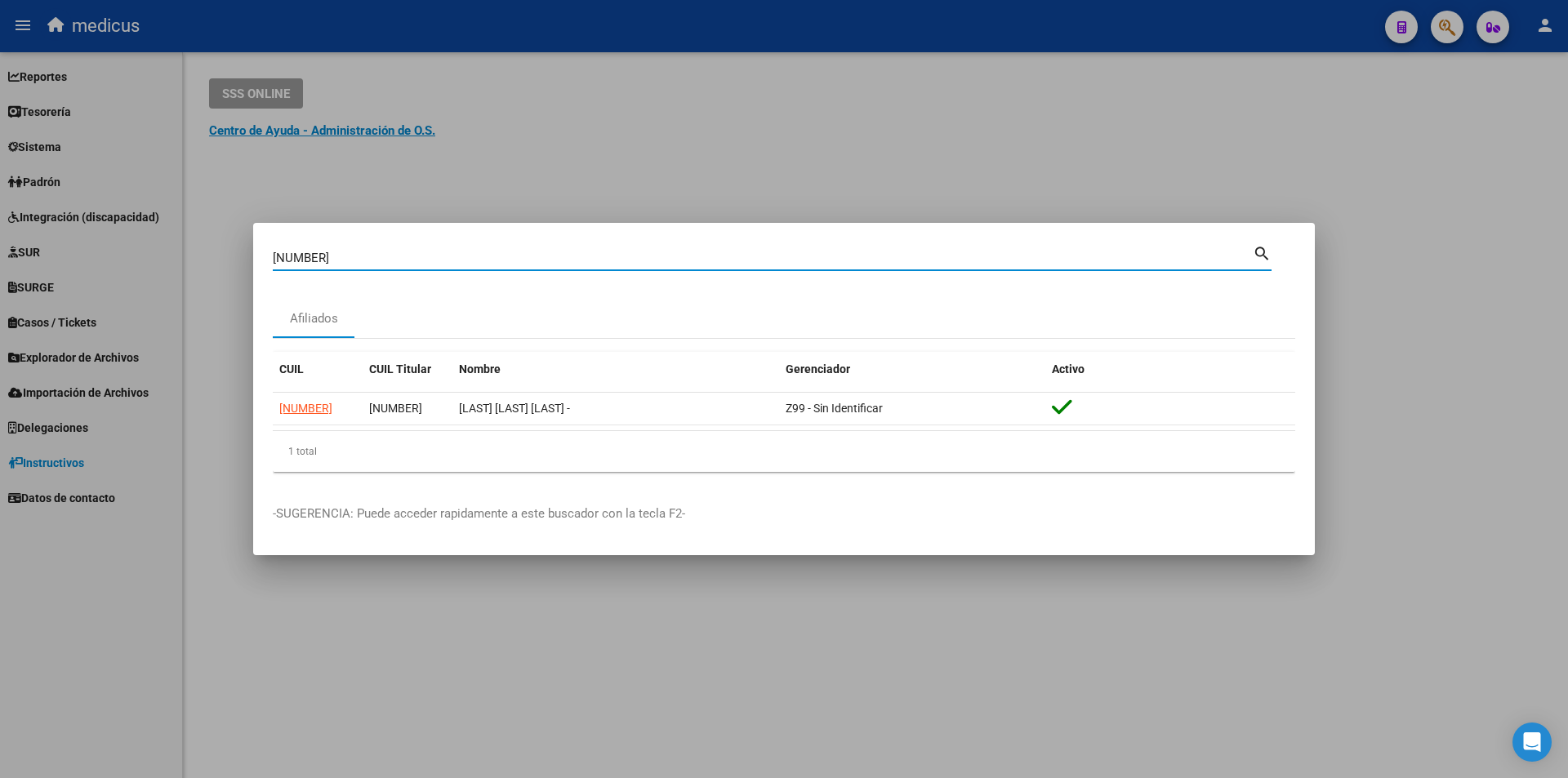 type 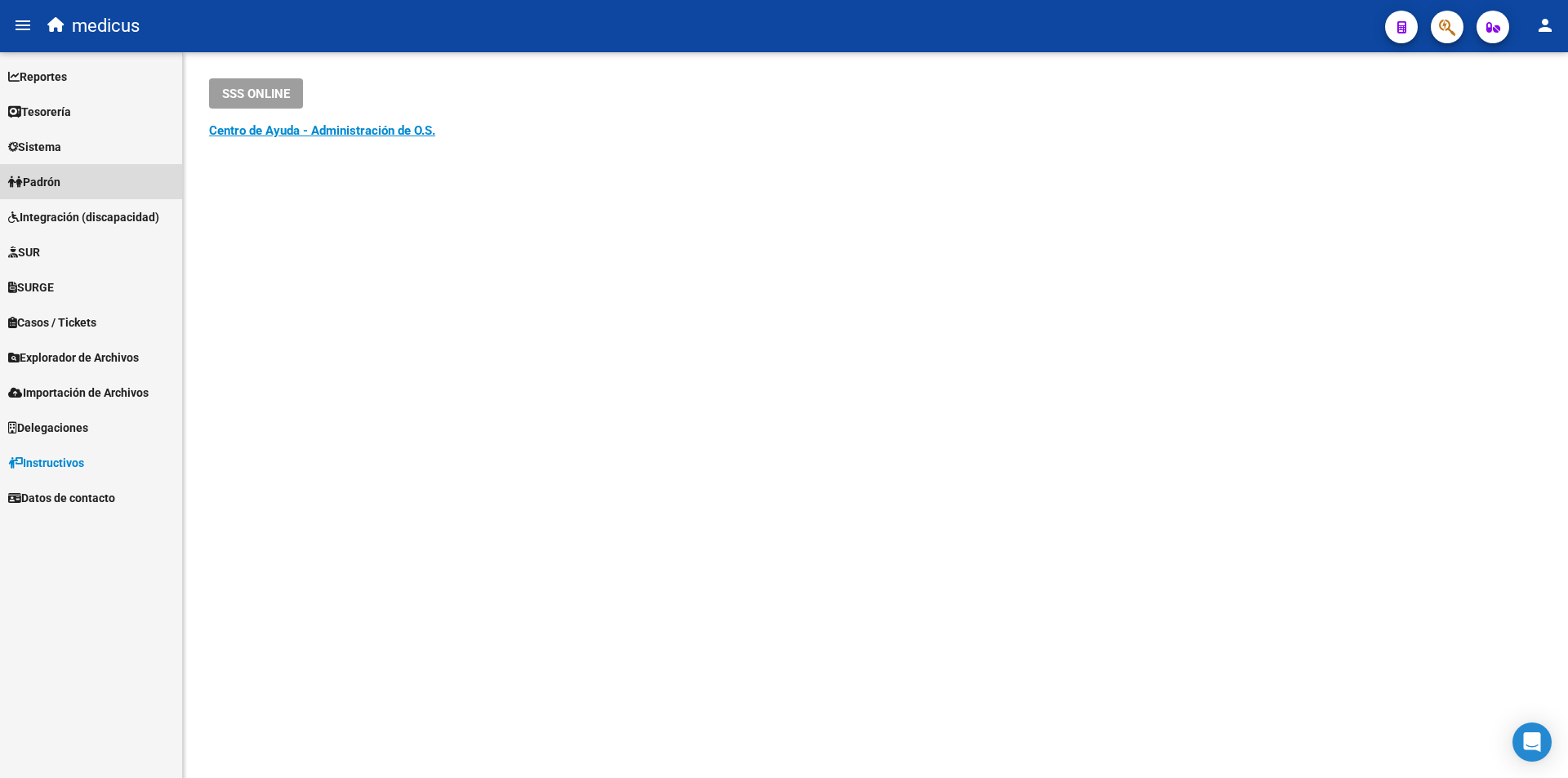 click on "Padrón" at bounding box center [91, 181] 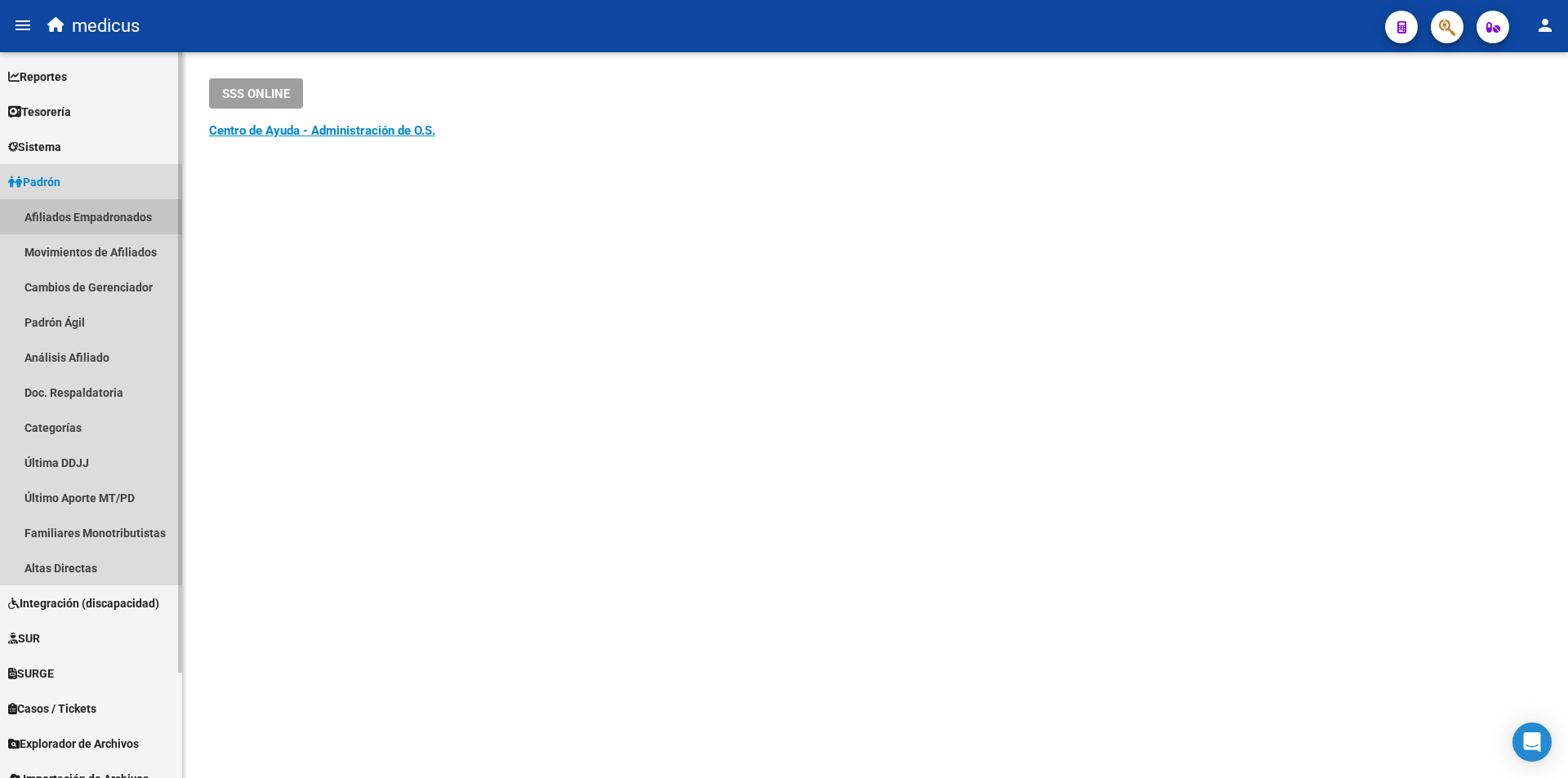 click on "Afiliados Empadronados" at bounding box center (91, 216) 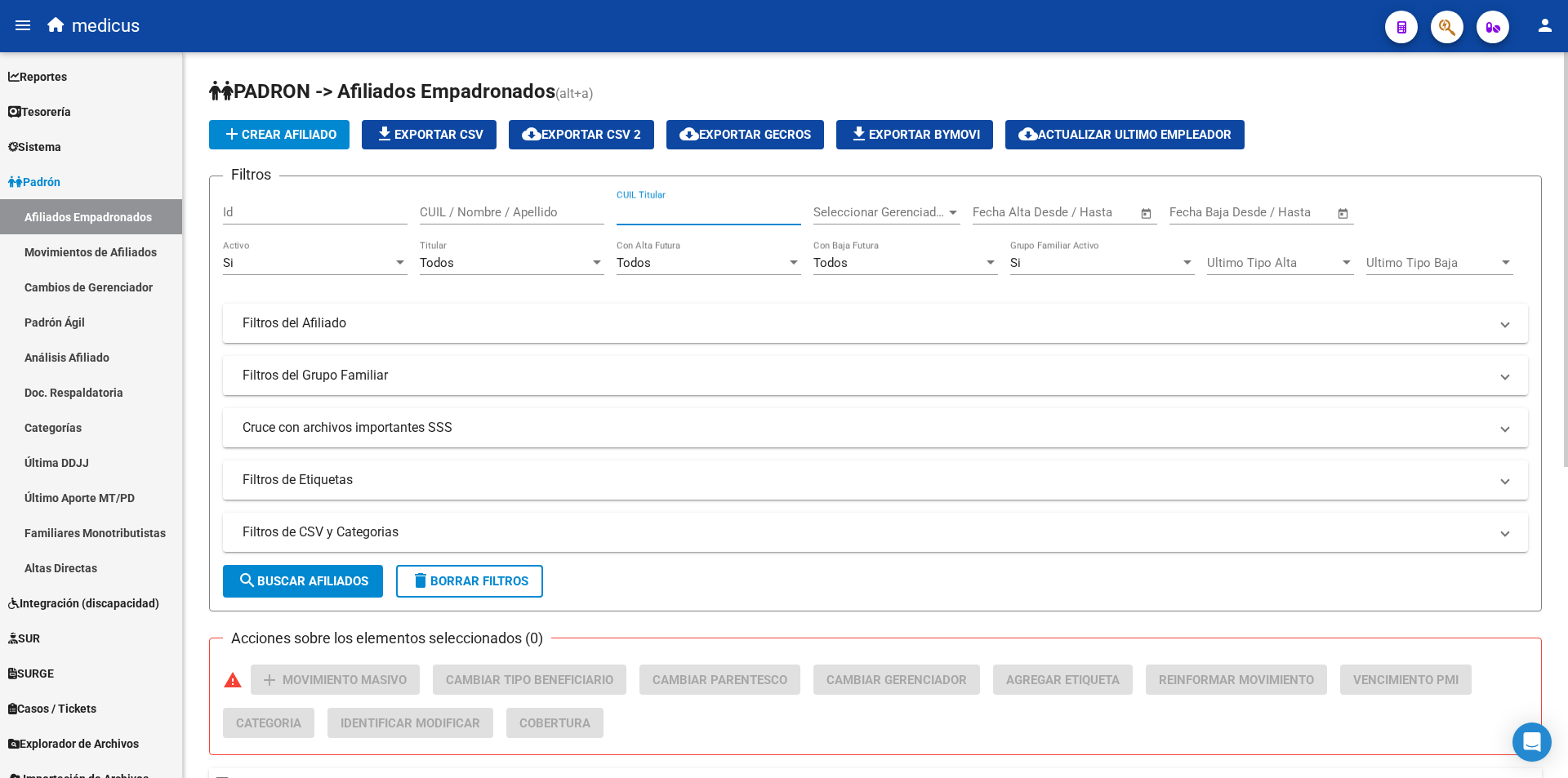click on "CUIL Titular" at bounding box center [709, 212] 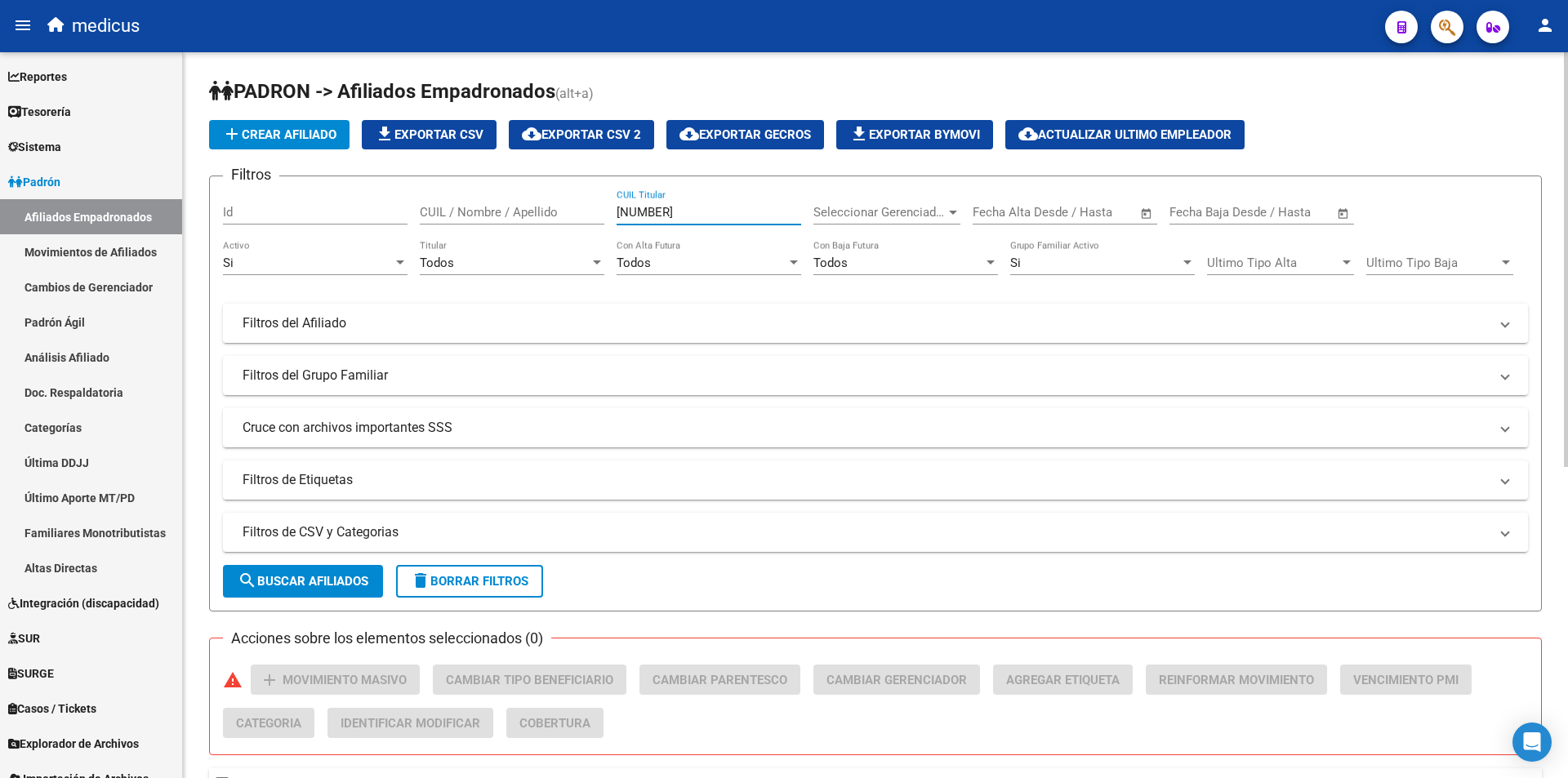 type on "[NUMBER]" 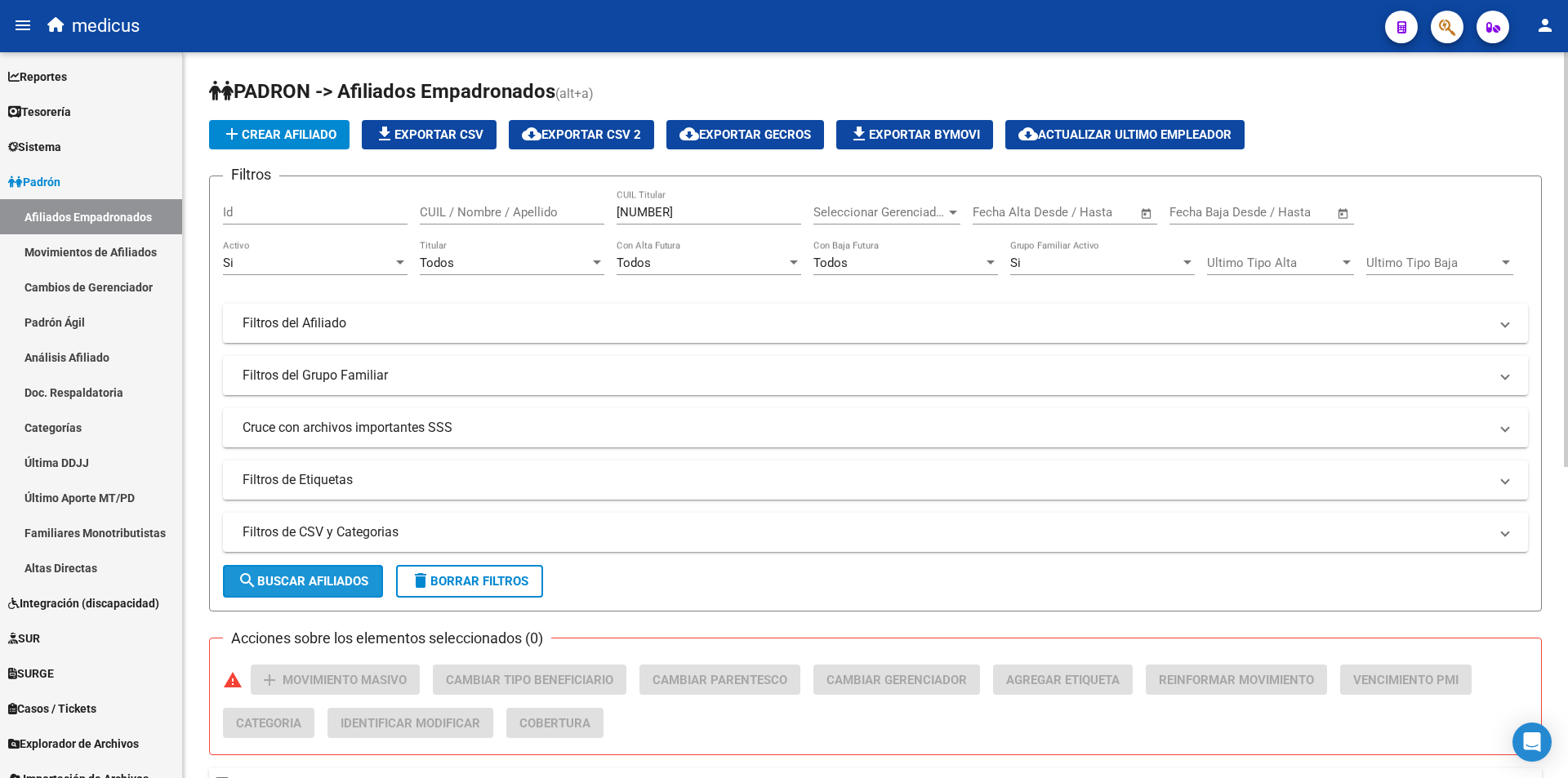 click on "search  Buscar Afiliados" 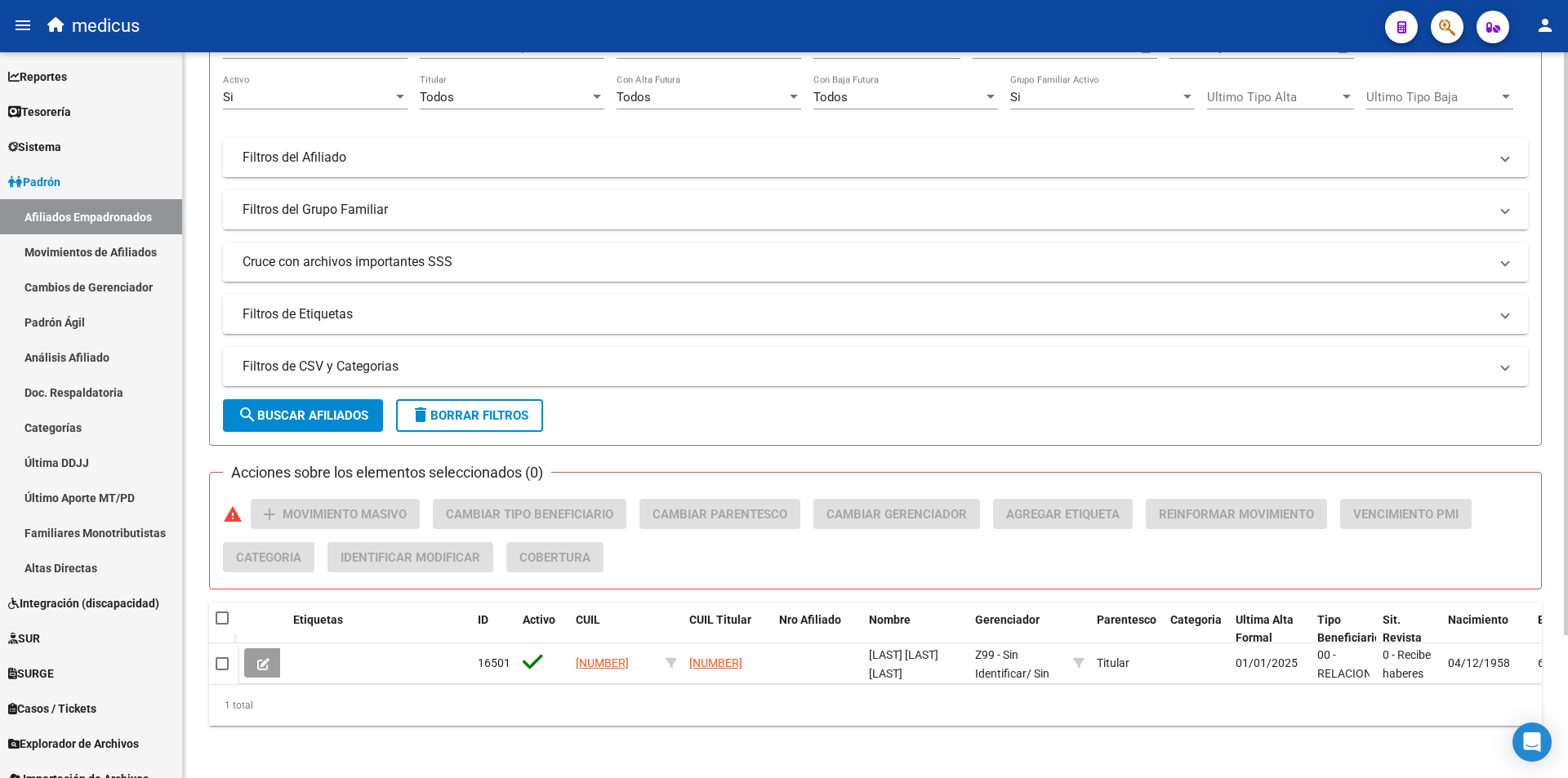 scroll, scrollTop: 178, scrollLeft: 0, axis: vertical 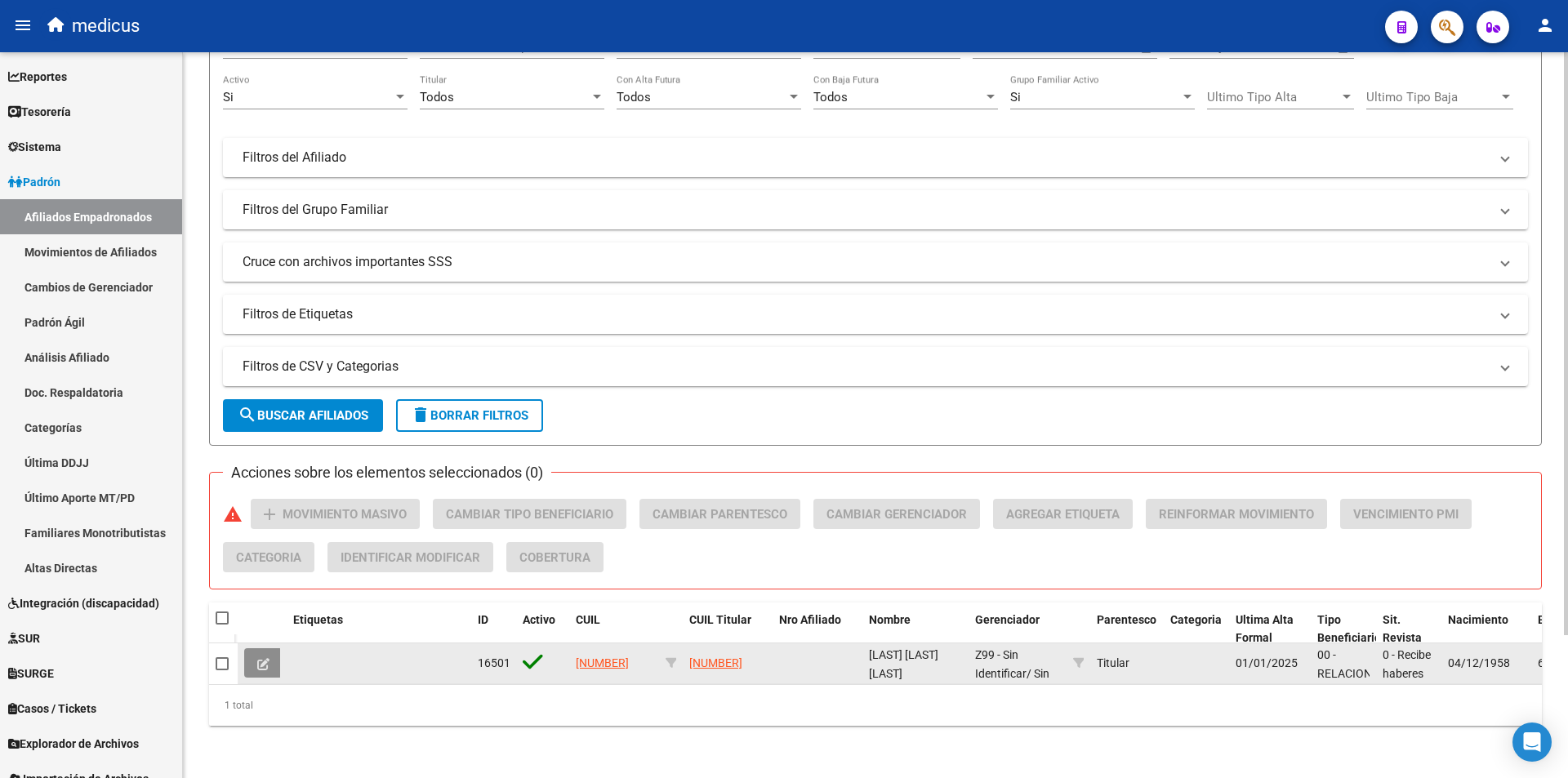 click 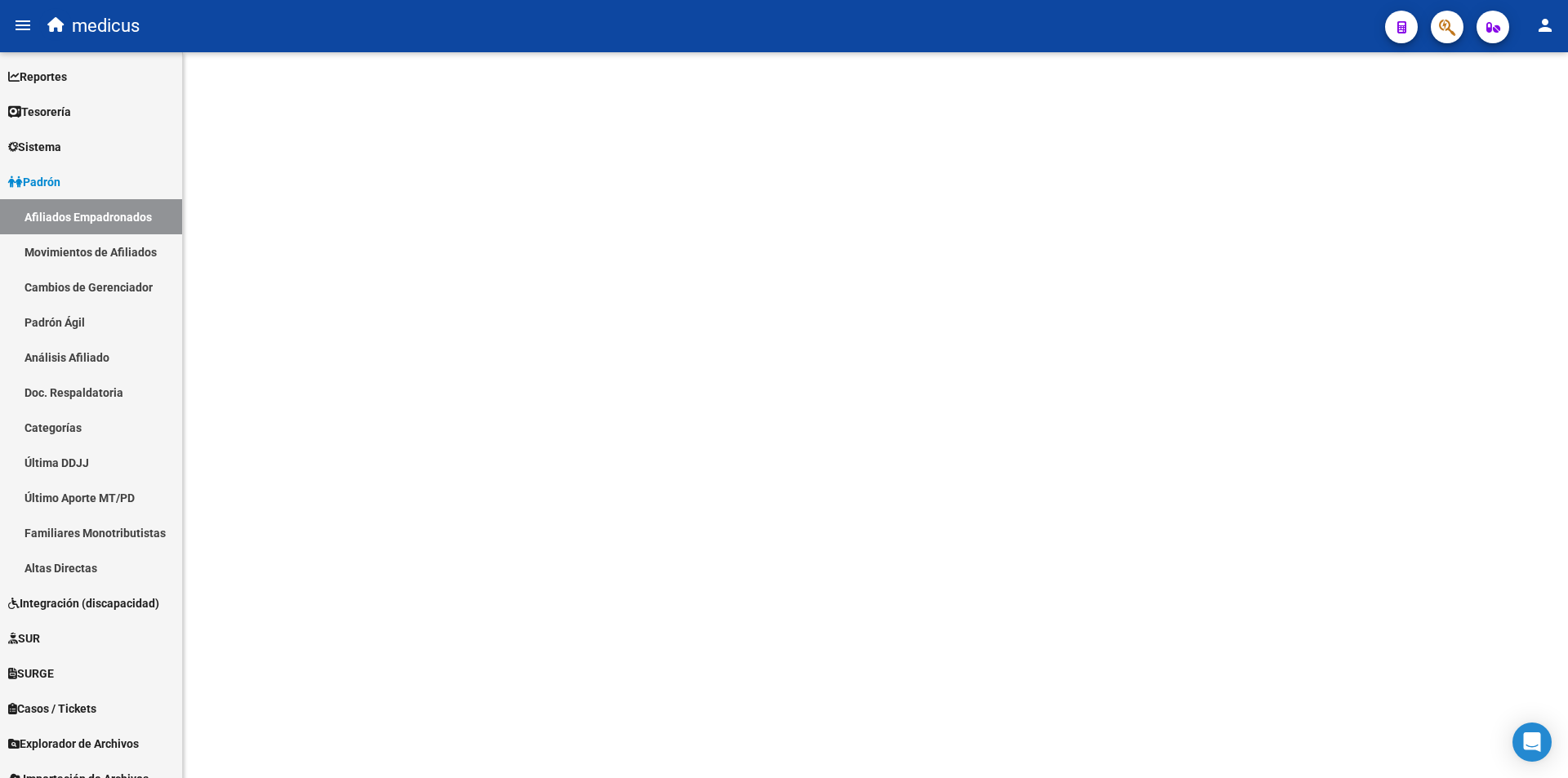 scroll, scrollTop: 0, scrollLeft: 0, axis: both 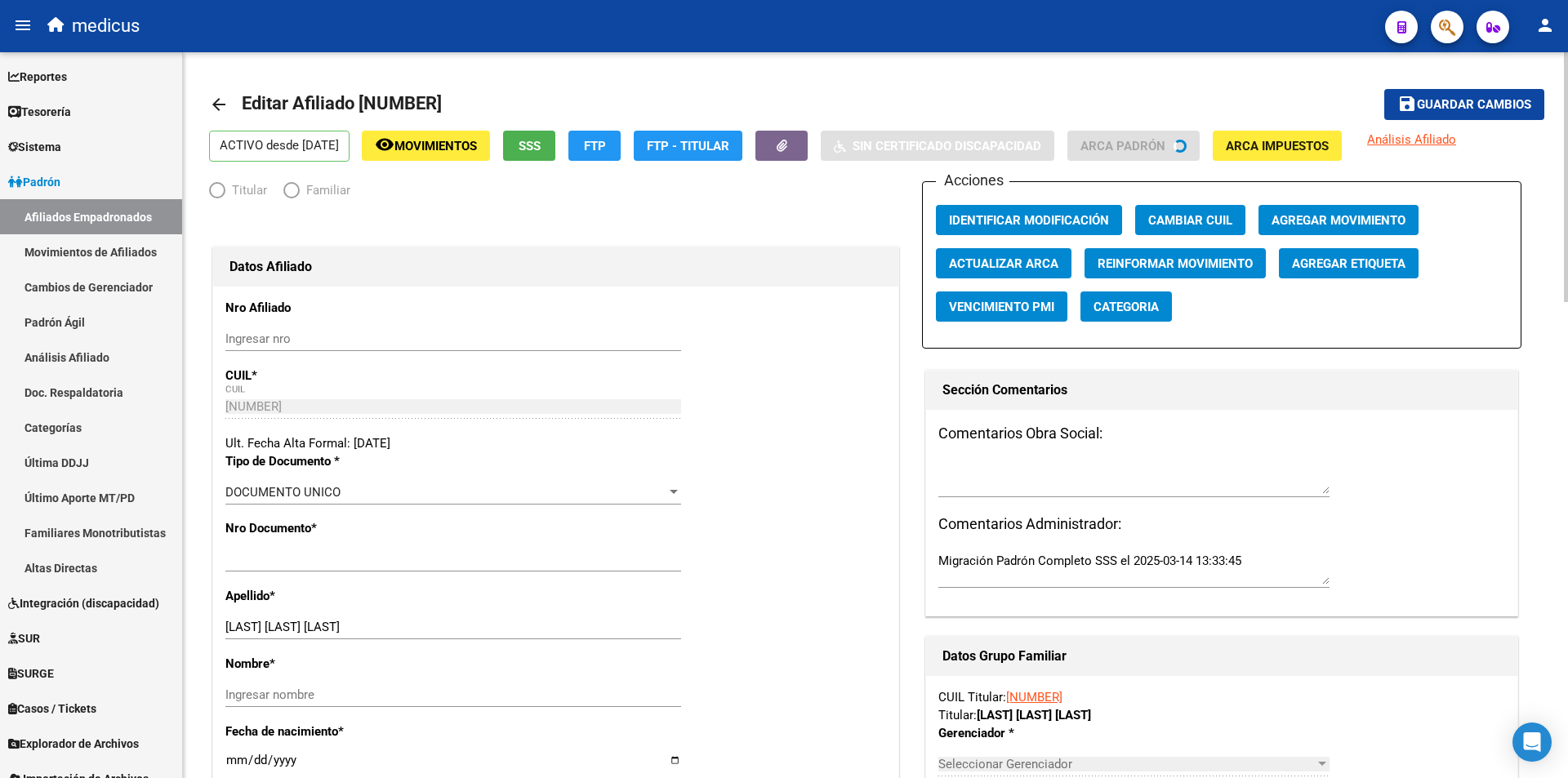 radio on "true" 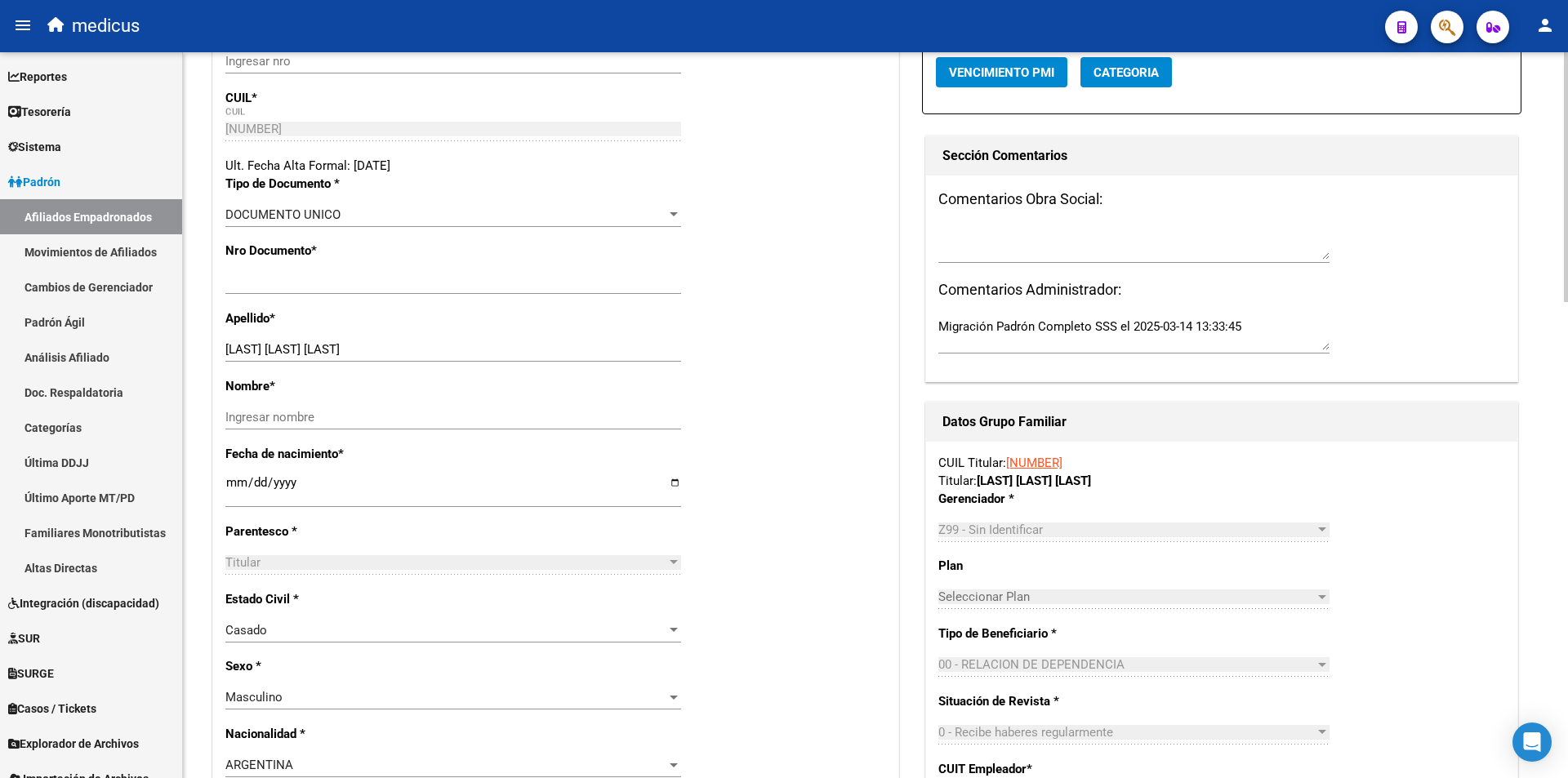 scroll, scrollTop: 327, scrollLeft: 0, axis: vertical 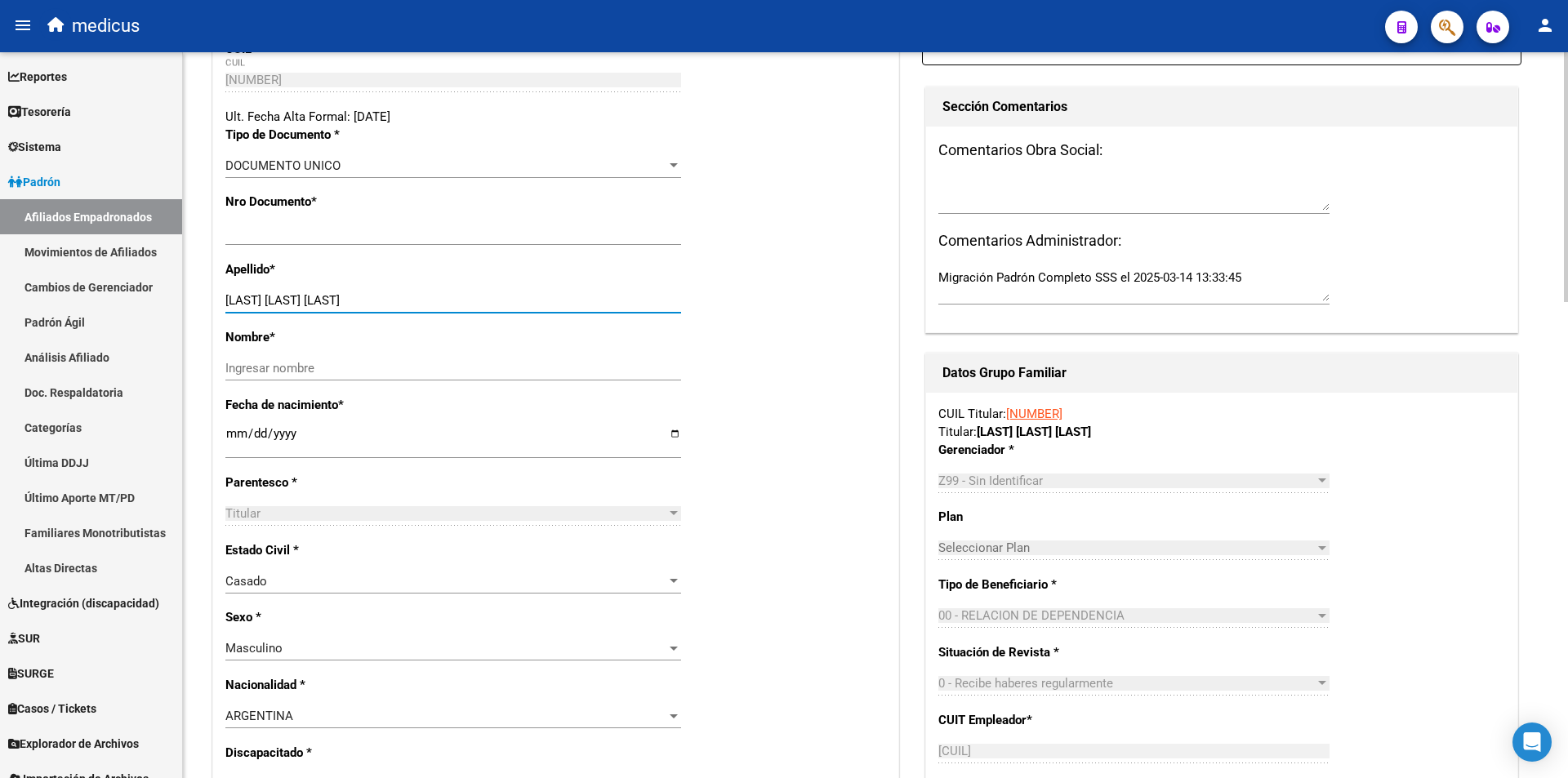 drag, startPoint x: 381, startPoint y: 300, endPoint x: 283, endPoint y: 291, distance: 98.4124 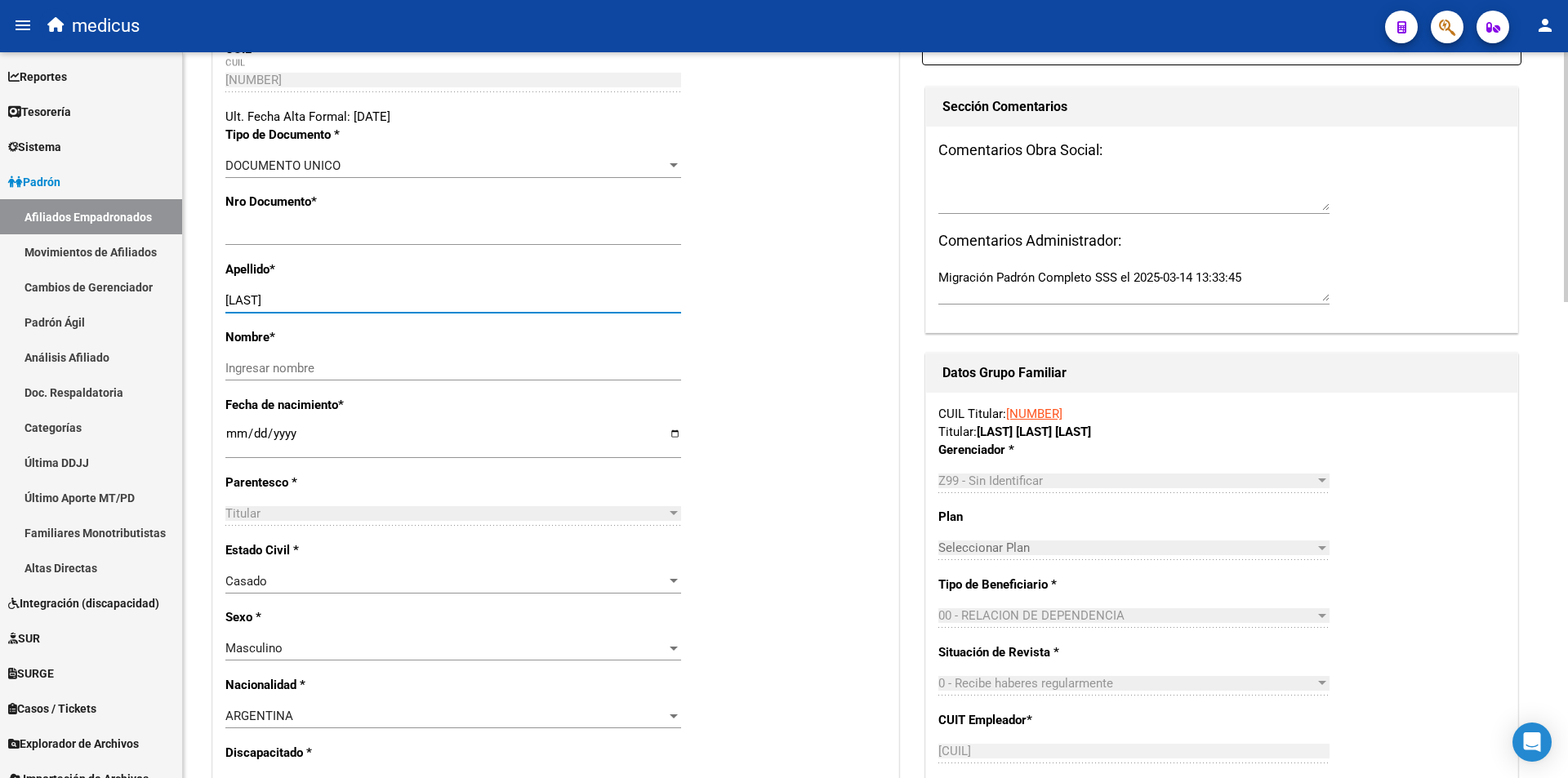 type on "[LAST]" 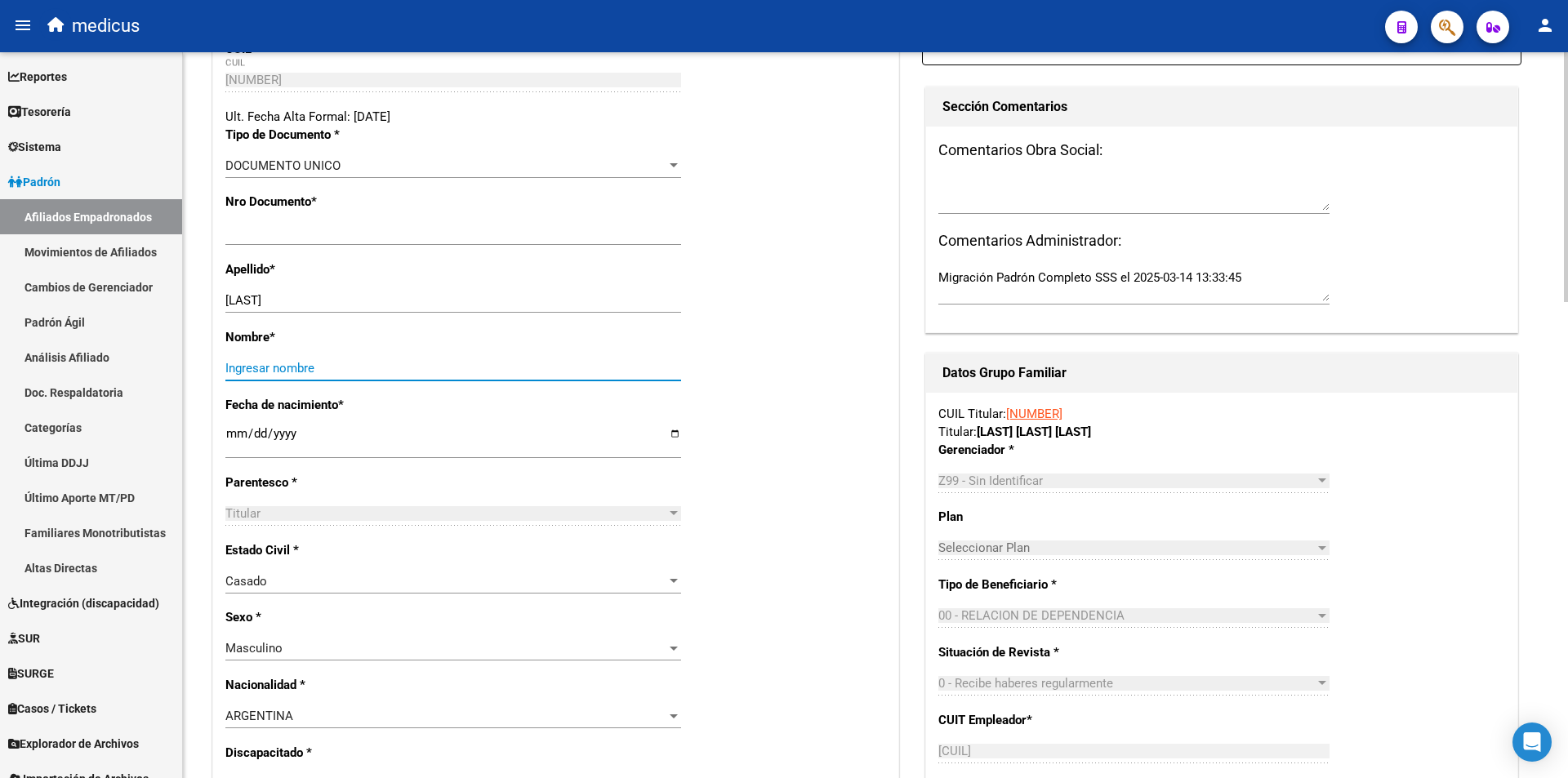 click on "Ingresar nombre" at bounding box center (453, 368) 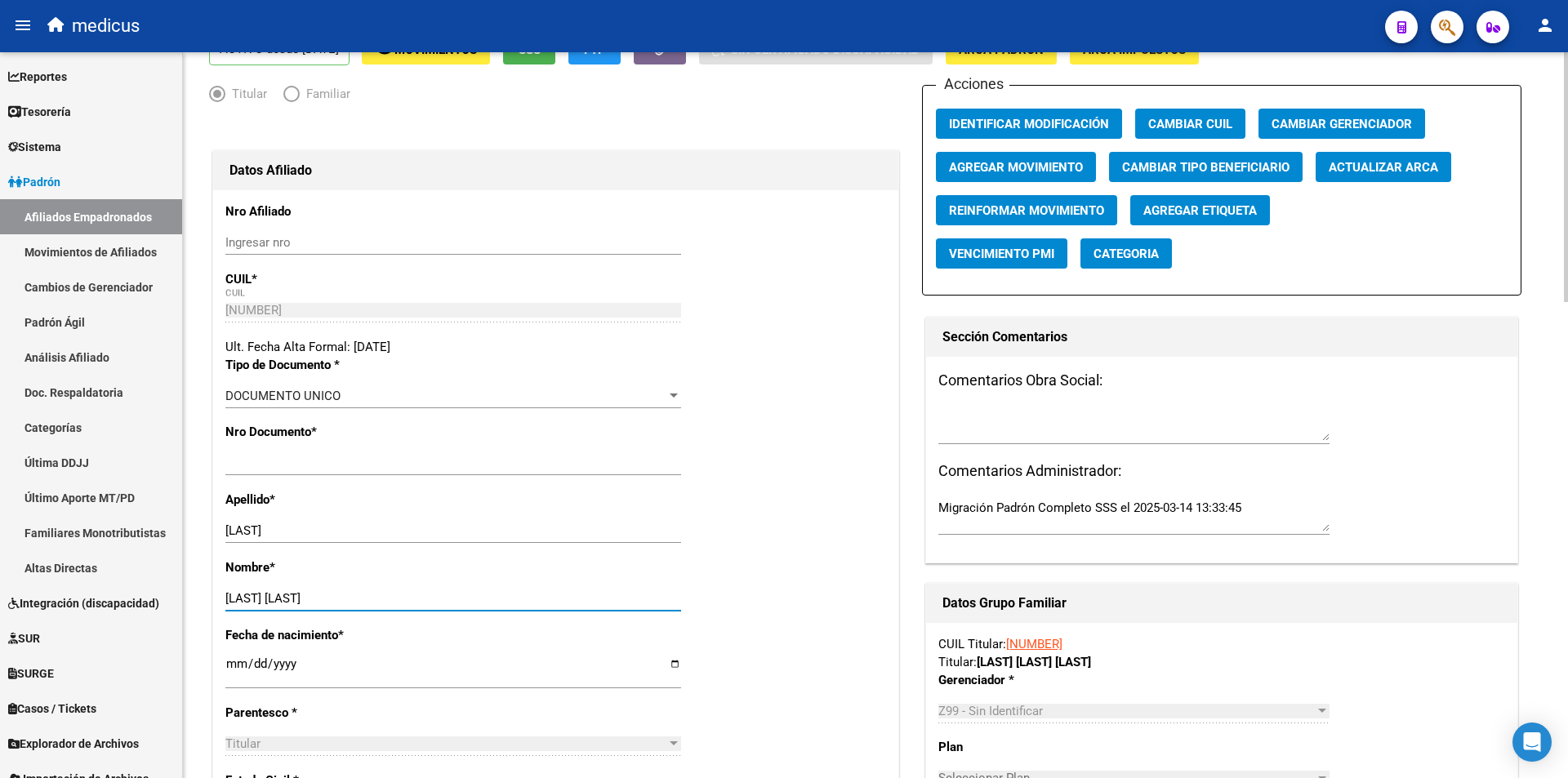 scroll, scrollTop: 0, scrollLeft: 0, axis: both 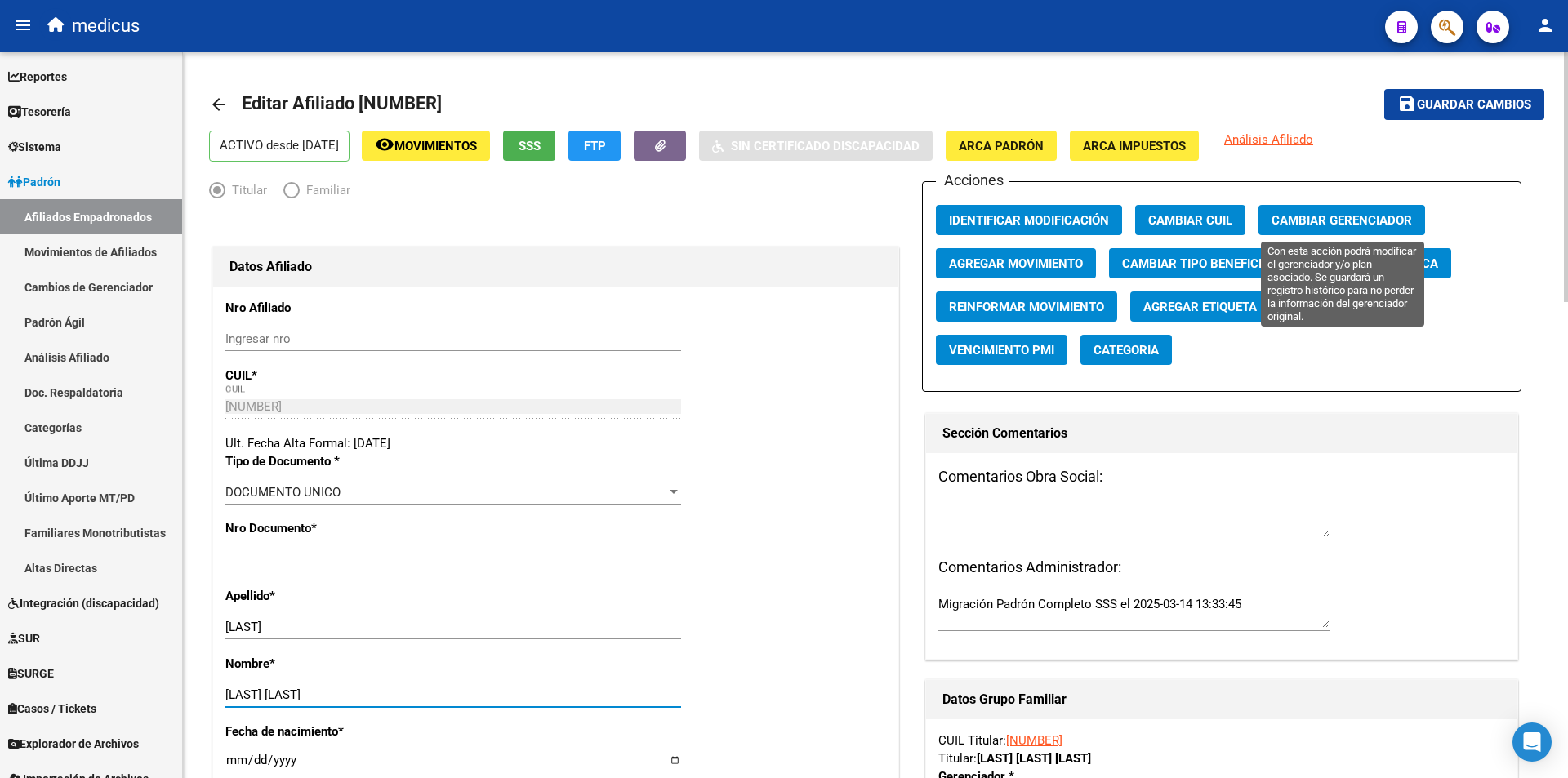 type on "[LAST] [LAST]" 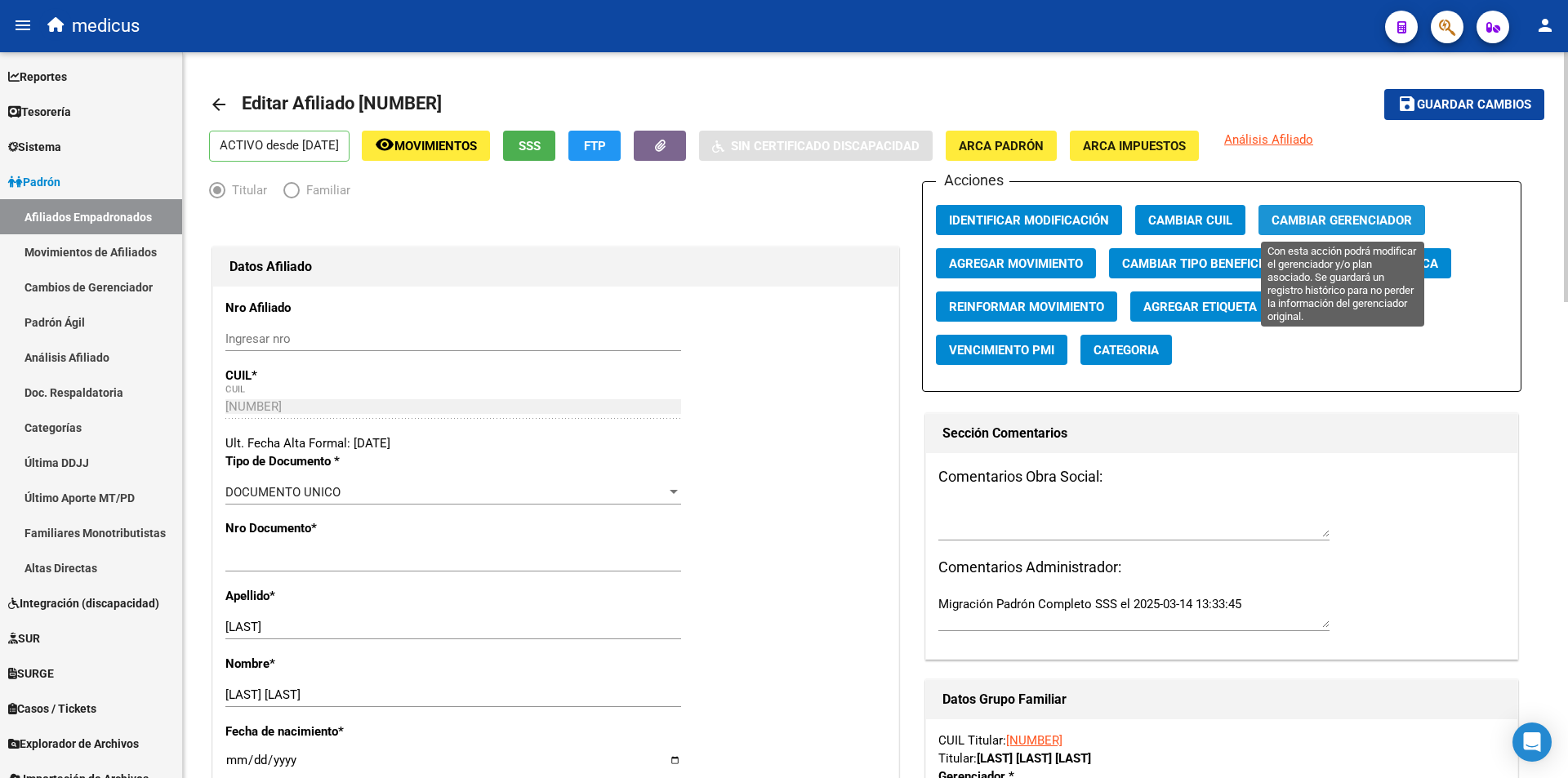click on "Cambiar Gerenciador" 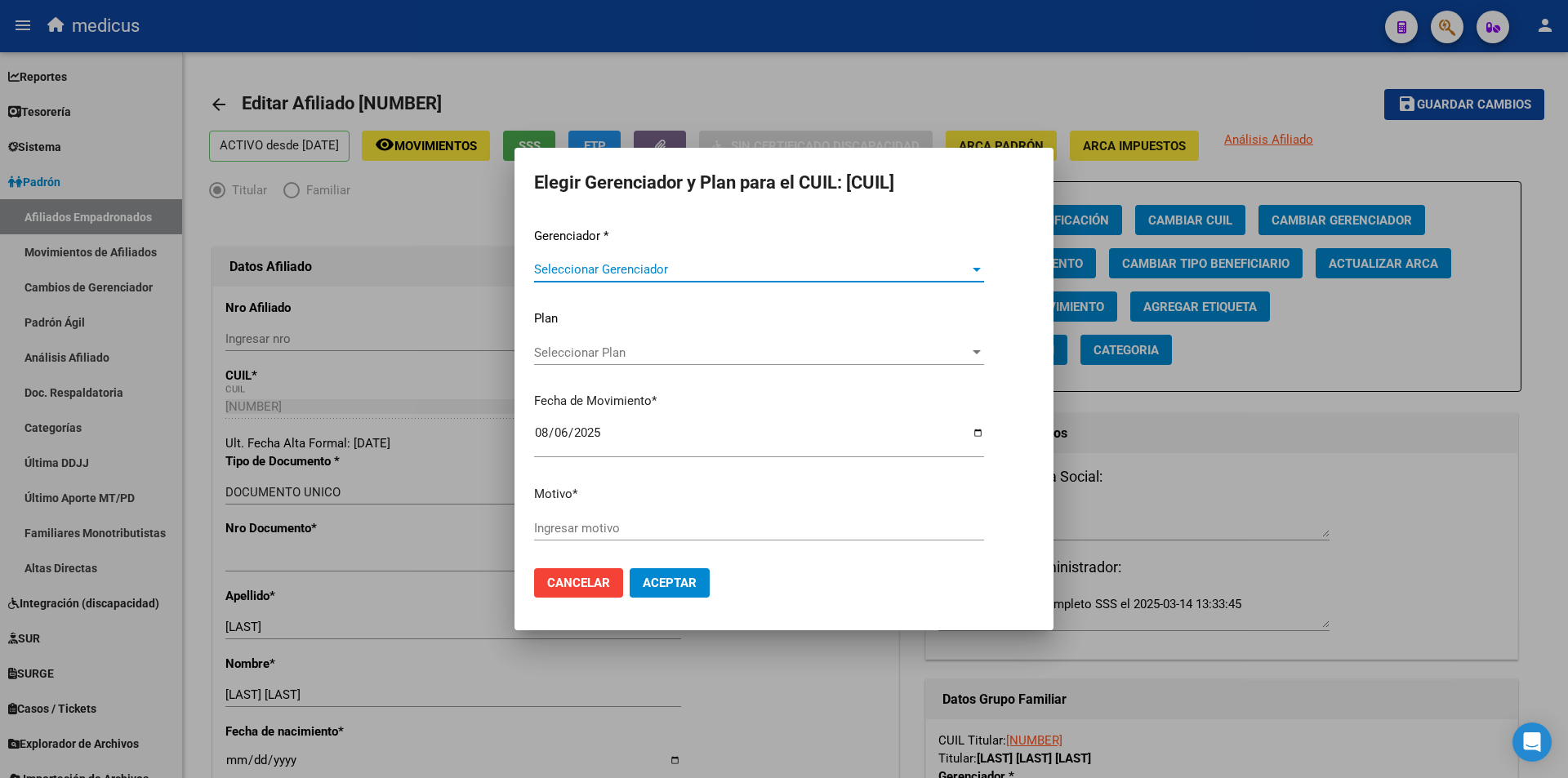 click on "Seleccionar Gerenciador" at bounding box center [751, 269] 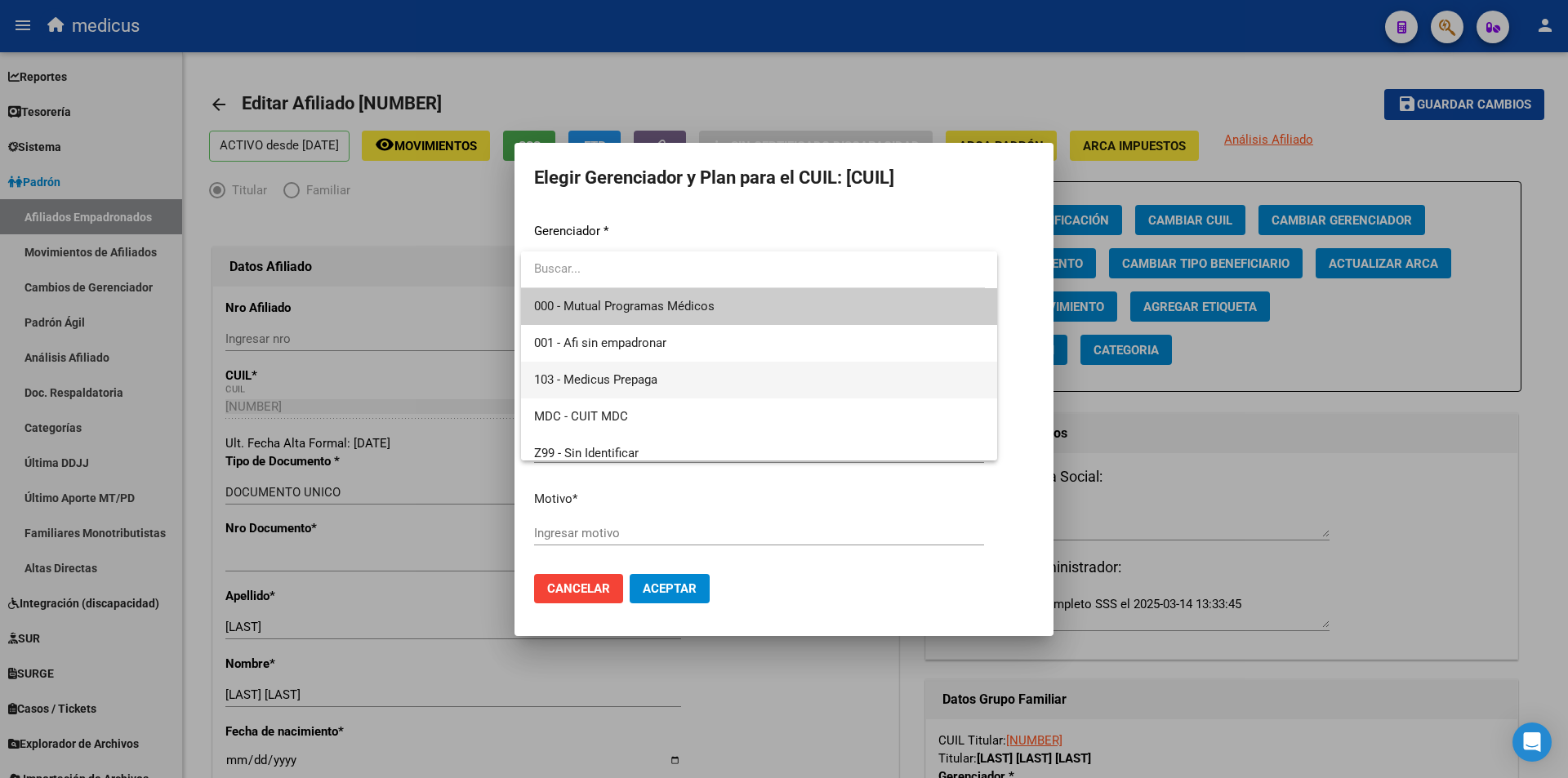 click on "103 - Medicus Prepaga" at bounding box center [759, 380] 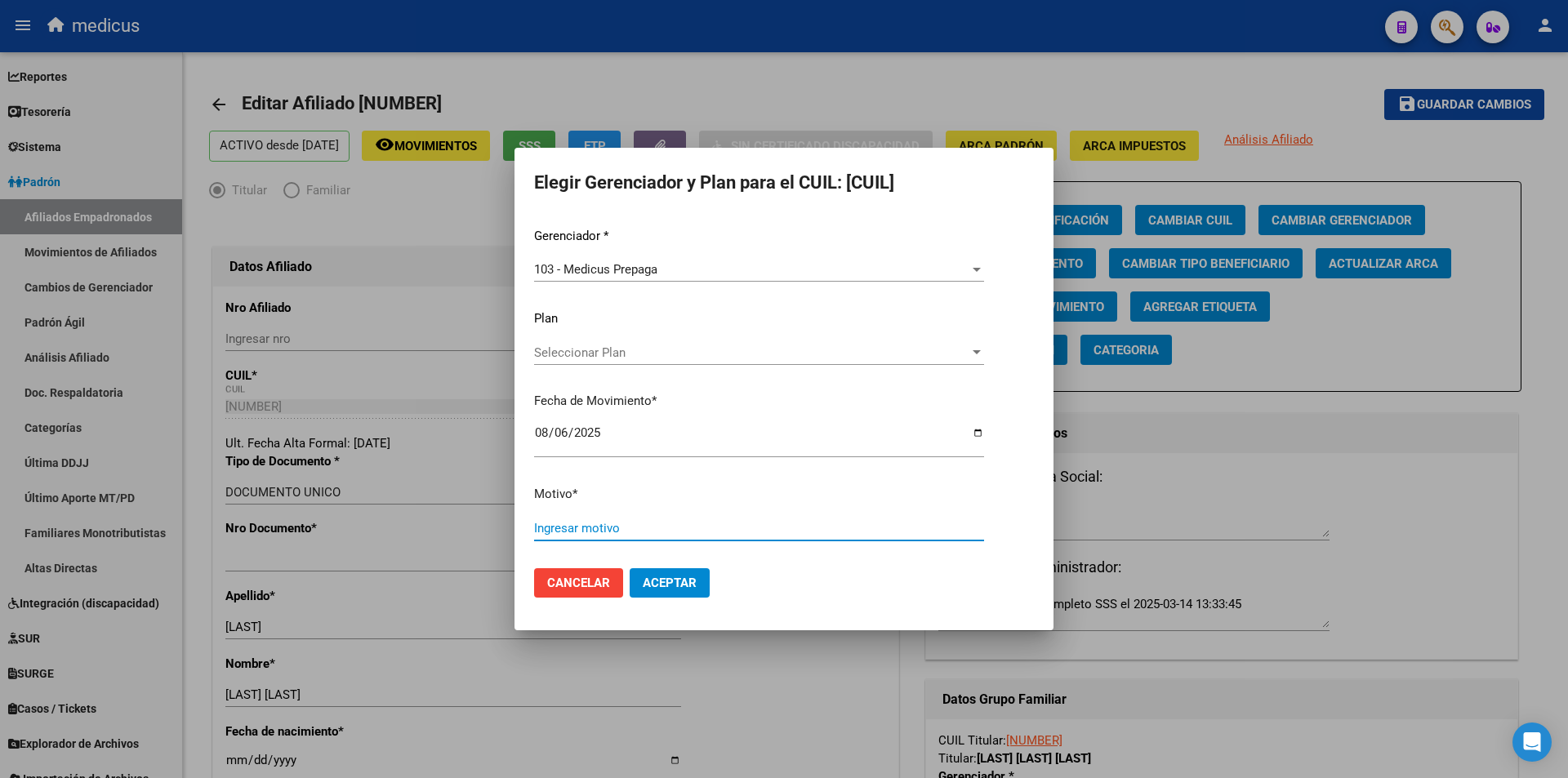 click on "Ingresar motivo" at bounding box center [759, 528] 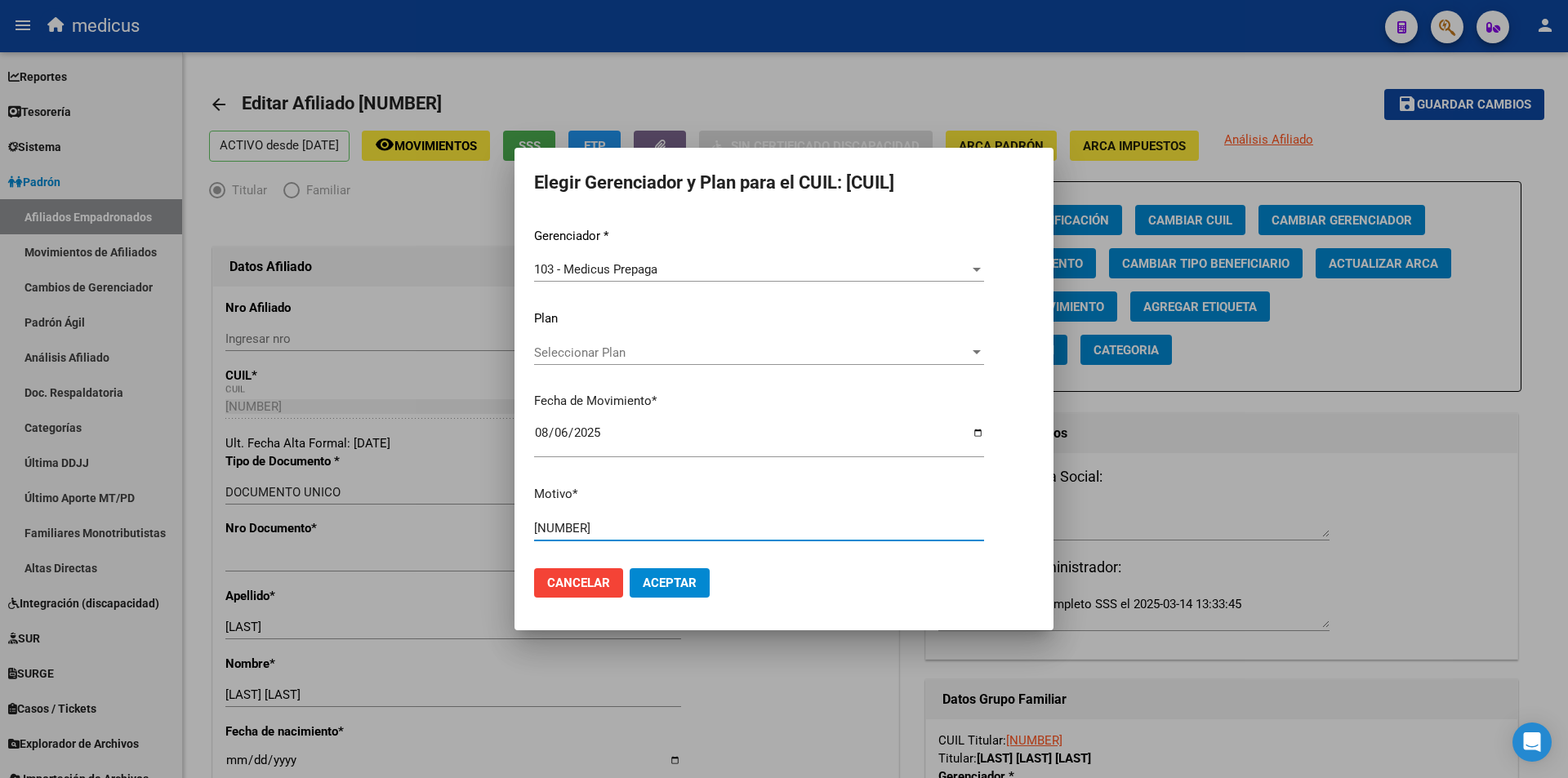 type on "[NUMBER]" 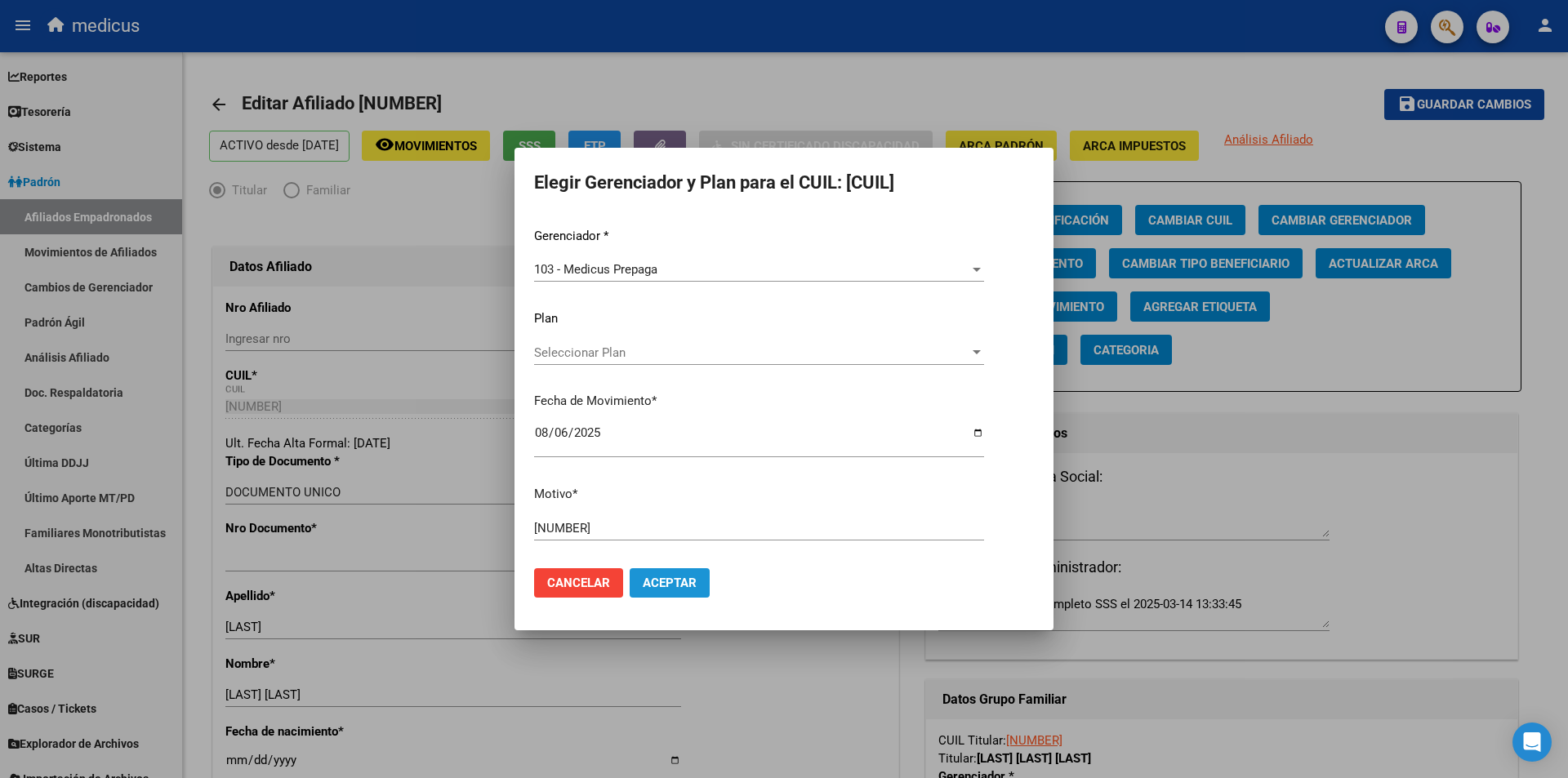 click on "Aceptar" at bounding box center [670, 583] 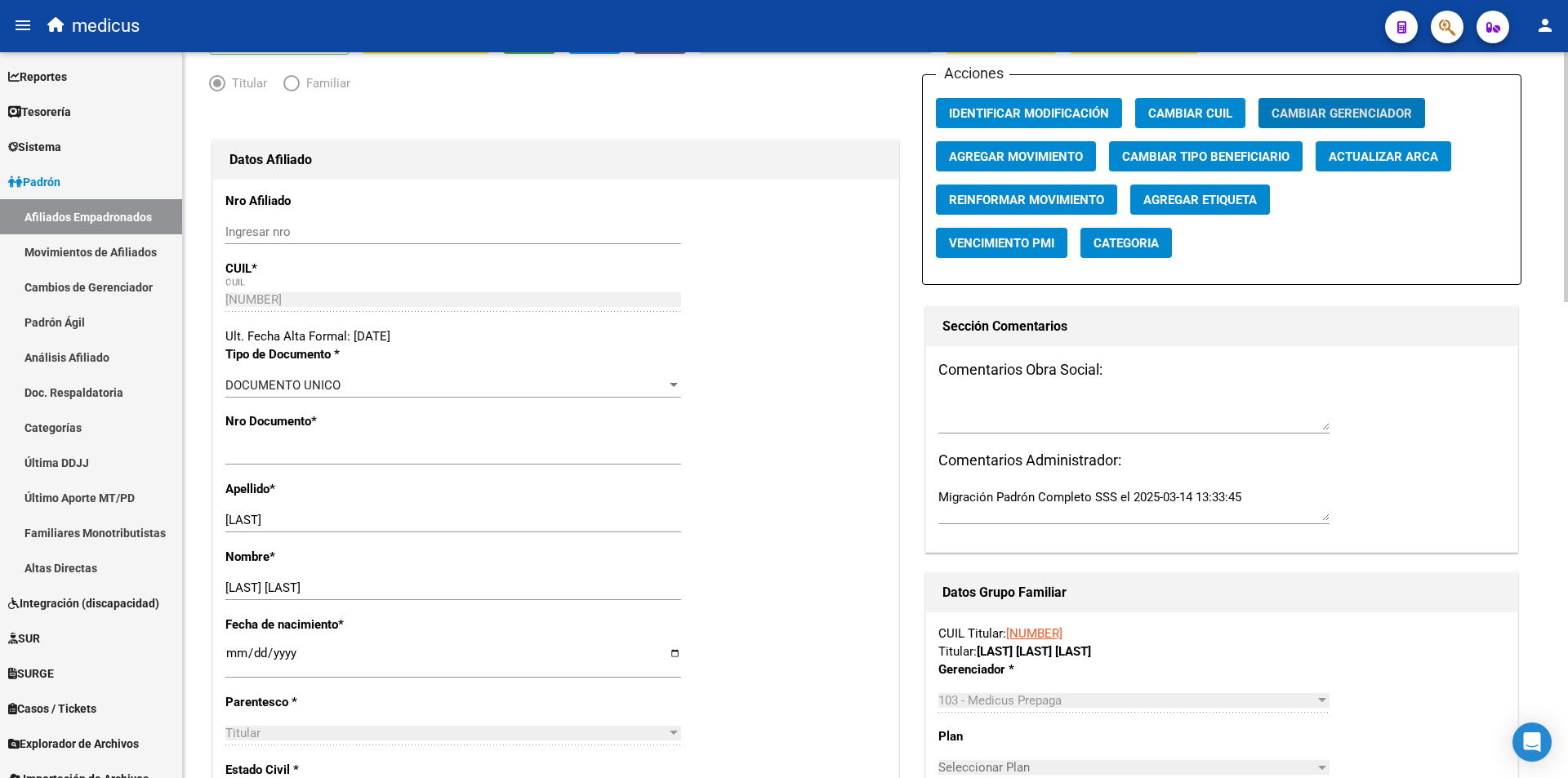 scroll, scrollTop: 163, scrollLeft: 0, axis: vertical 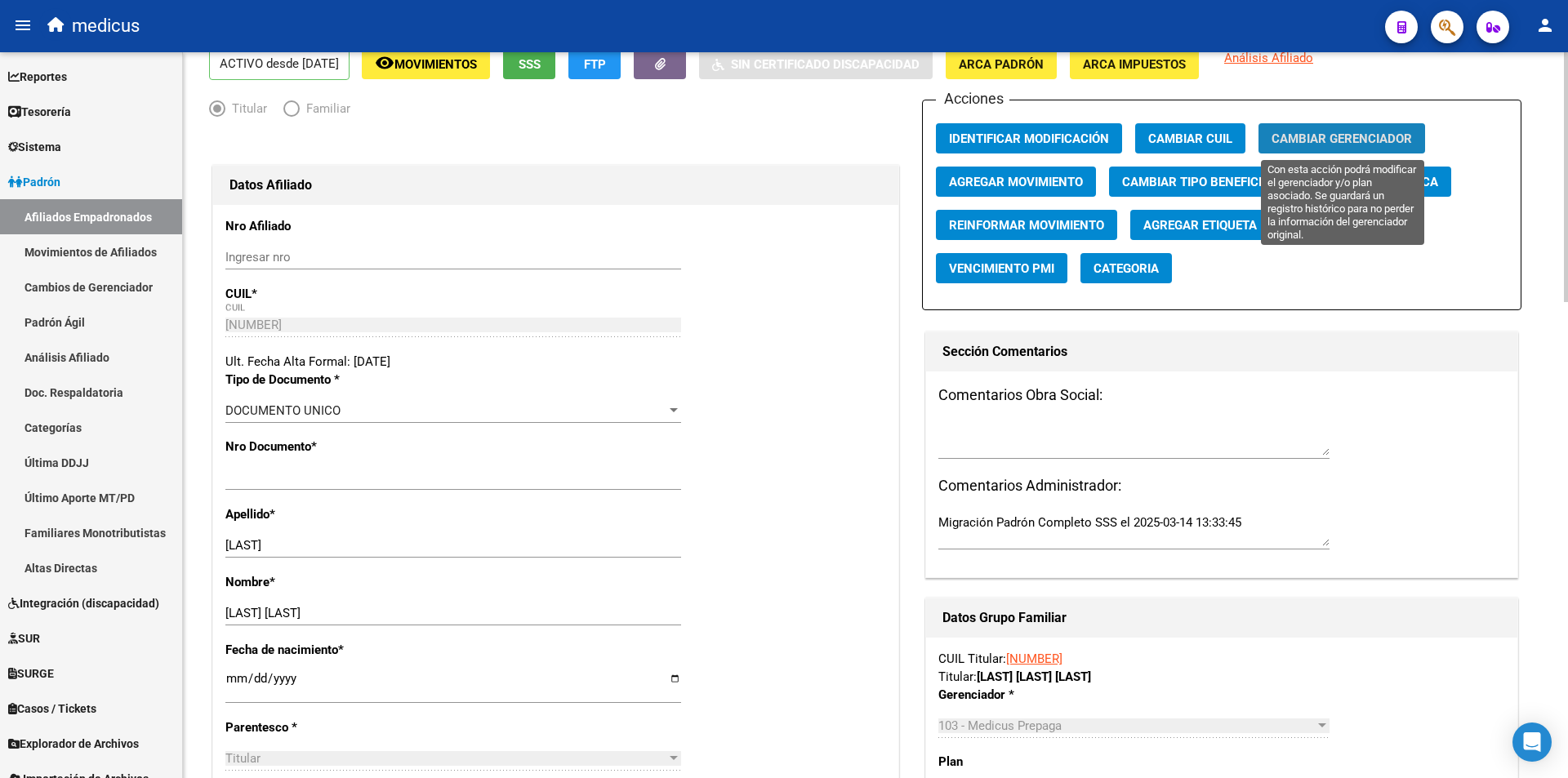click on "Cambiar Gerenciador" 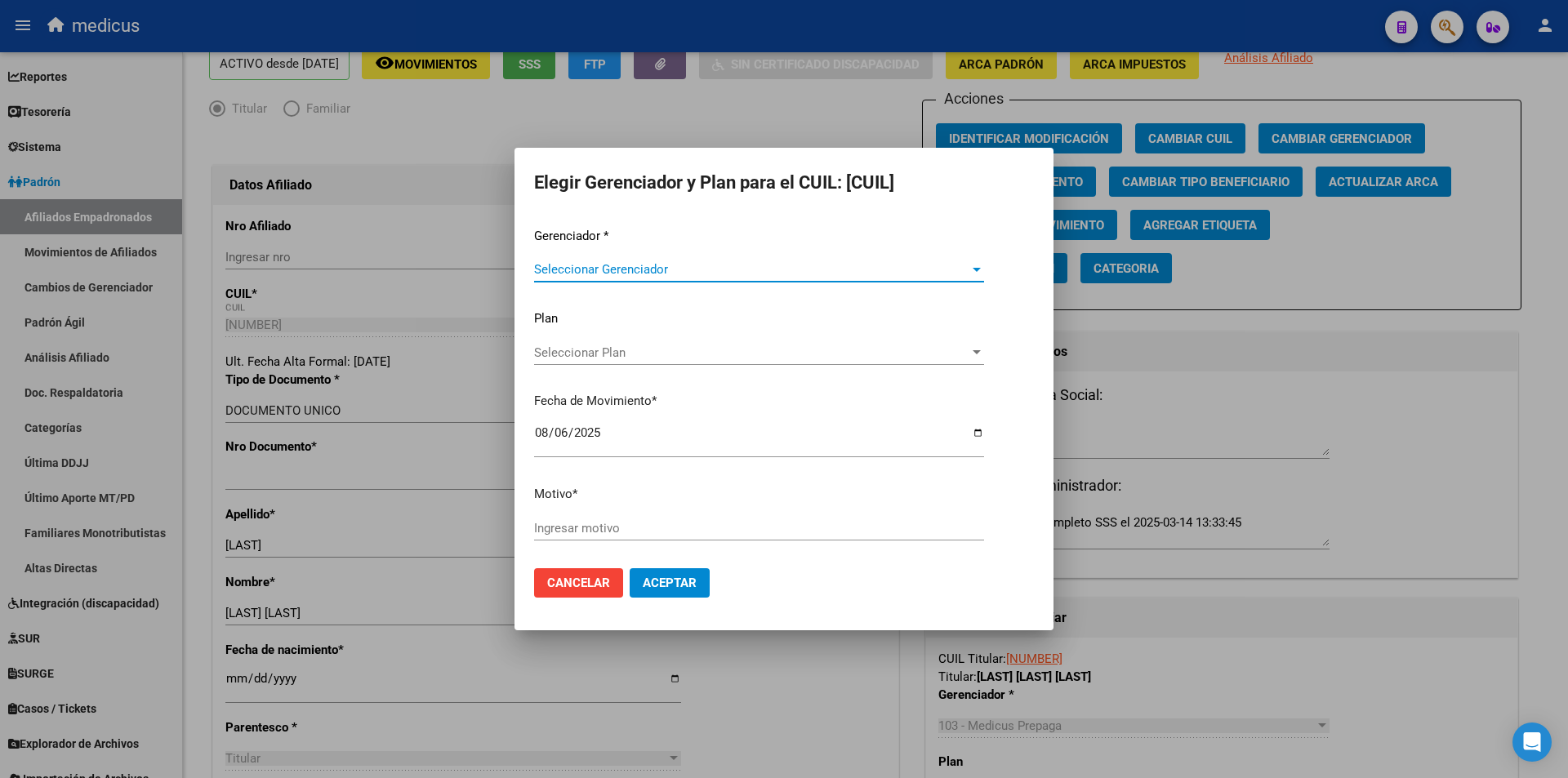 click on "Seleccionar Gerenciador" at bounding box center (751, 269) 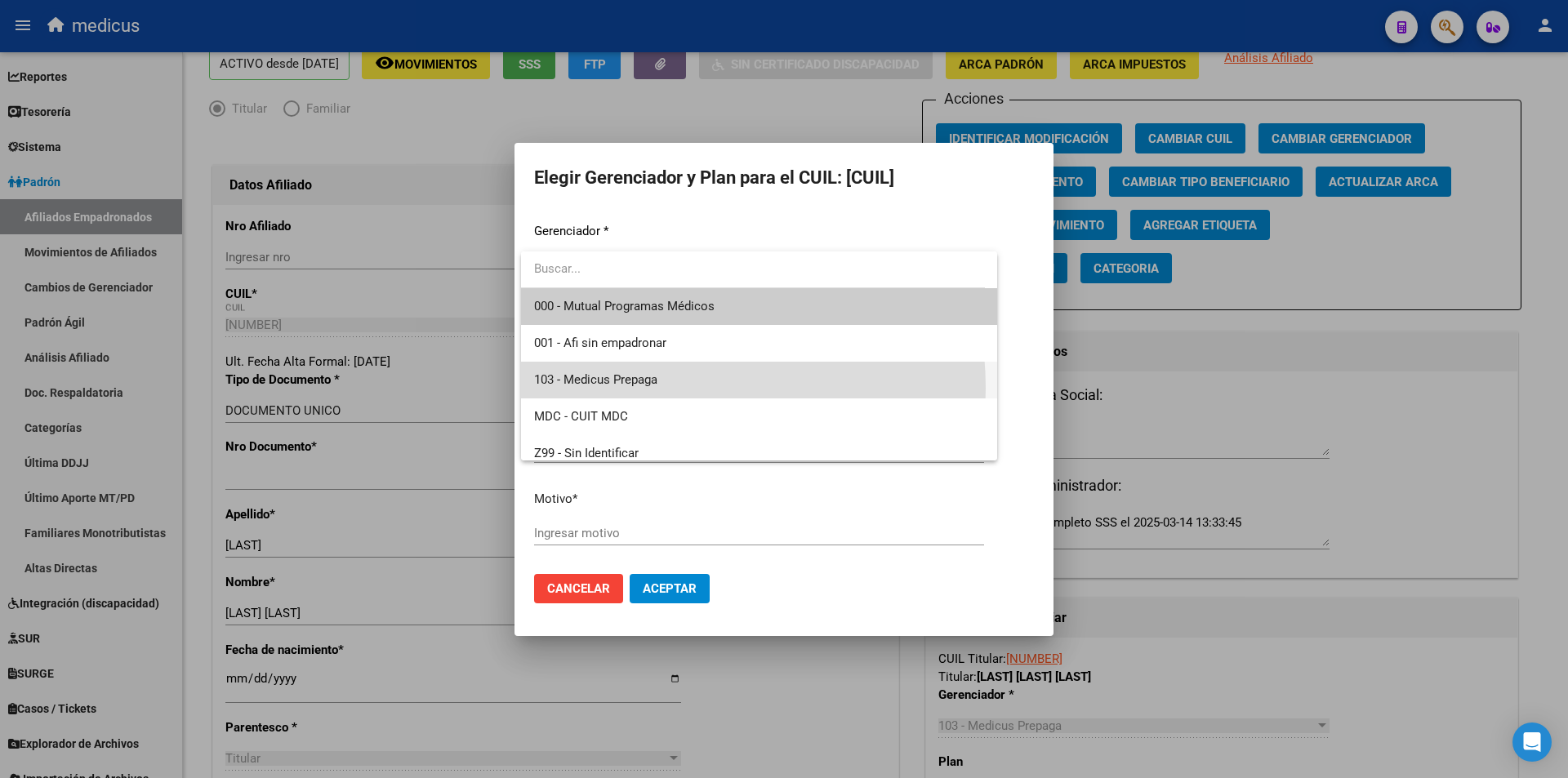 click on "103 - Medicus Prepaga" at bounding box center [759, 380] 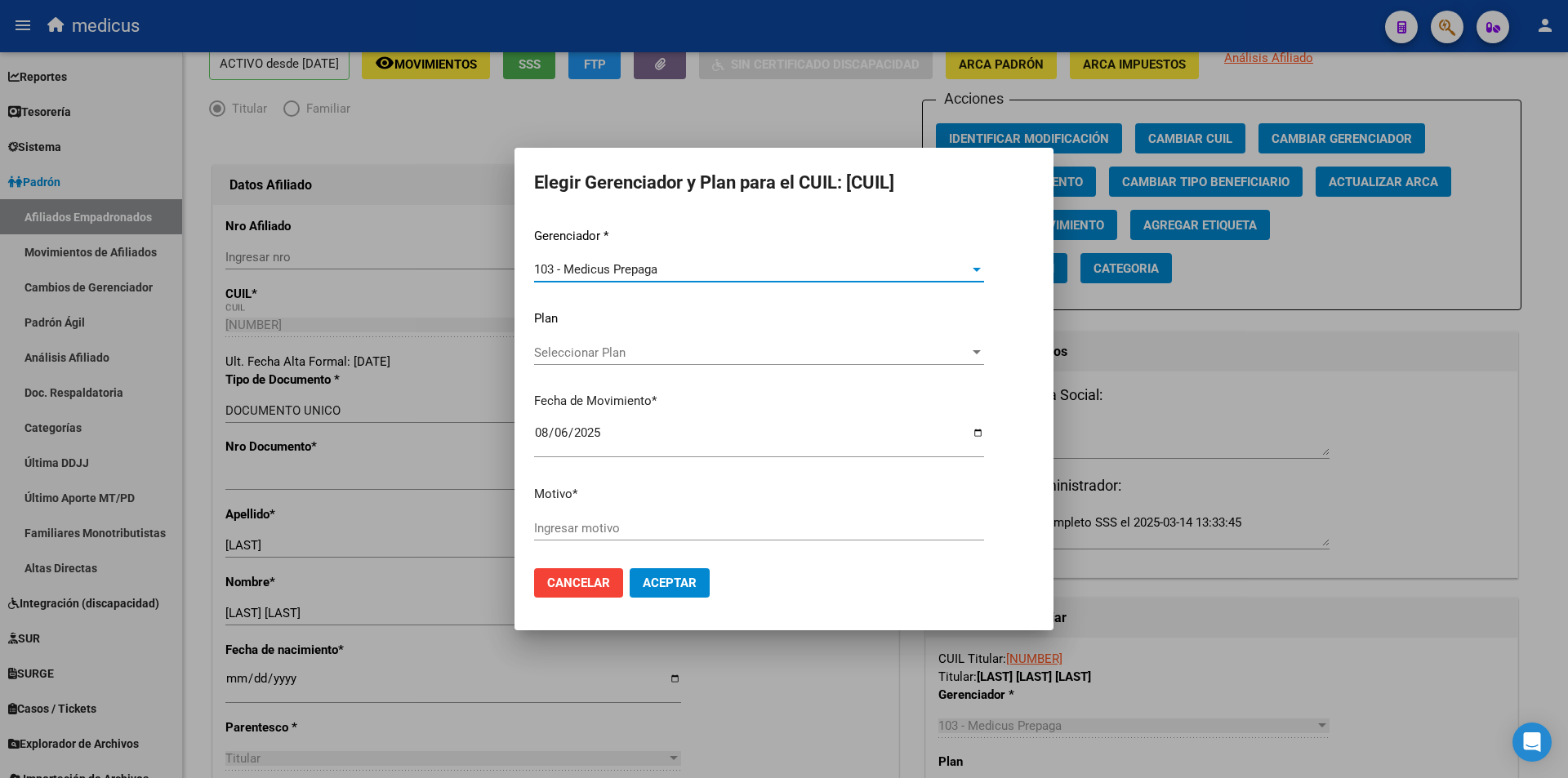 click on "Ingresar motivo" at bounding box center [759, 528] 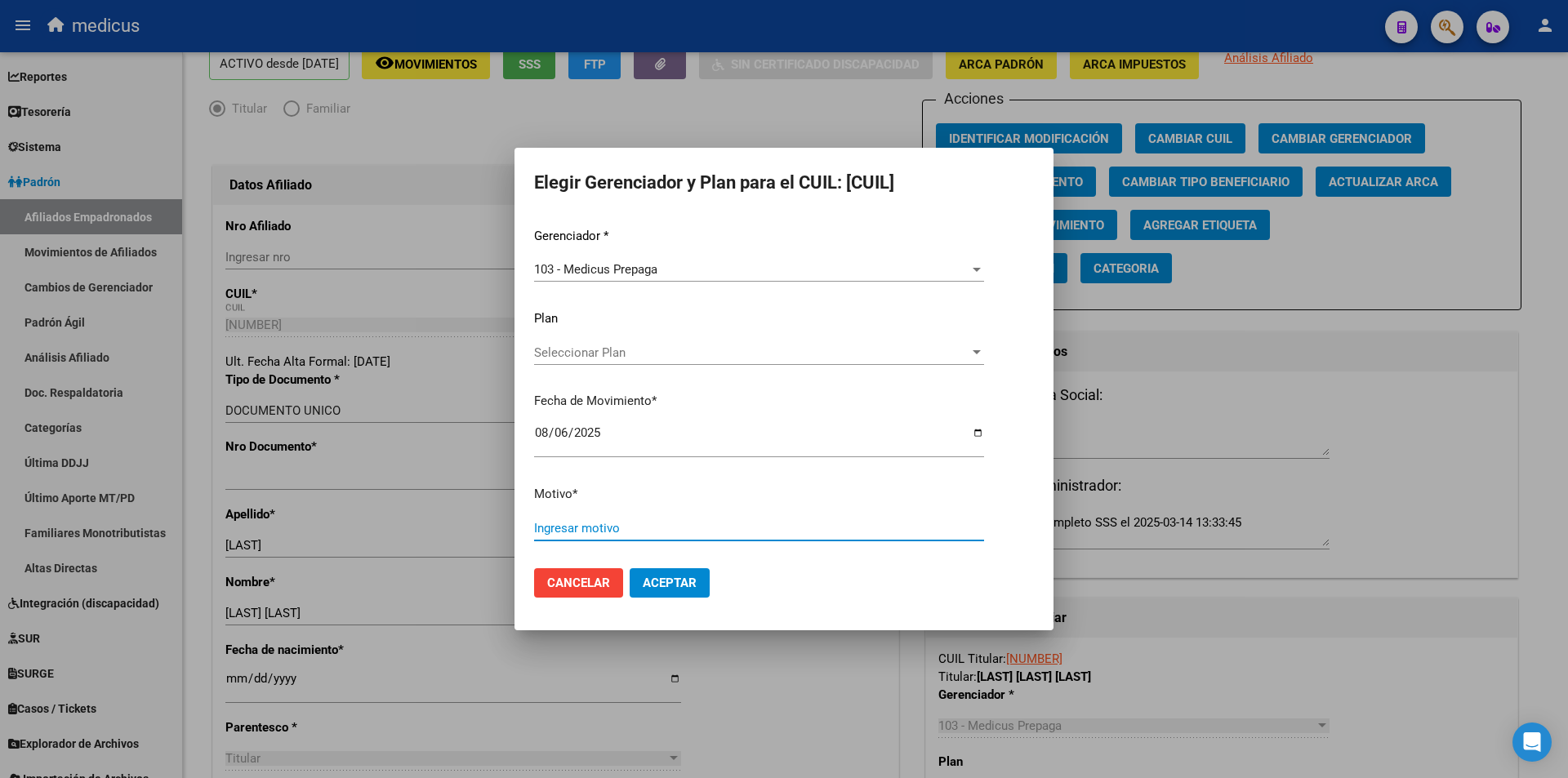 paste on "[NUMBER]" 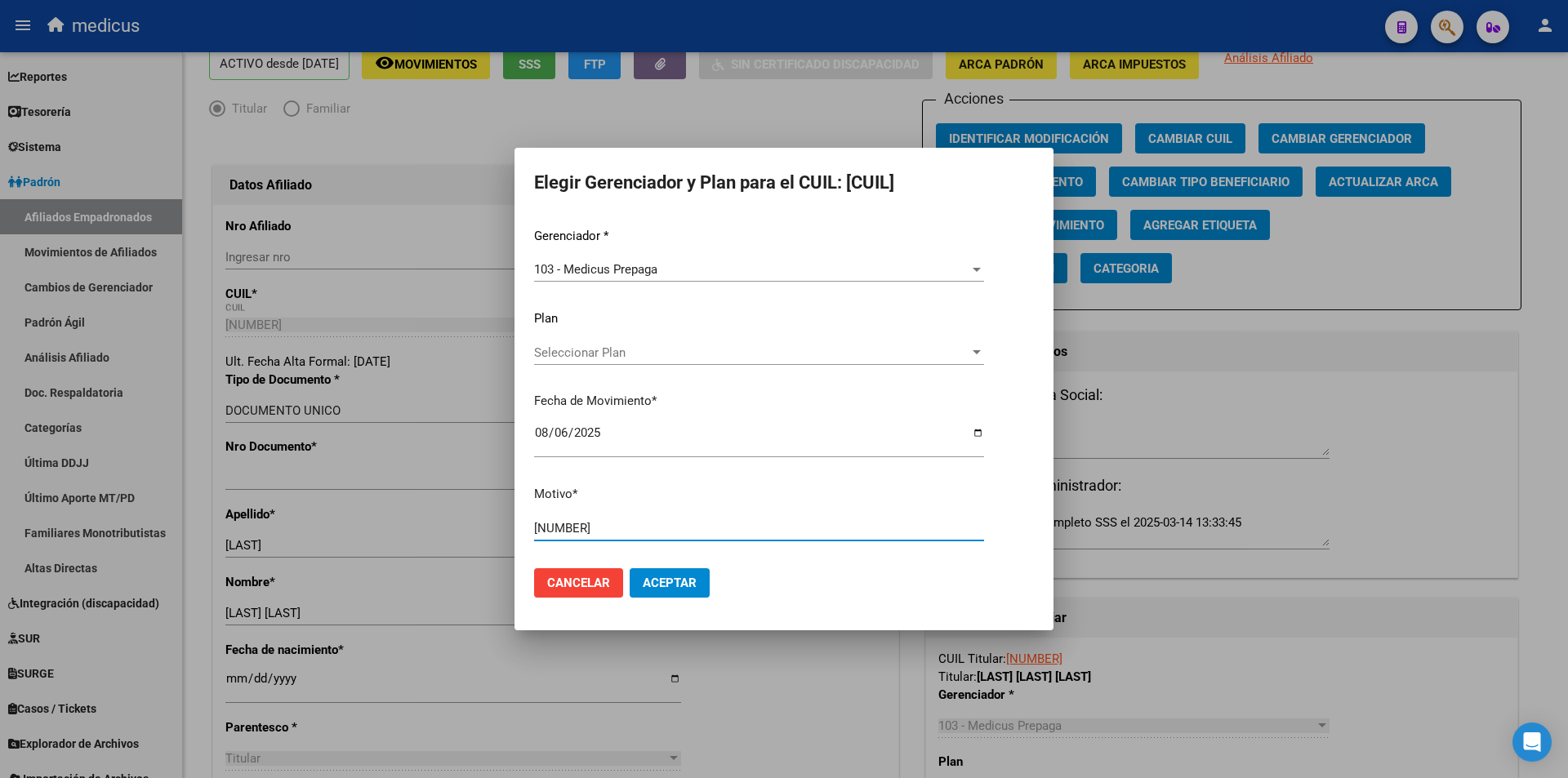 type on "[NUMBER]" 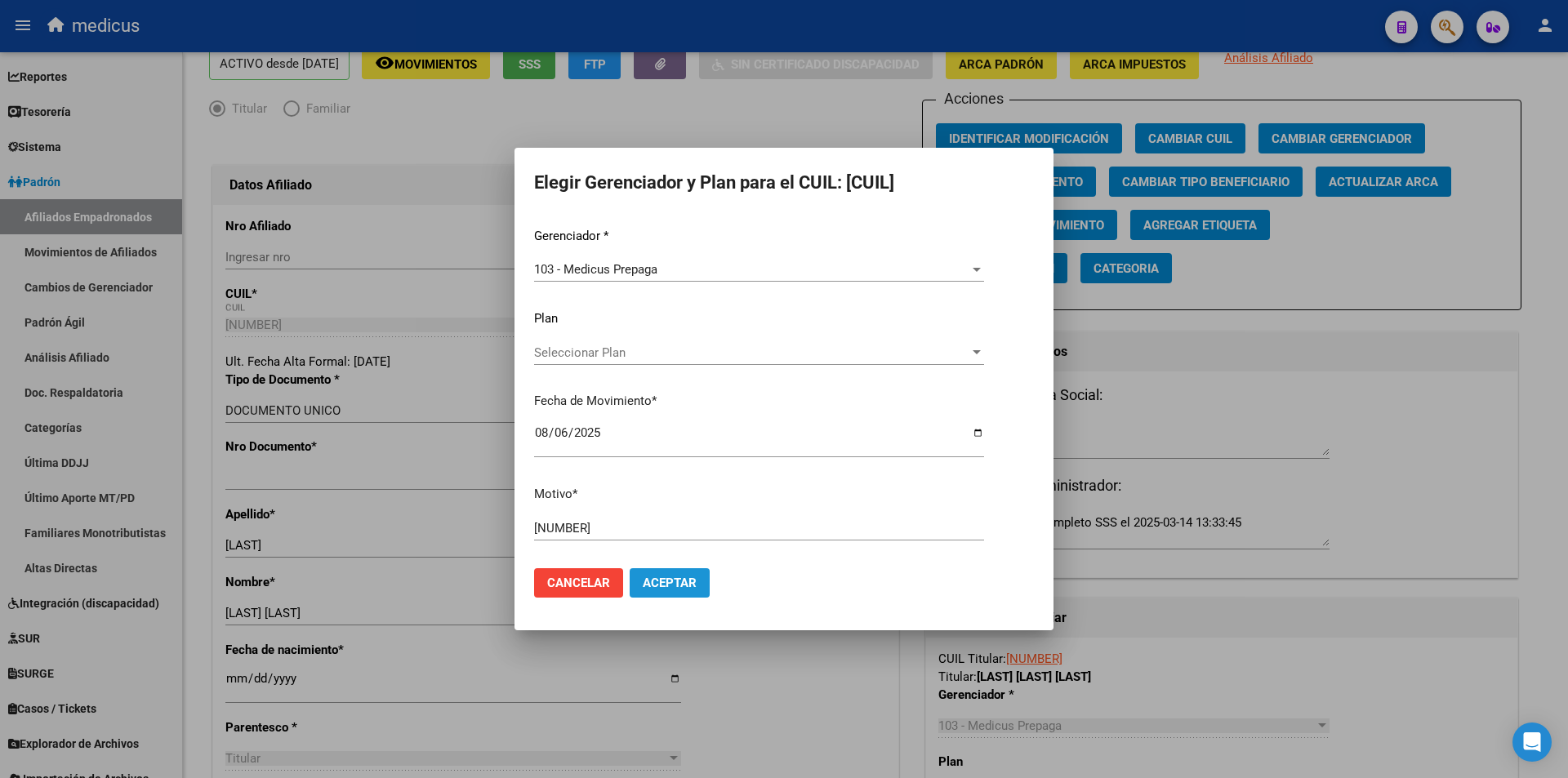 click on "Aceptar" at bounding box center (670, 583) 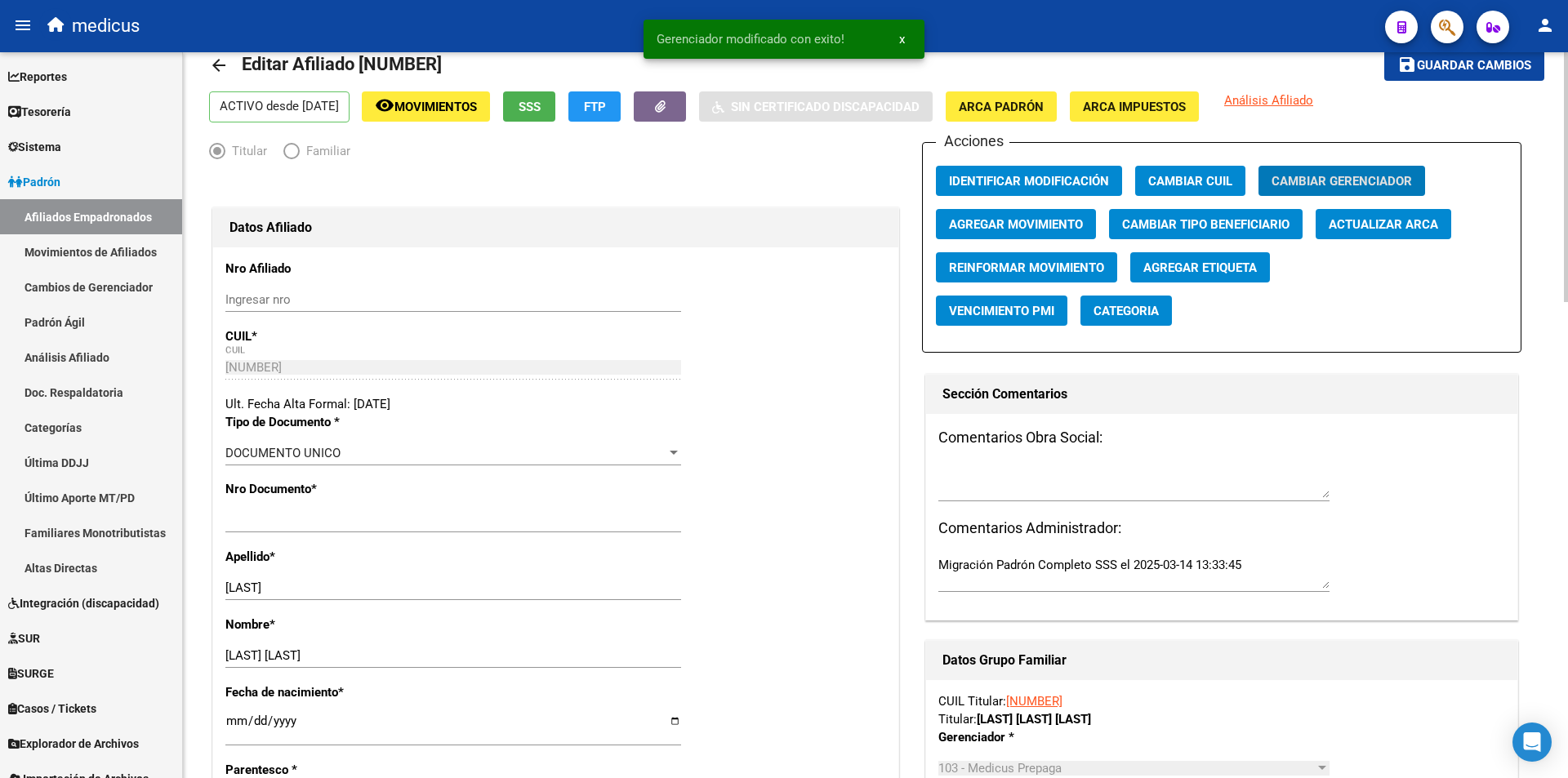 scroll, scrollTop: 0, scrollLeft: 0, axis: both 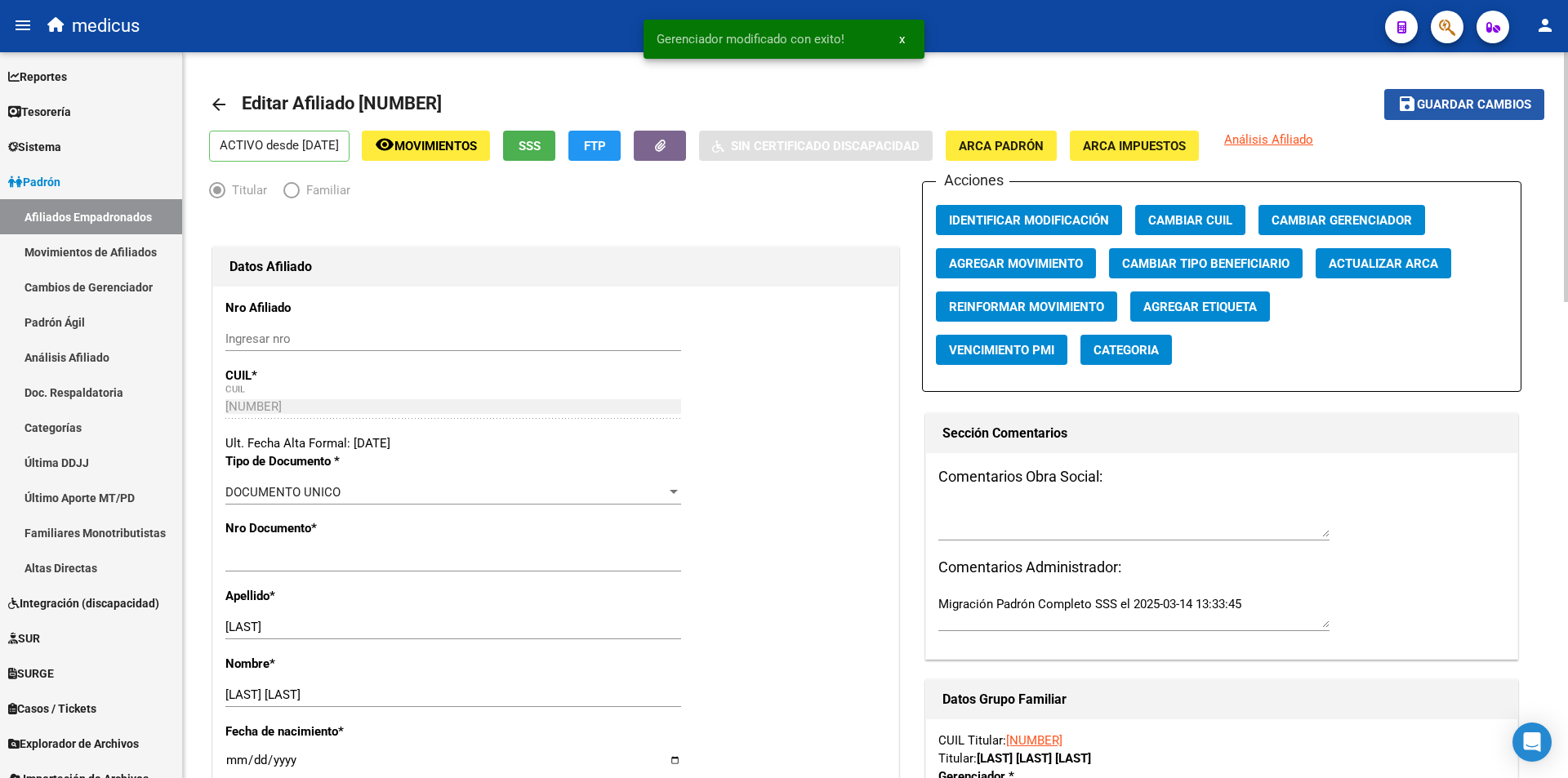 click on "Guardar cambios" 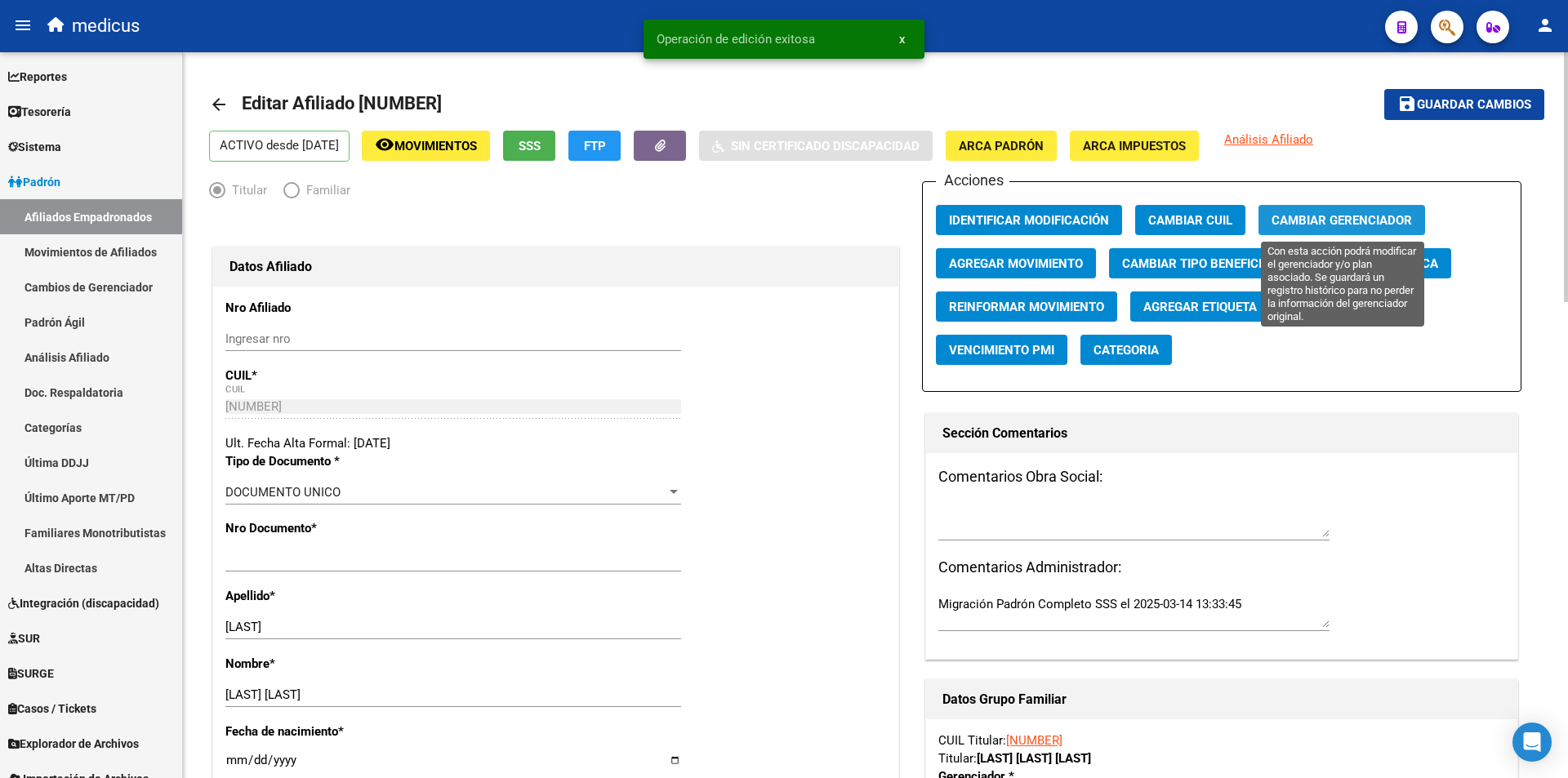 click on "Cambiar Gerenciador" 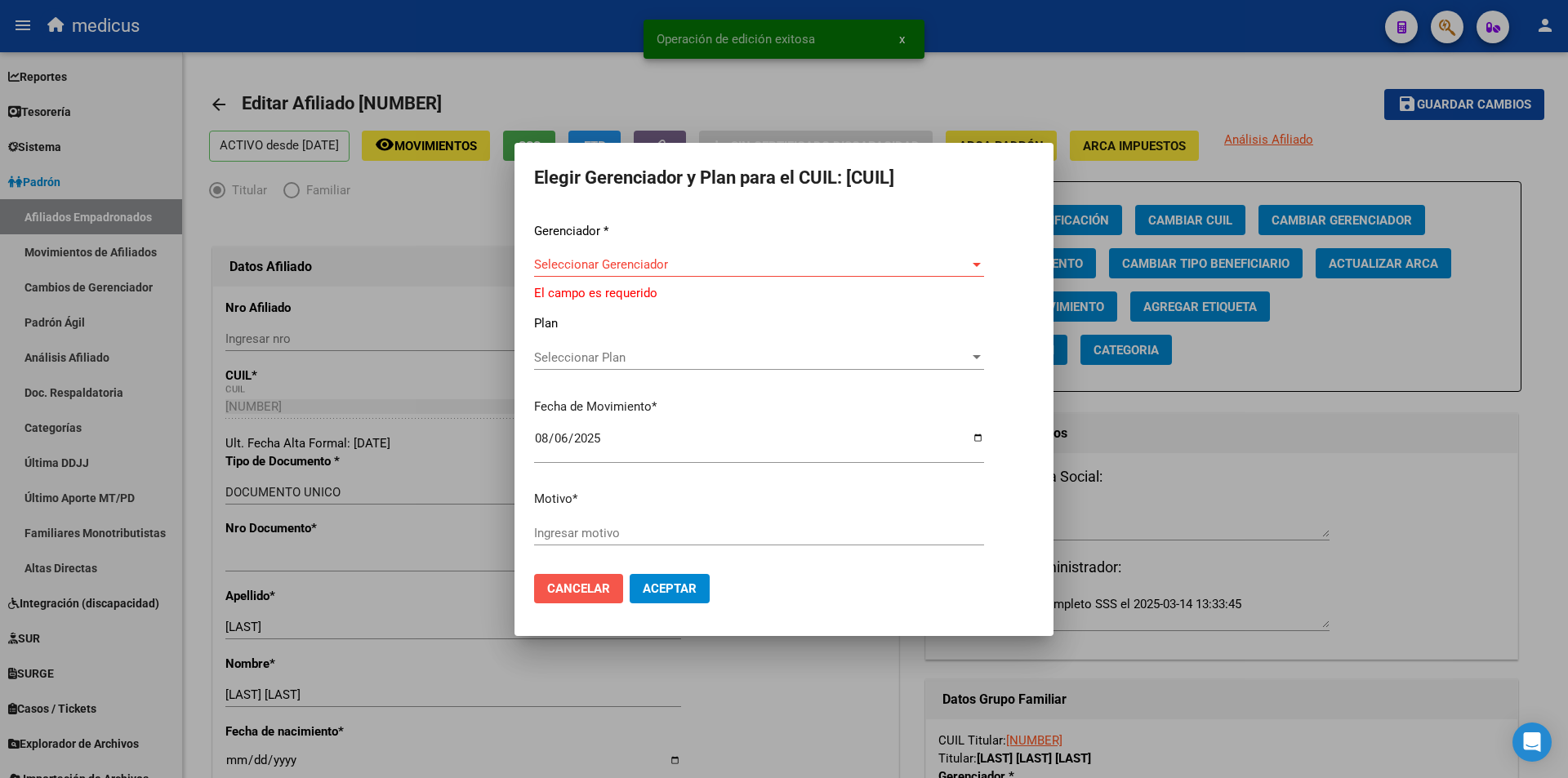 click on "Cancelar" at bounding box center (578, 589) 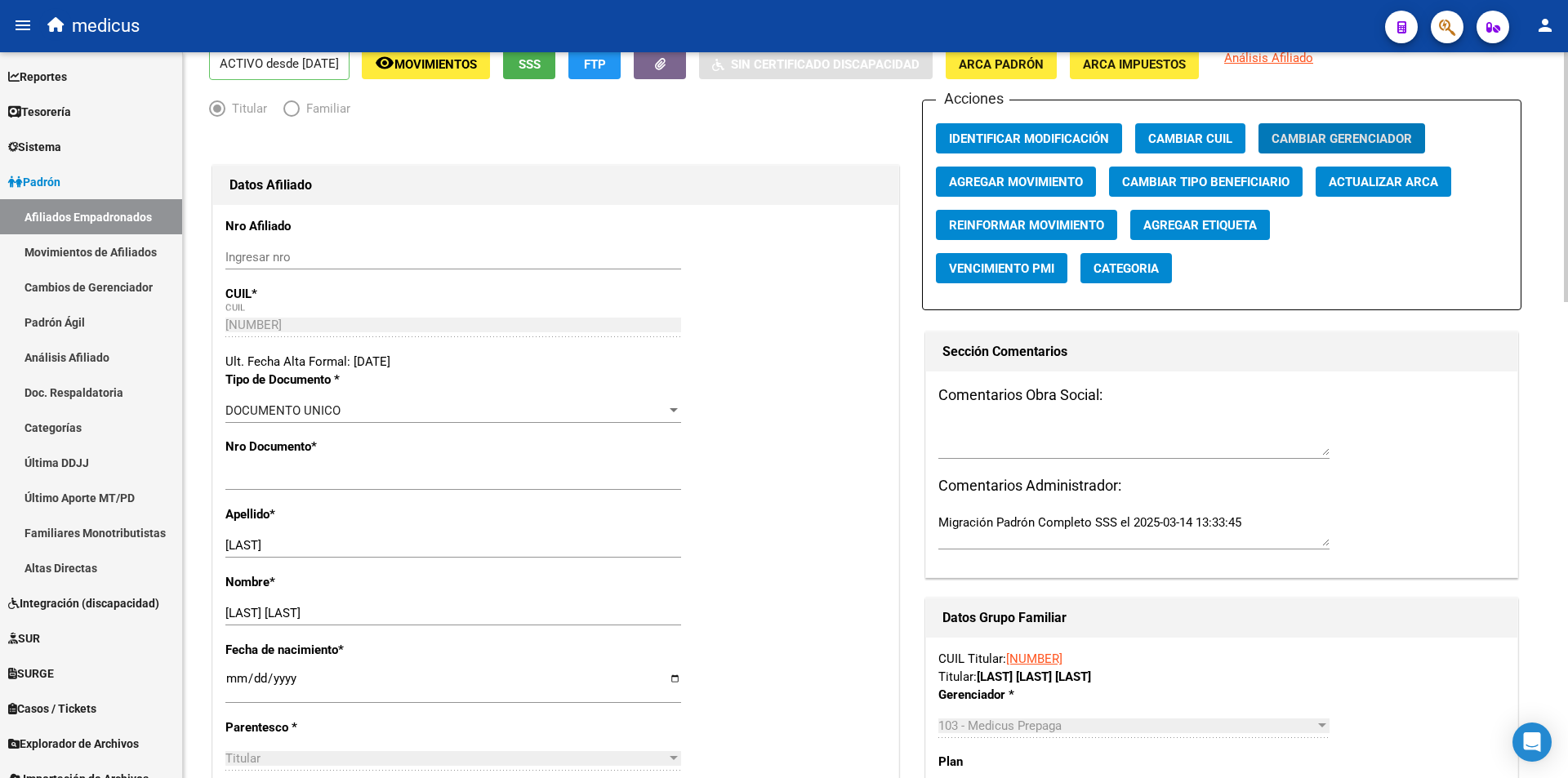 scroll, scrollTop: 0, scrollLeft: 0, axis: both 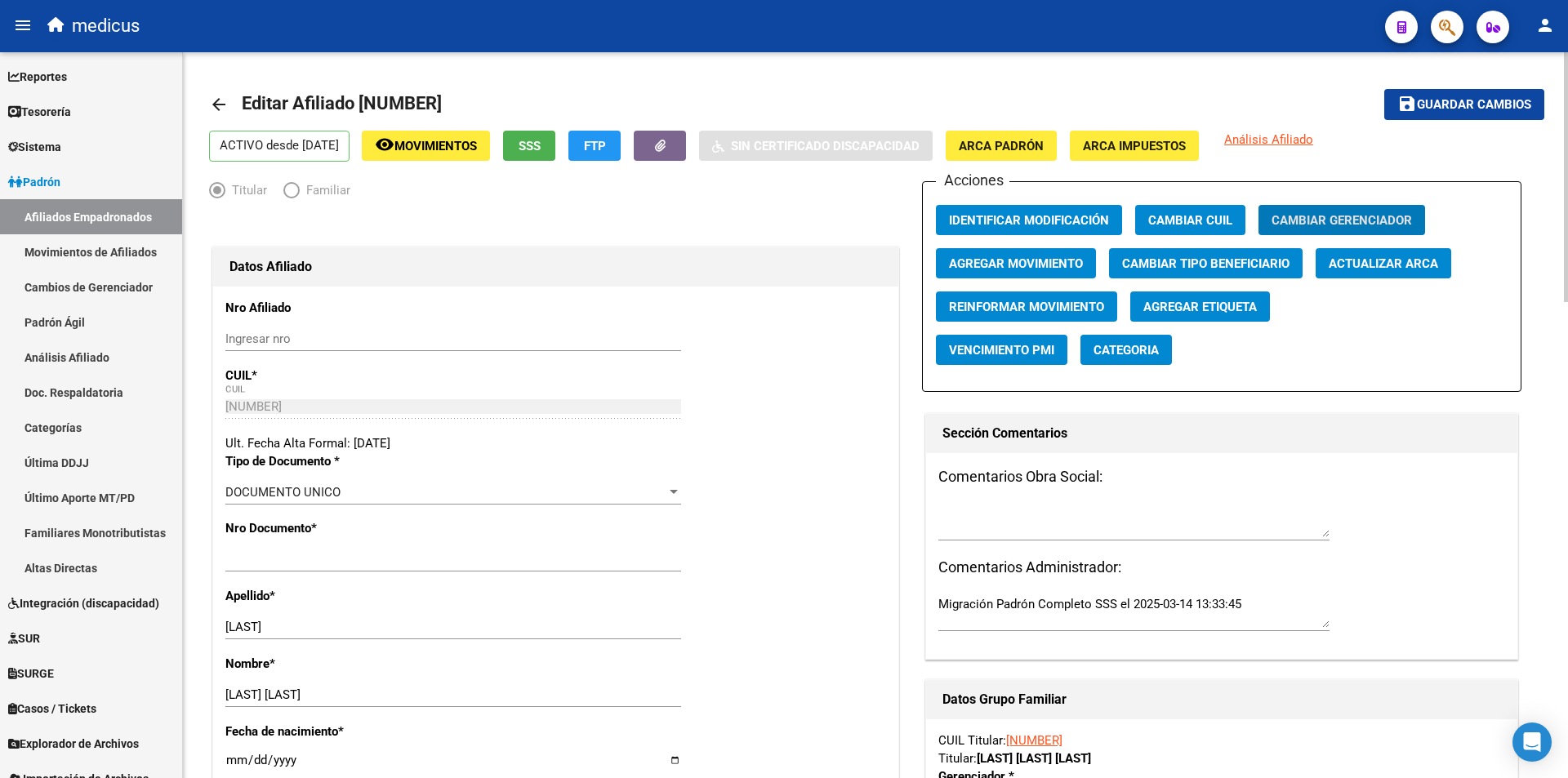 click on "arrow_back" 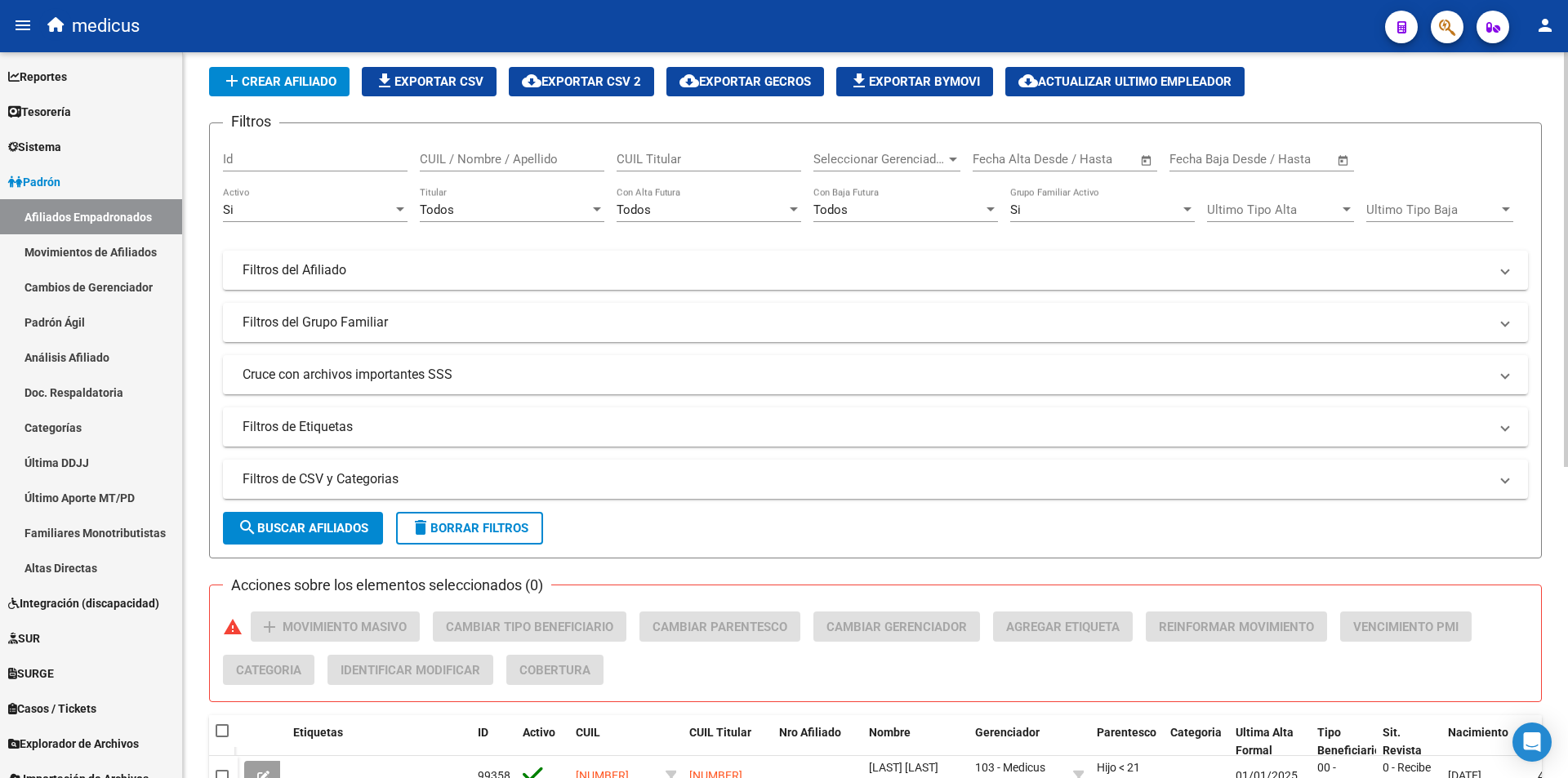 scroll, scrollTop: 0, scrollLeft: 0, axis: both 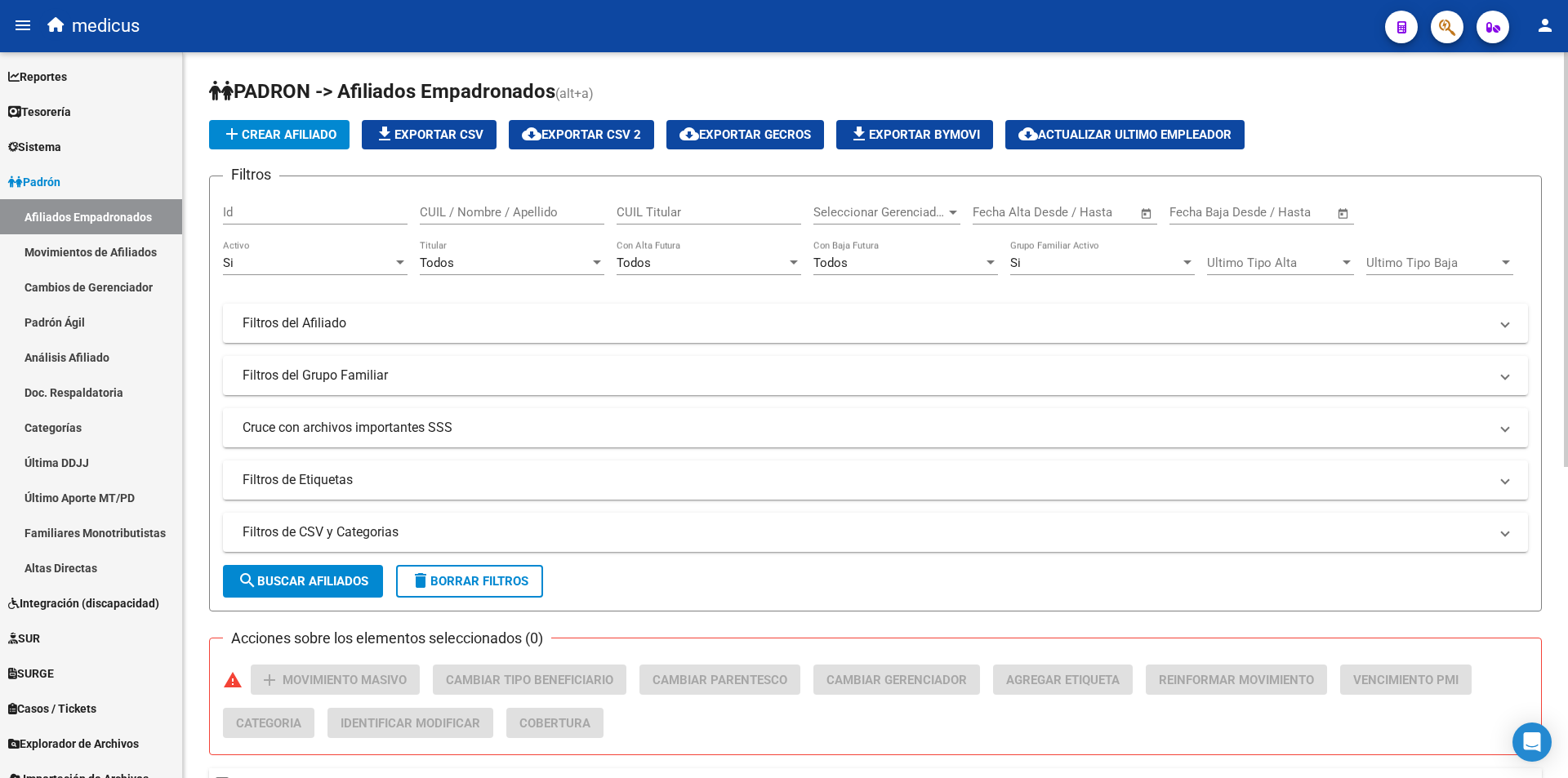click on "CUIL / Nombre / Apellido" 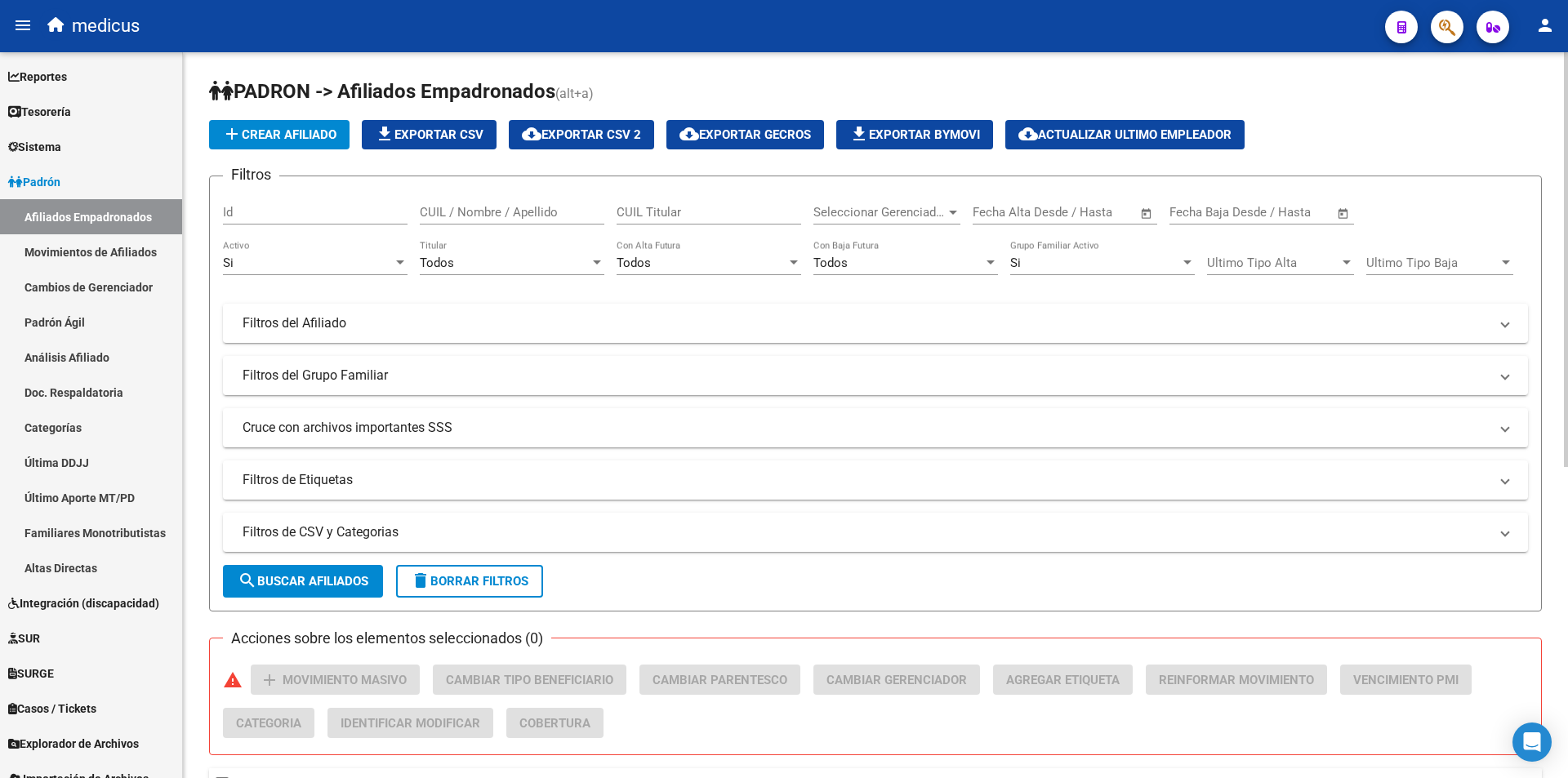 click on "CUIL Titular" 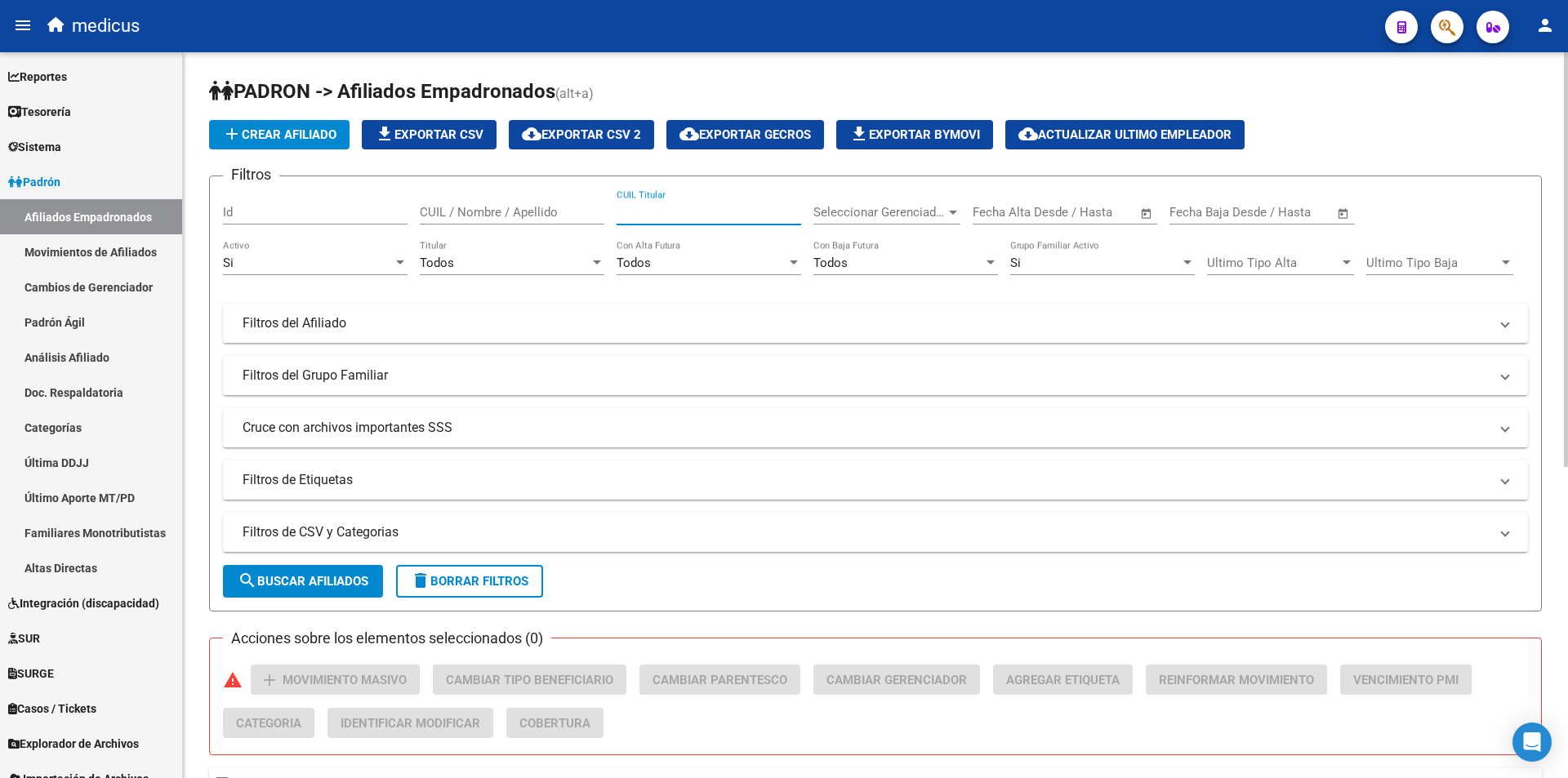 paste on "[NUMBER]" 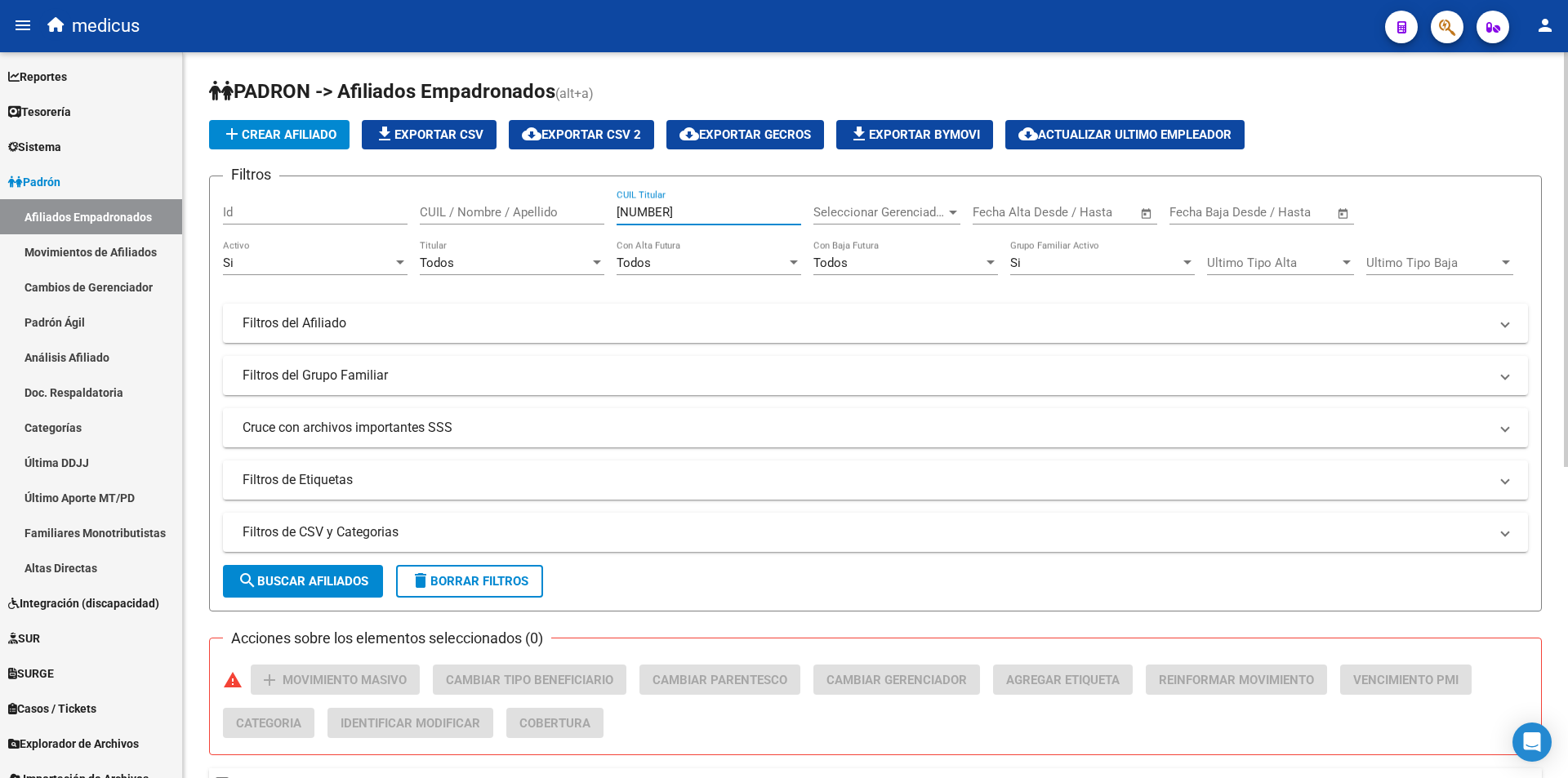type on "[NUMBER]" 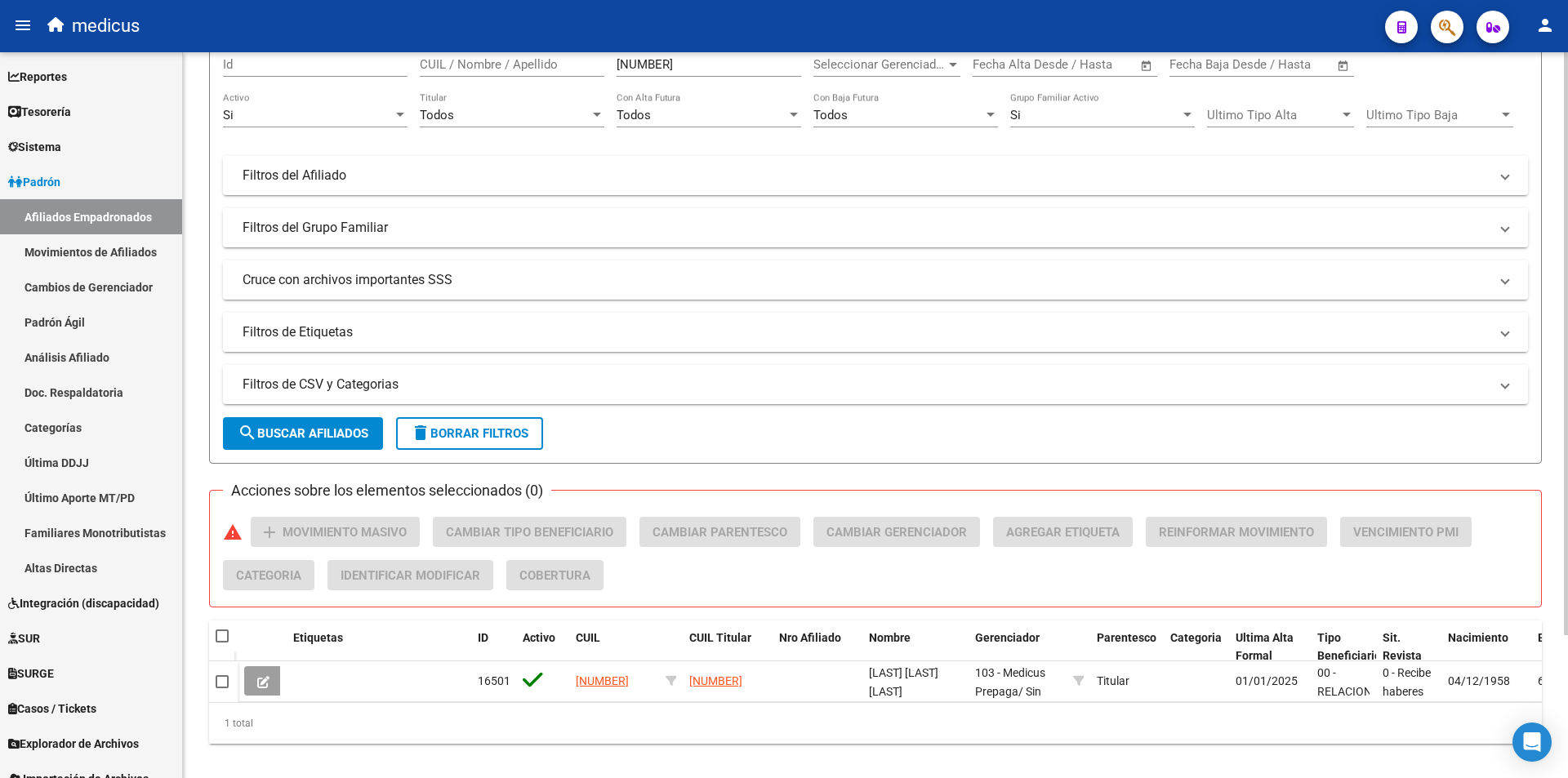 scroll, scrollTop: 178, scrollLeft: 0, axis: vertical 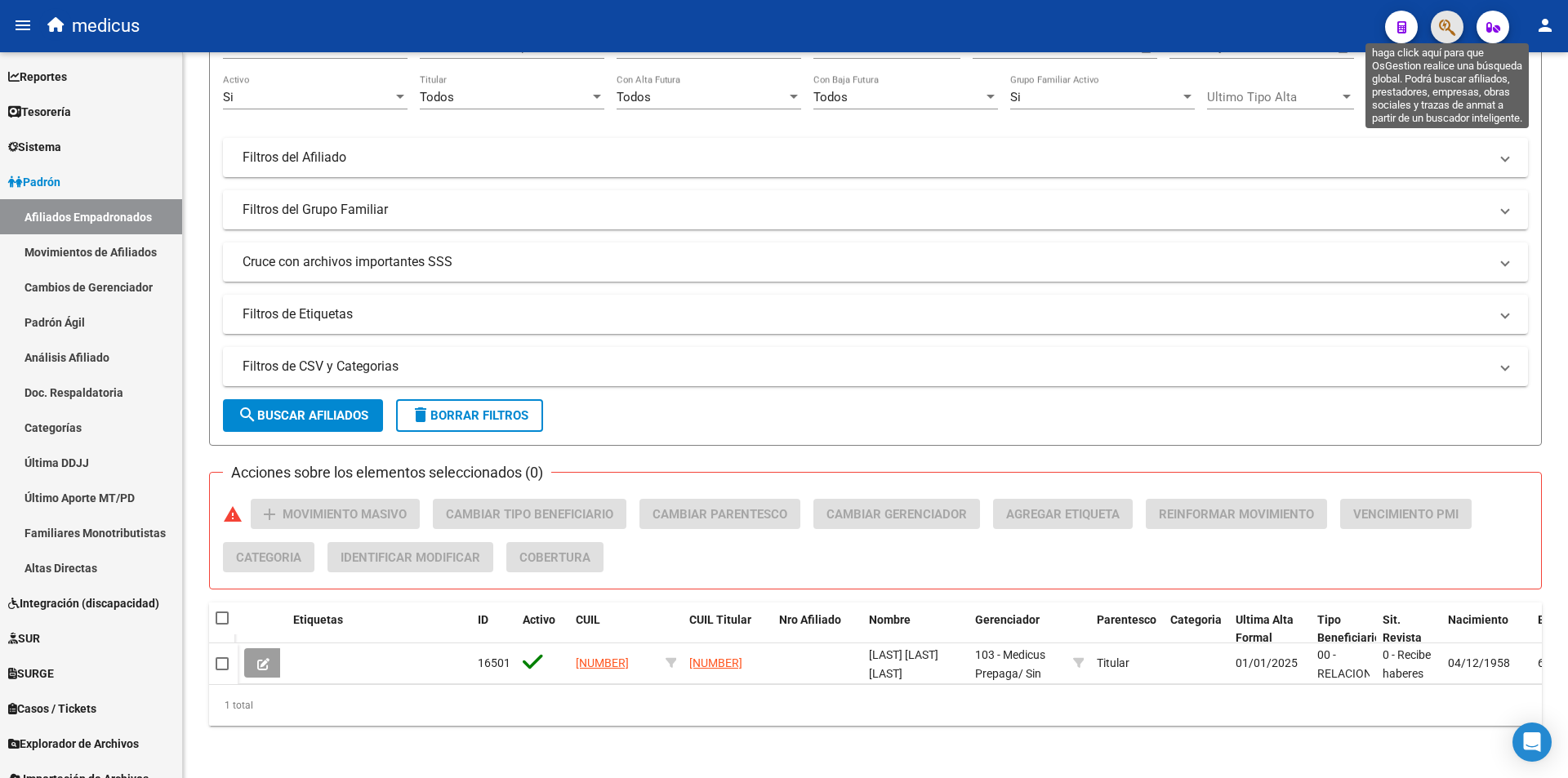 click 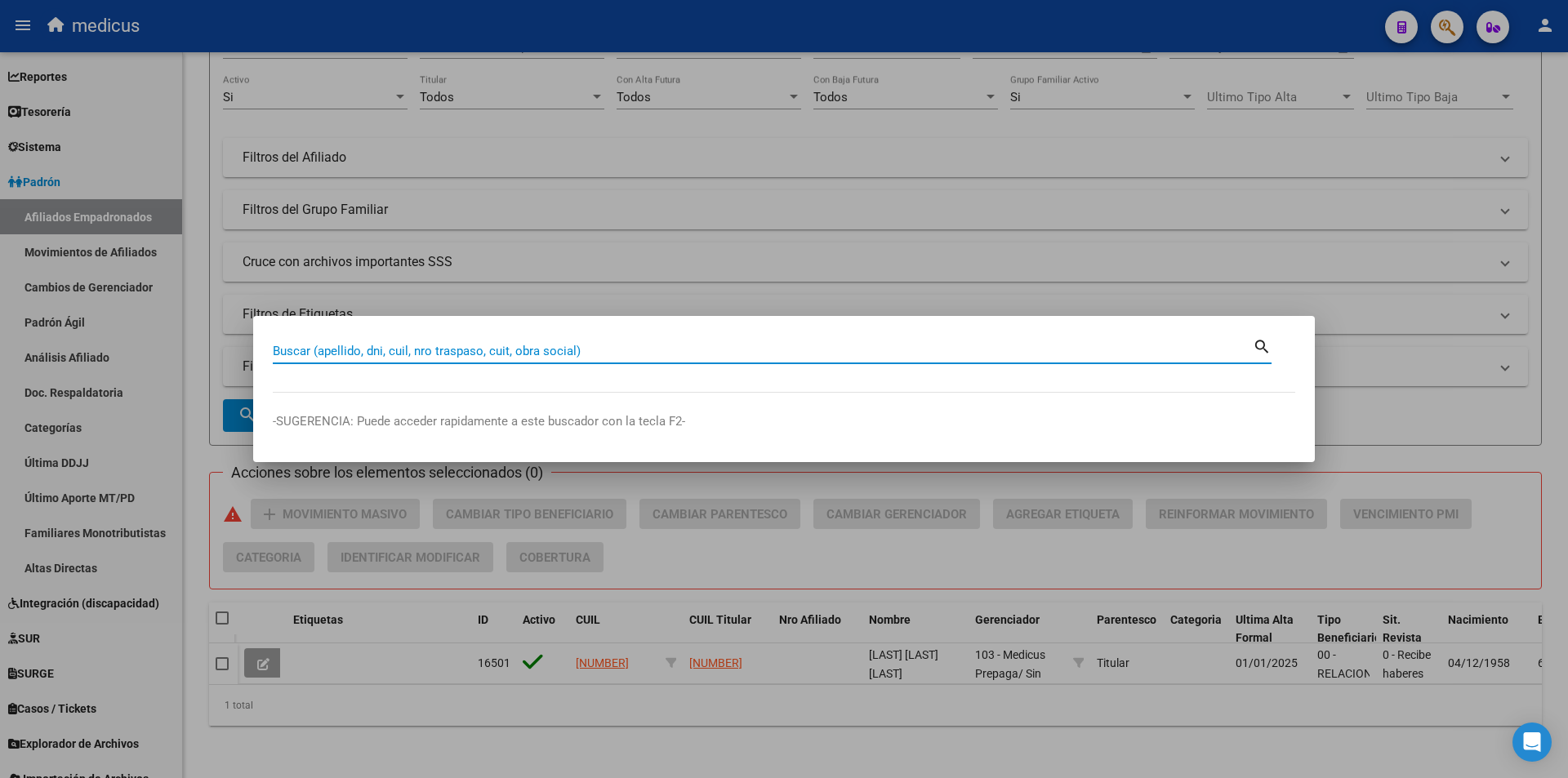 paste on "[NUMBER]" 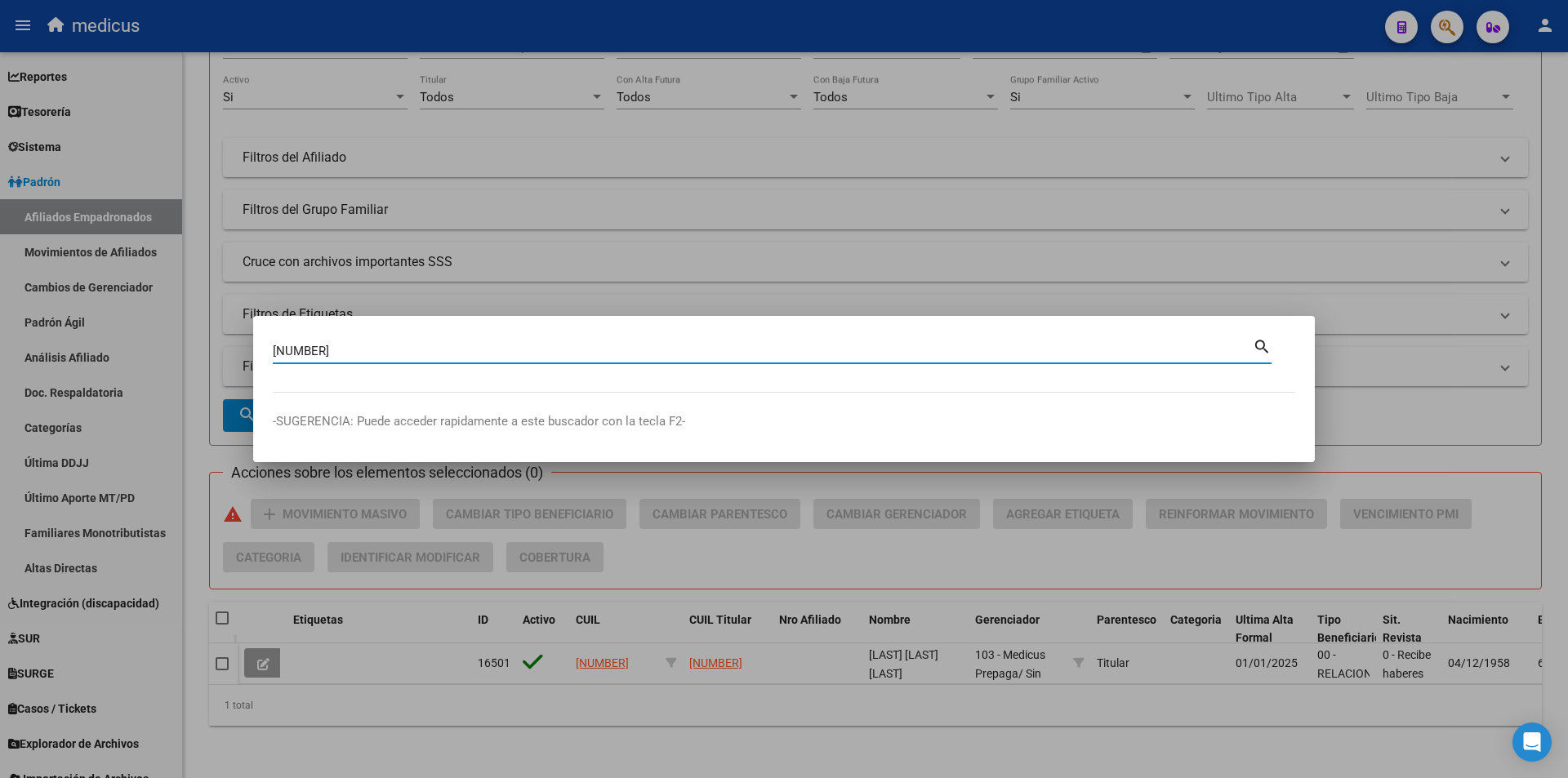 type on "[NUMBER]" 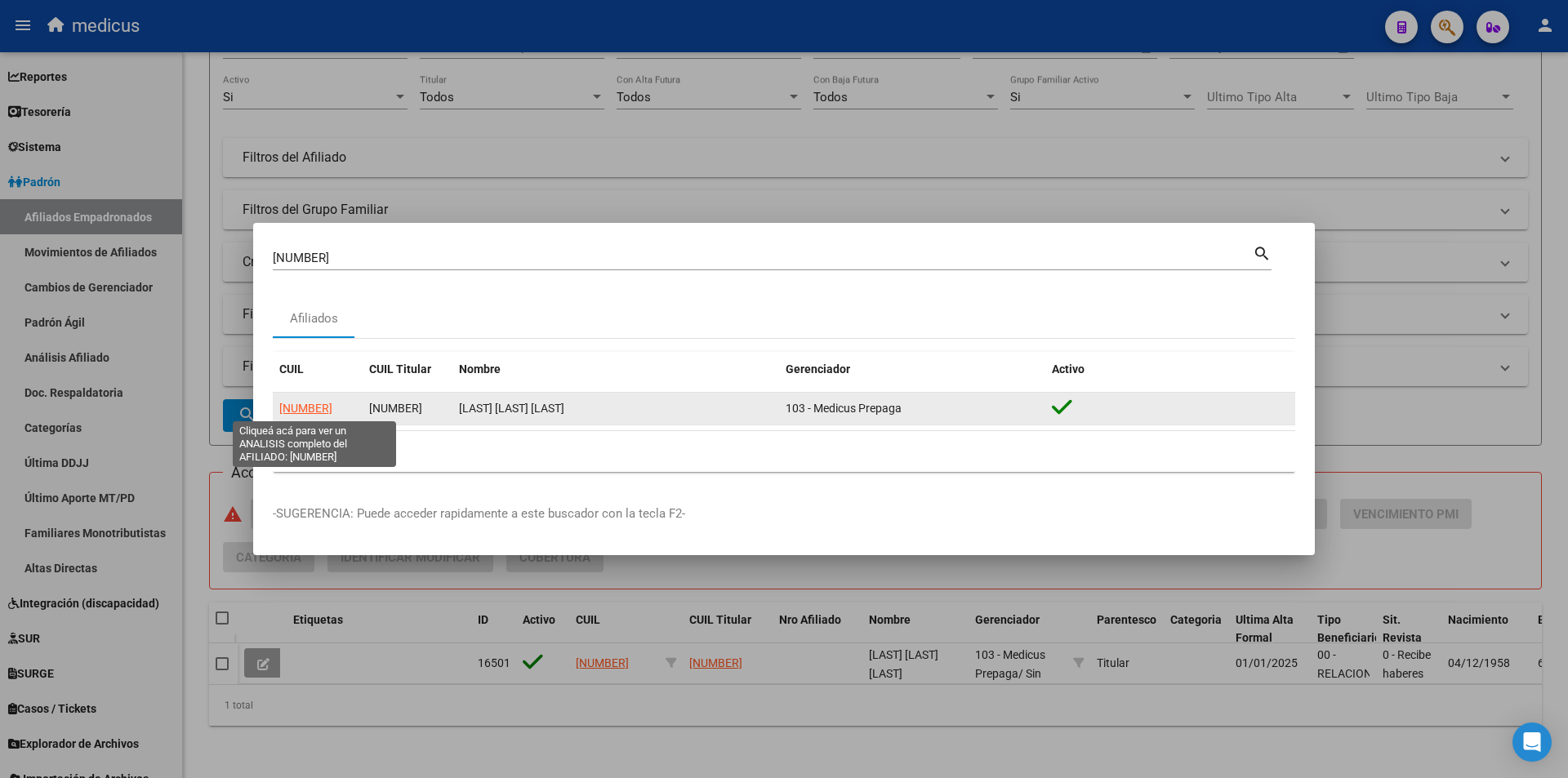 click on "[NUMBER]" 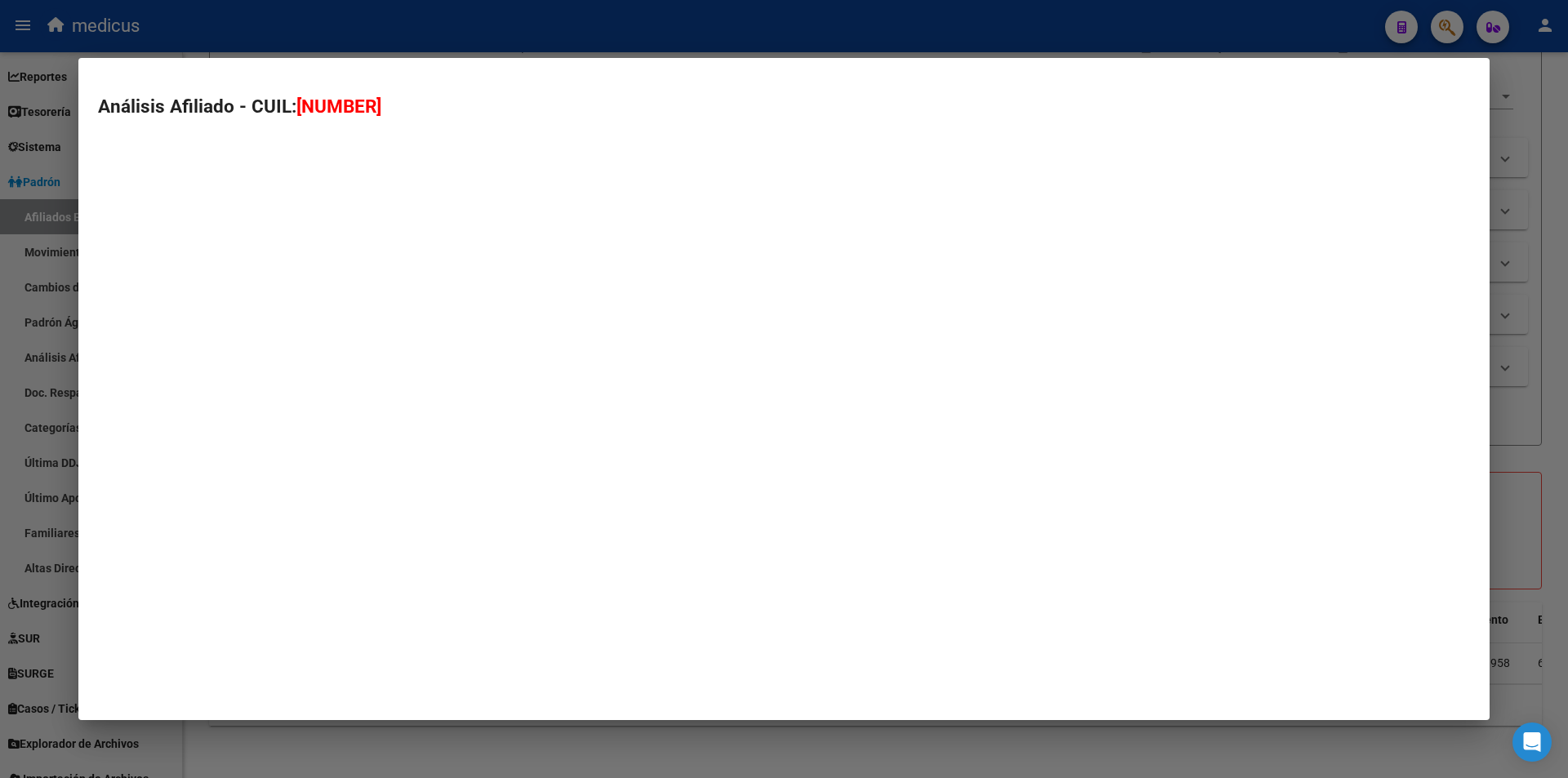 click on "Análisis Afiliado - CUIL: [CUIL]" at bounding box center [784, 389] 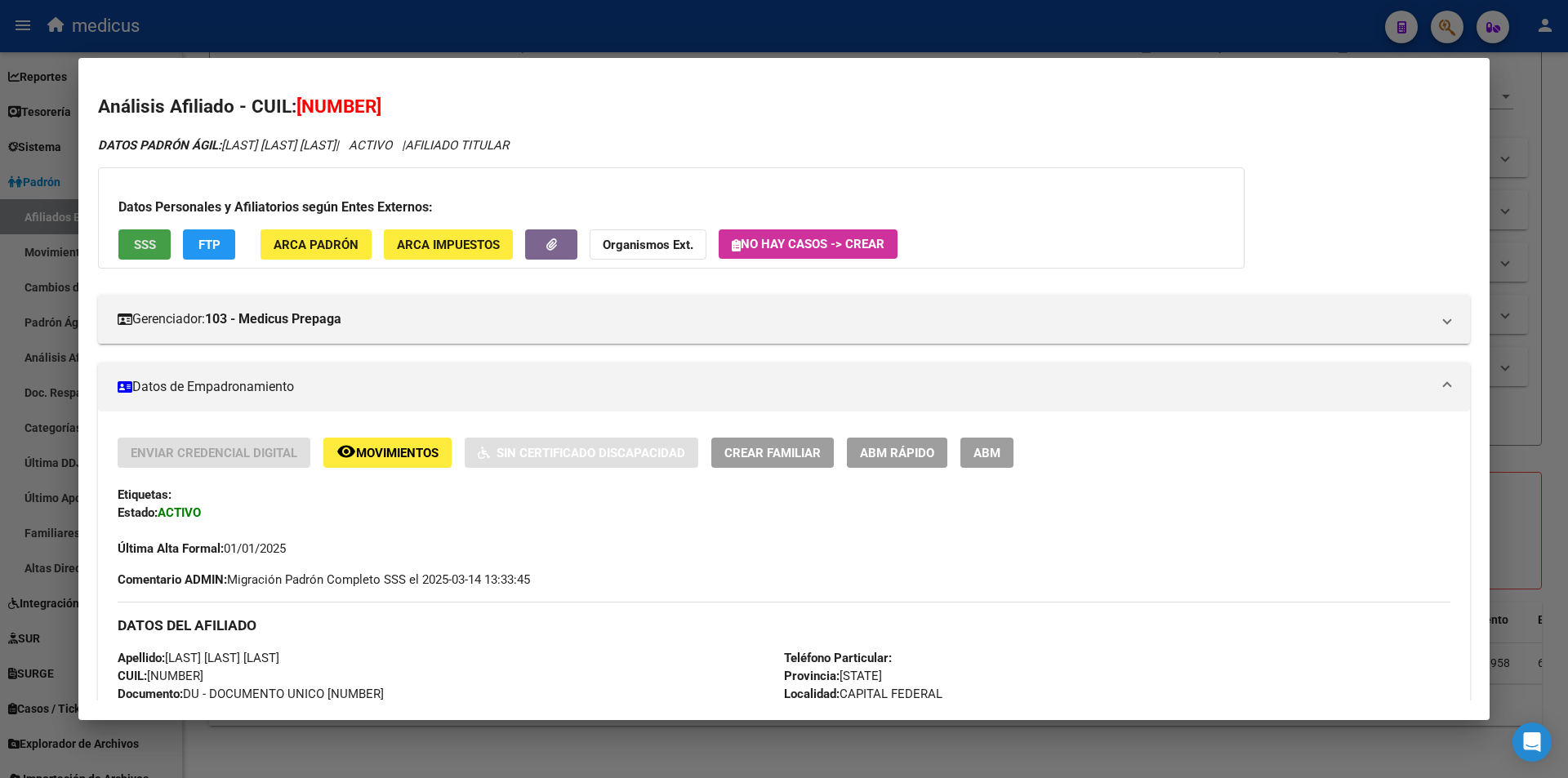 click on "SSS" at bounding box center (145, 245) 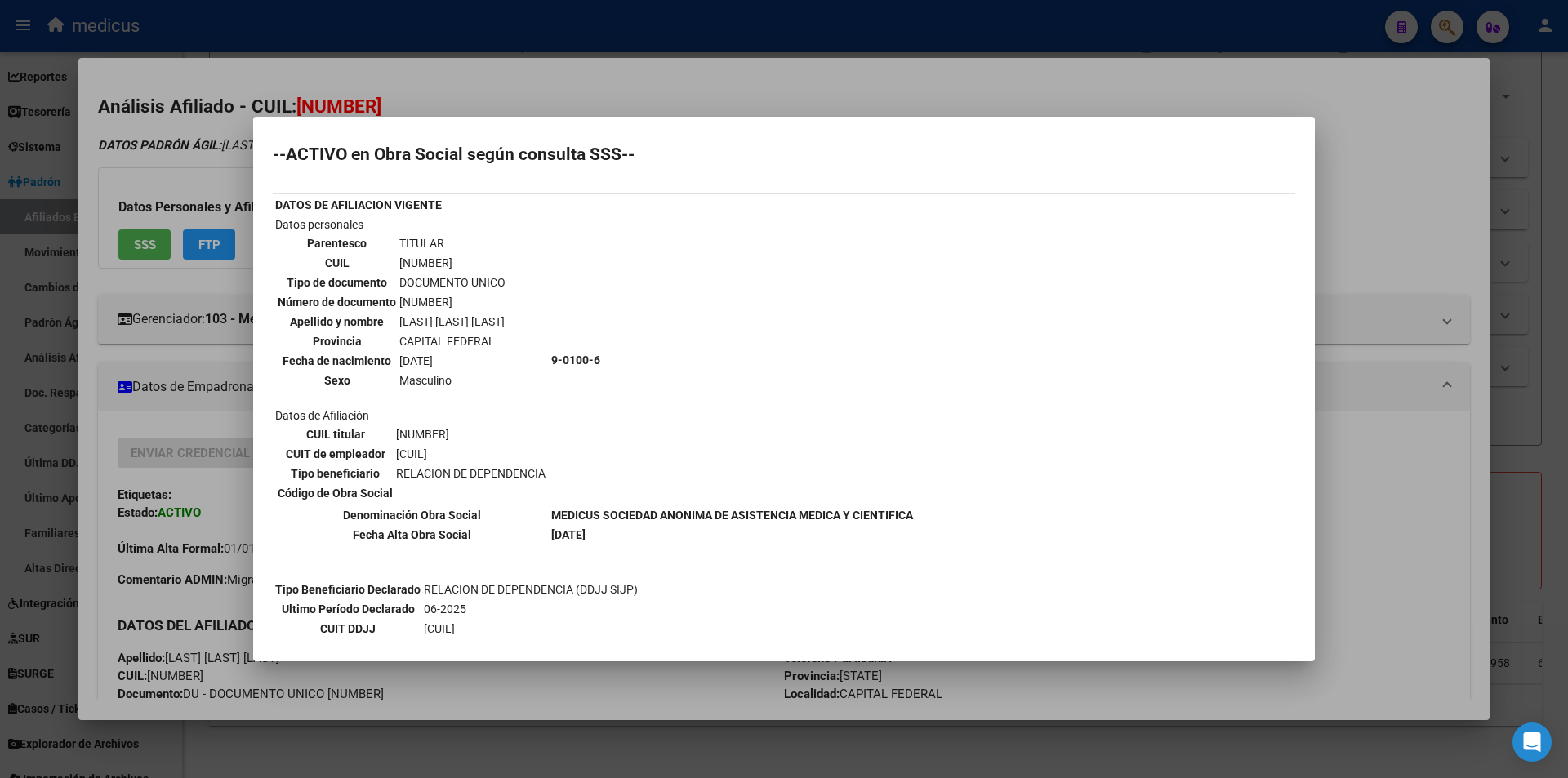 scroll, scrollTop: 0, scrollLeft: 0, axis: both 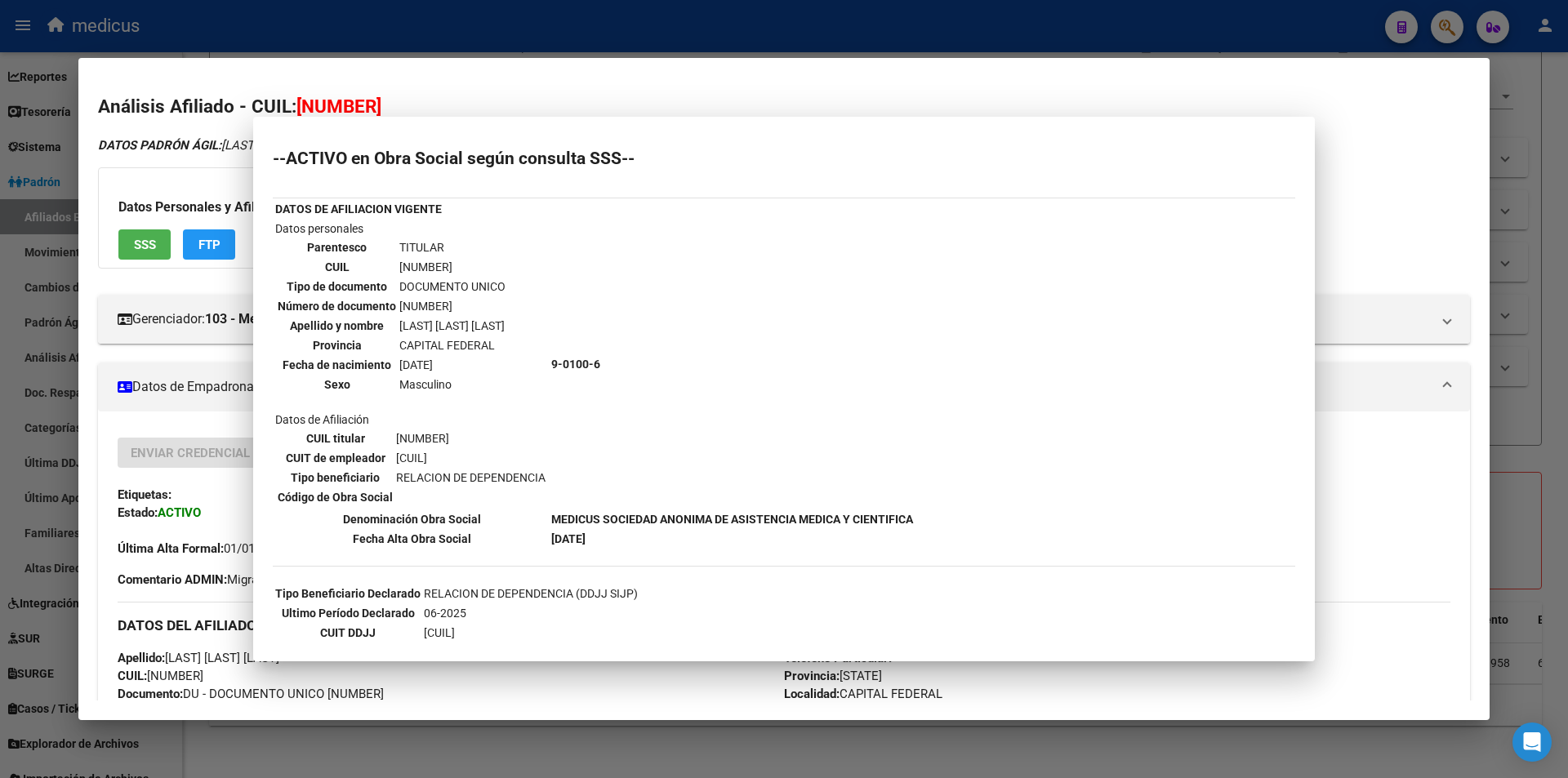 type 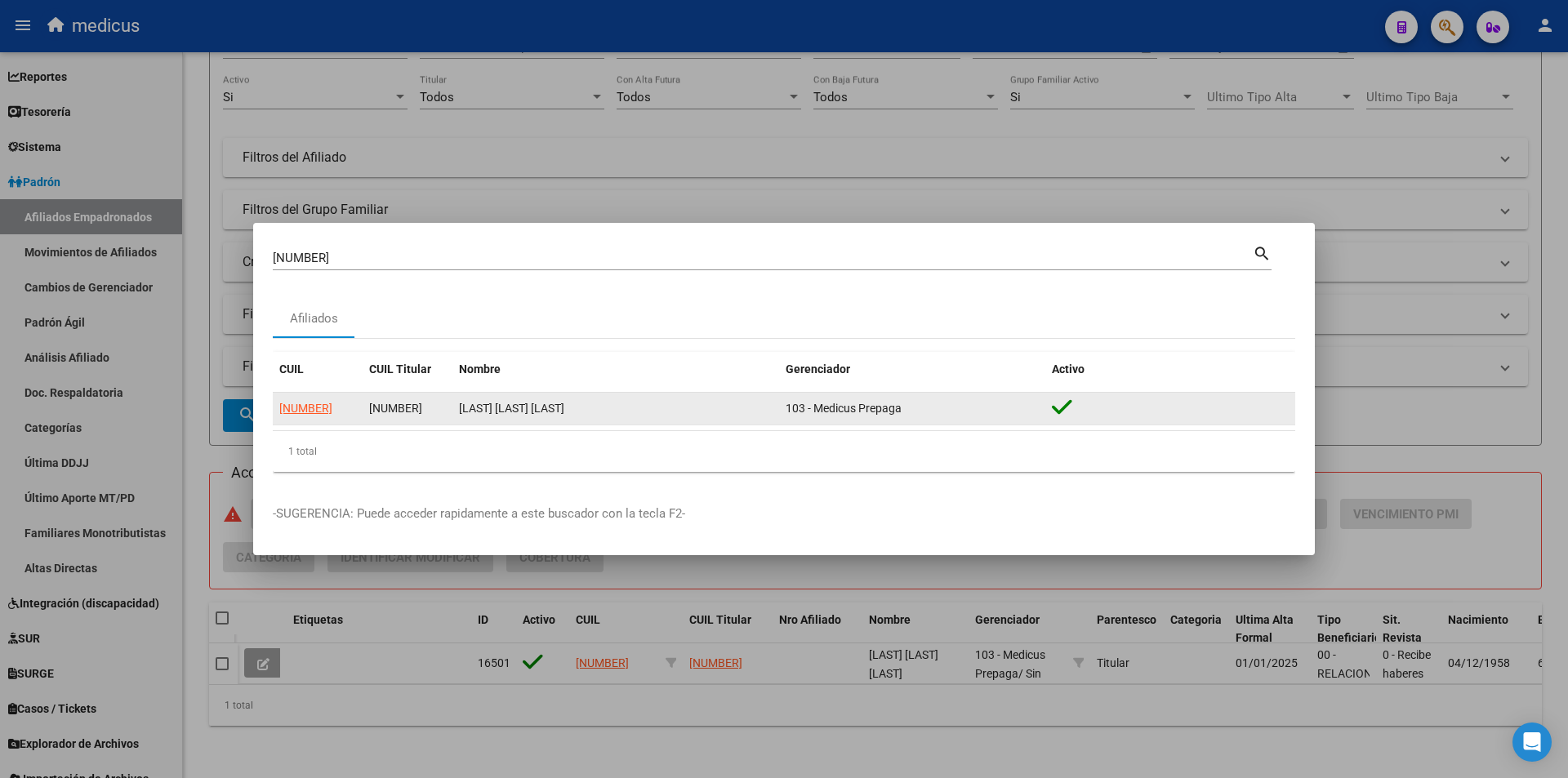 type 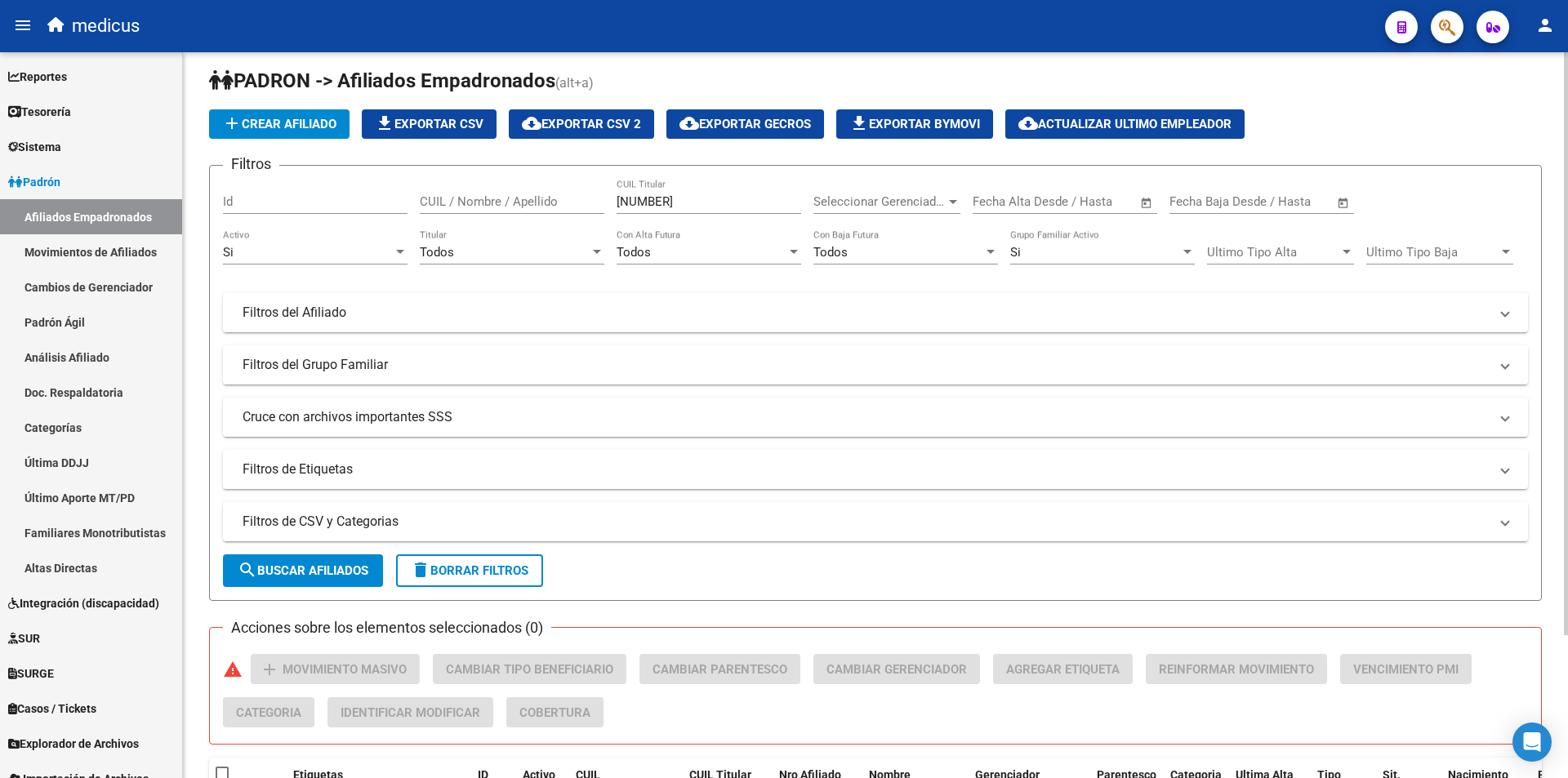 scroll, scrollTop: 0, scrollLeft: 0, axis: both 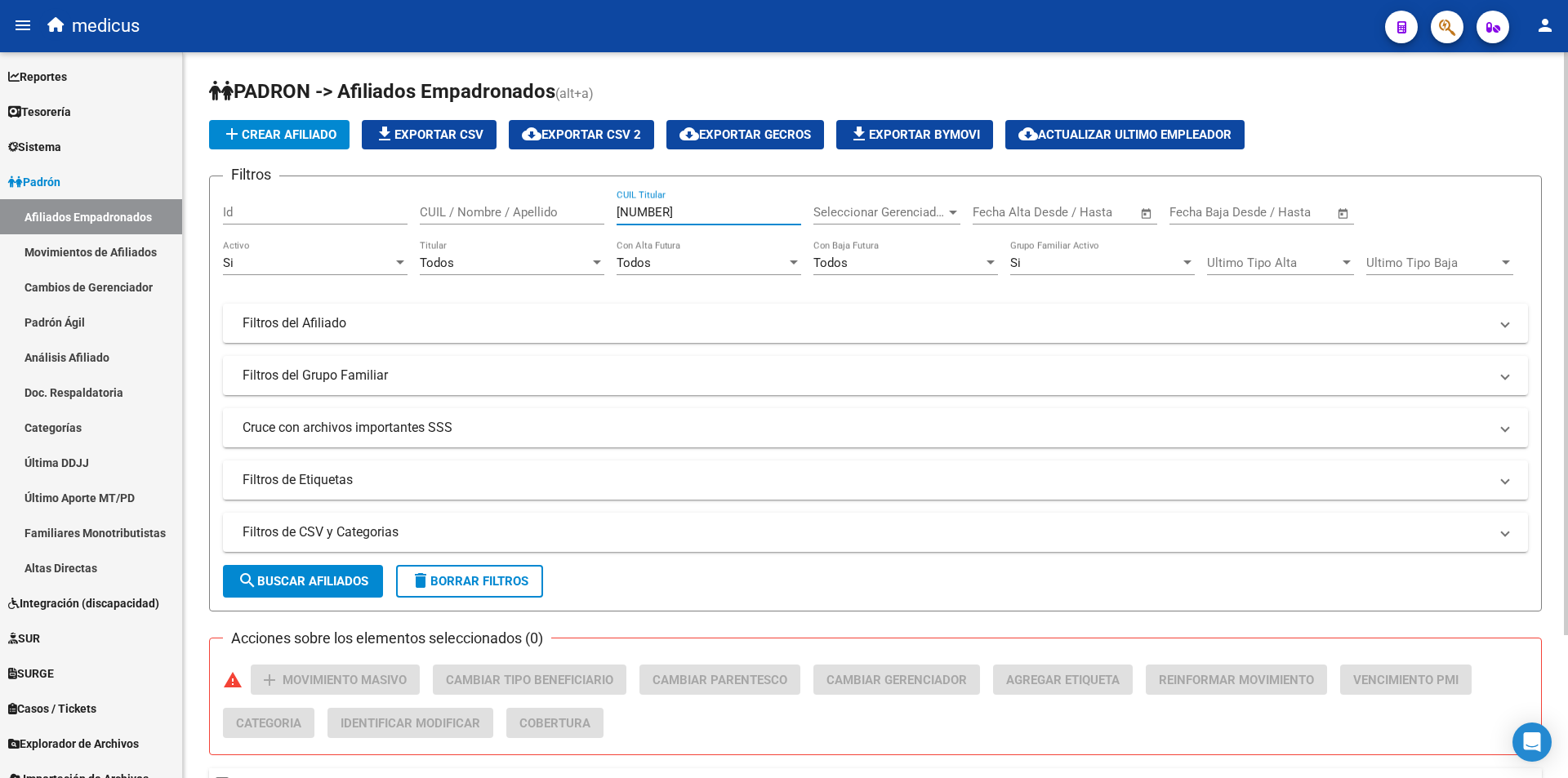drag, startPoint x: 719, startPoint y: 208, endPoint x: 549, endPoint y: 212, distance: 170.04705 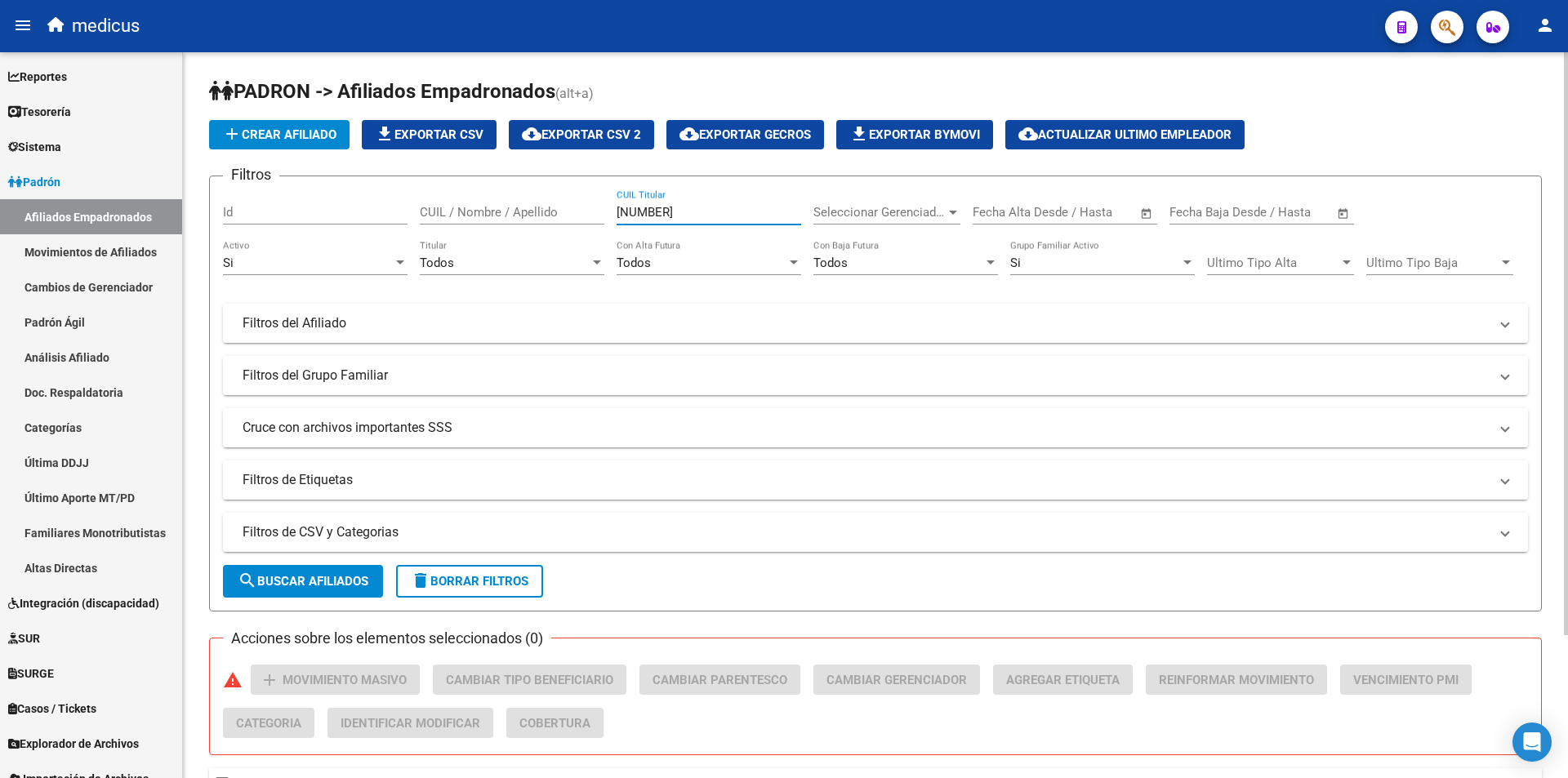 type on "[NUMBER]" 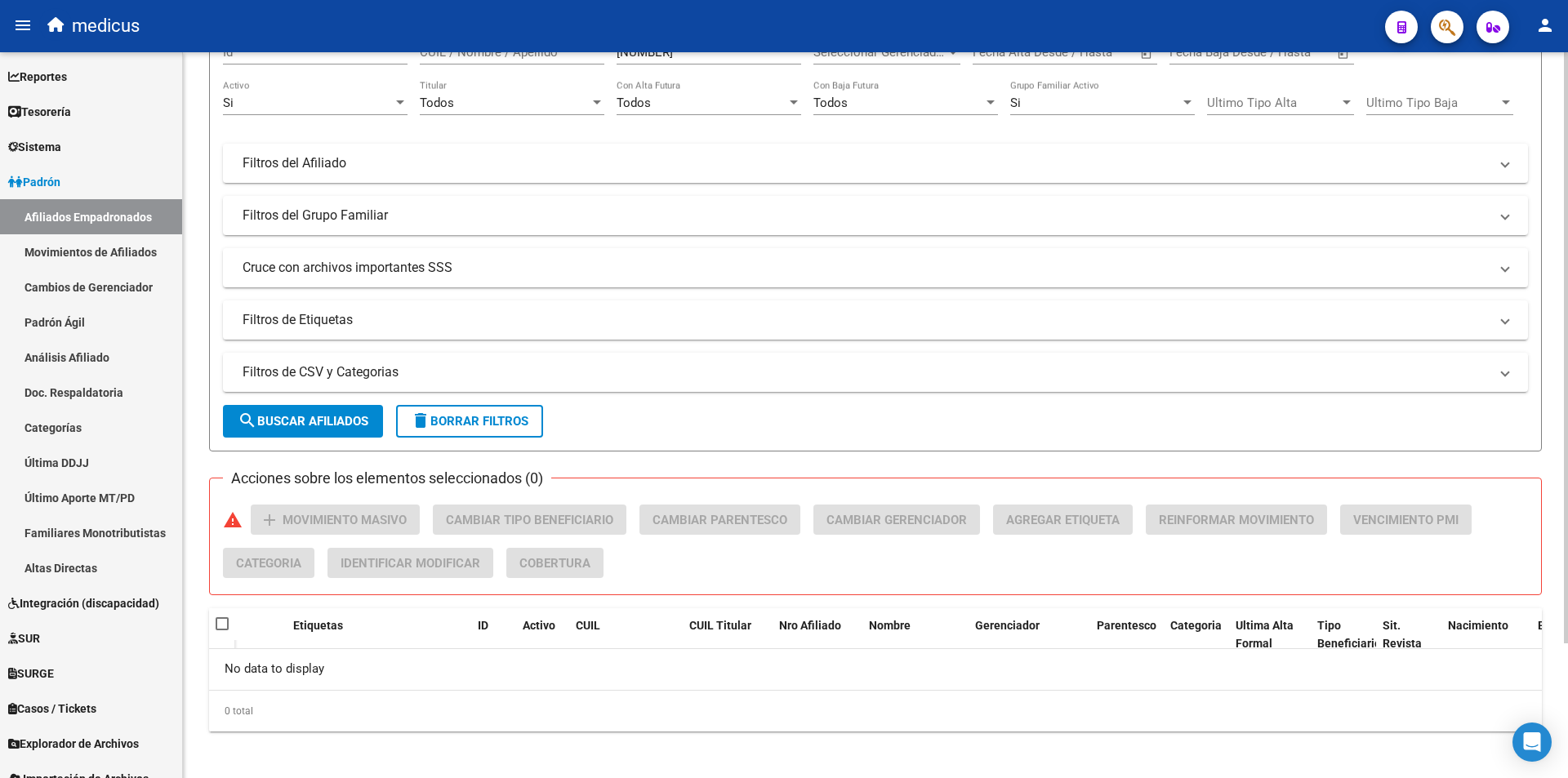 scroll, scrollTop: 166, scrollLeft: 0, axis: vertical 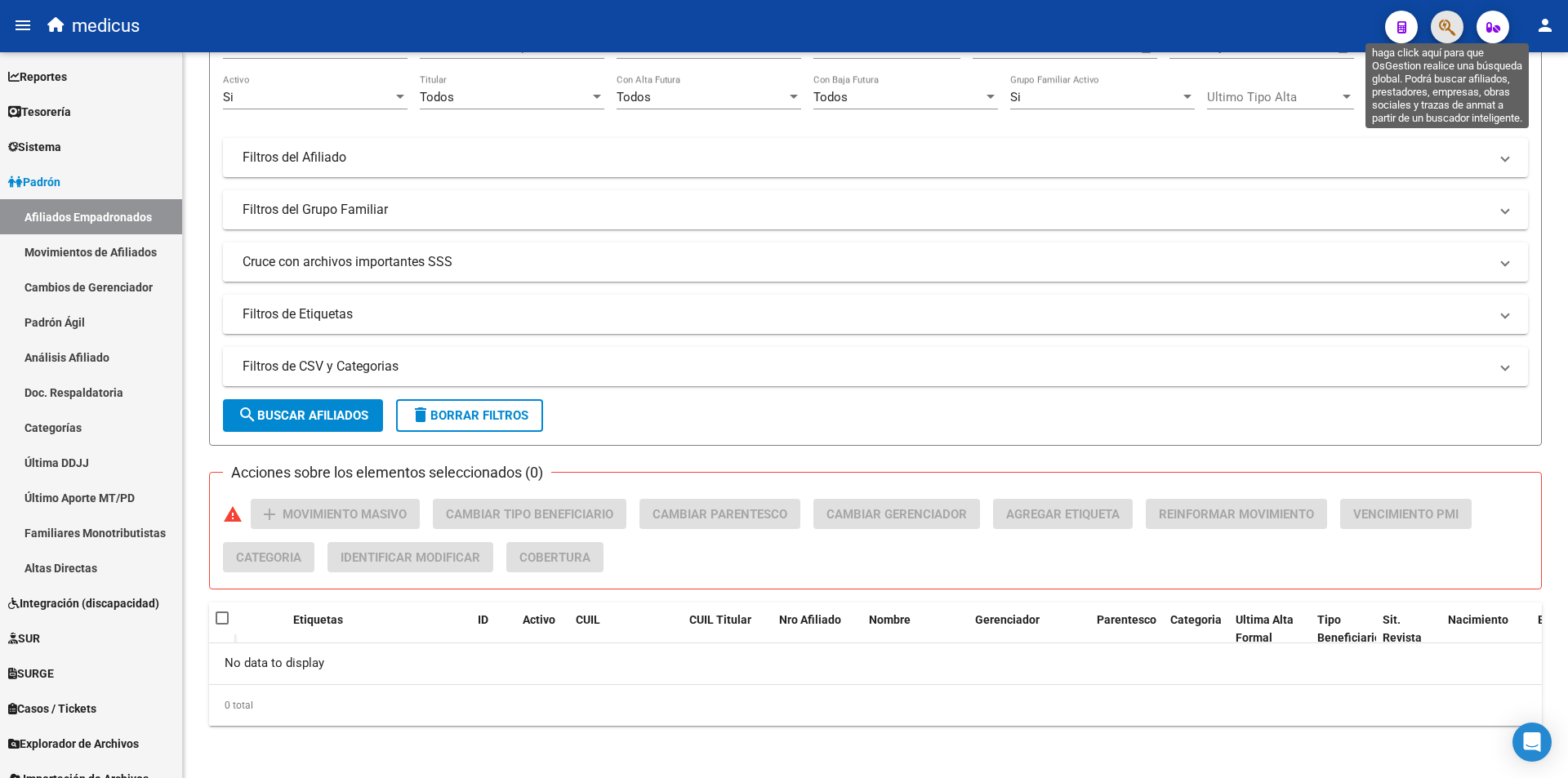click 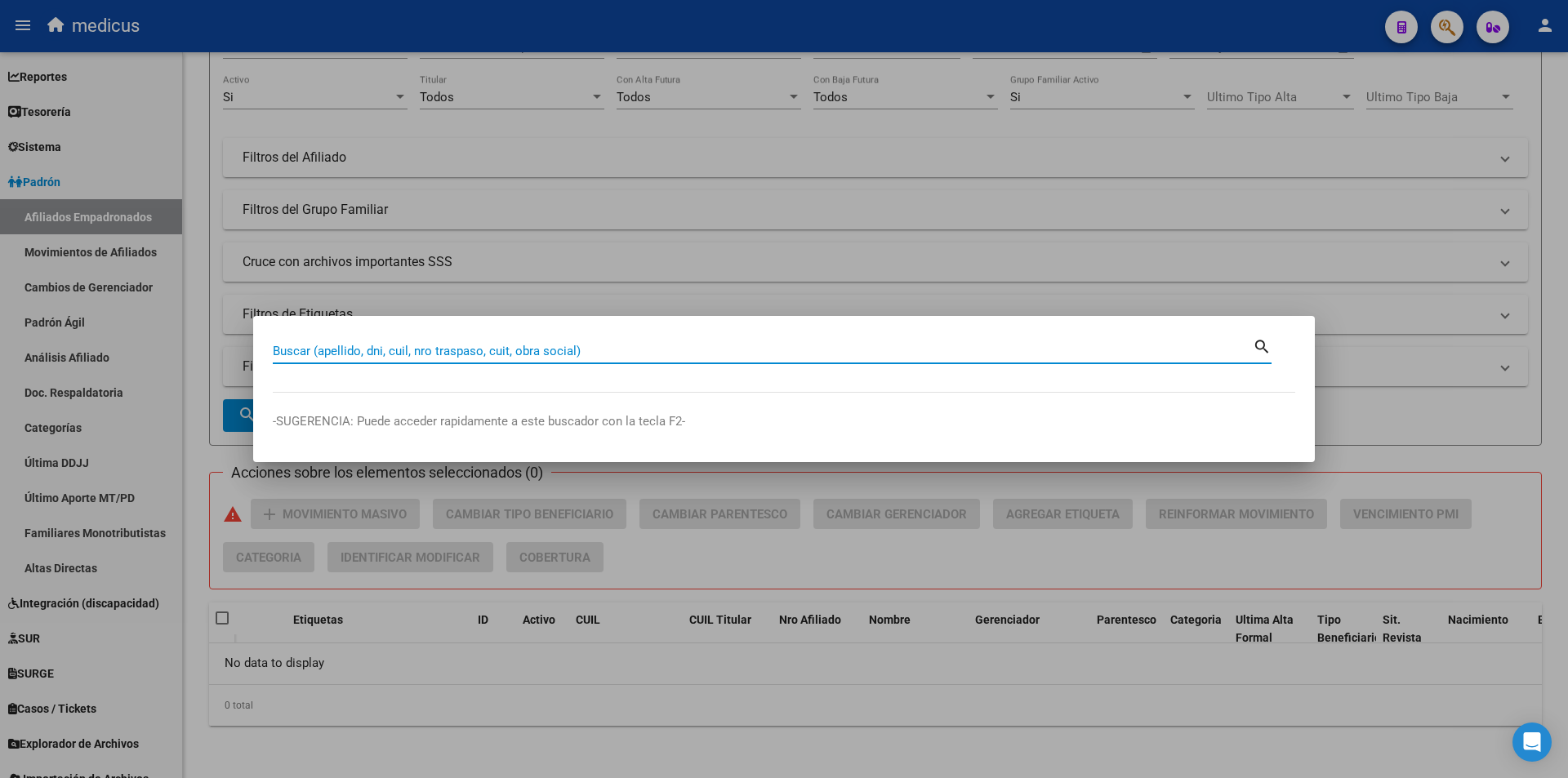 paste on "[NUMBER]" 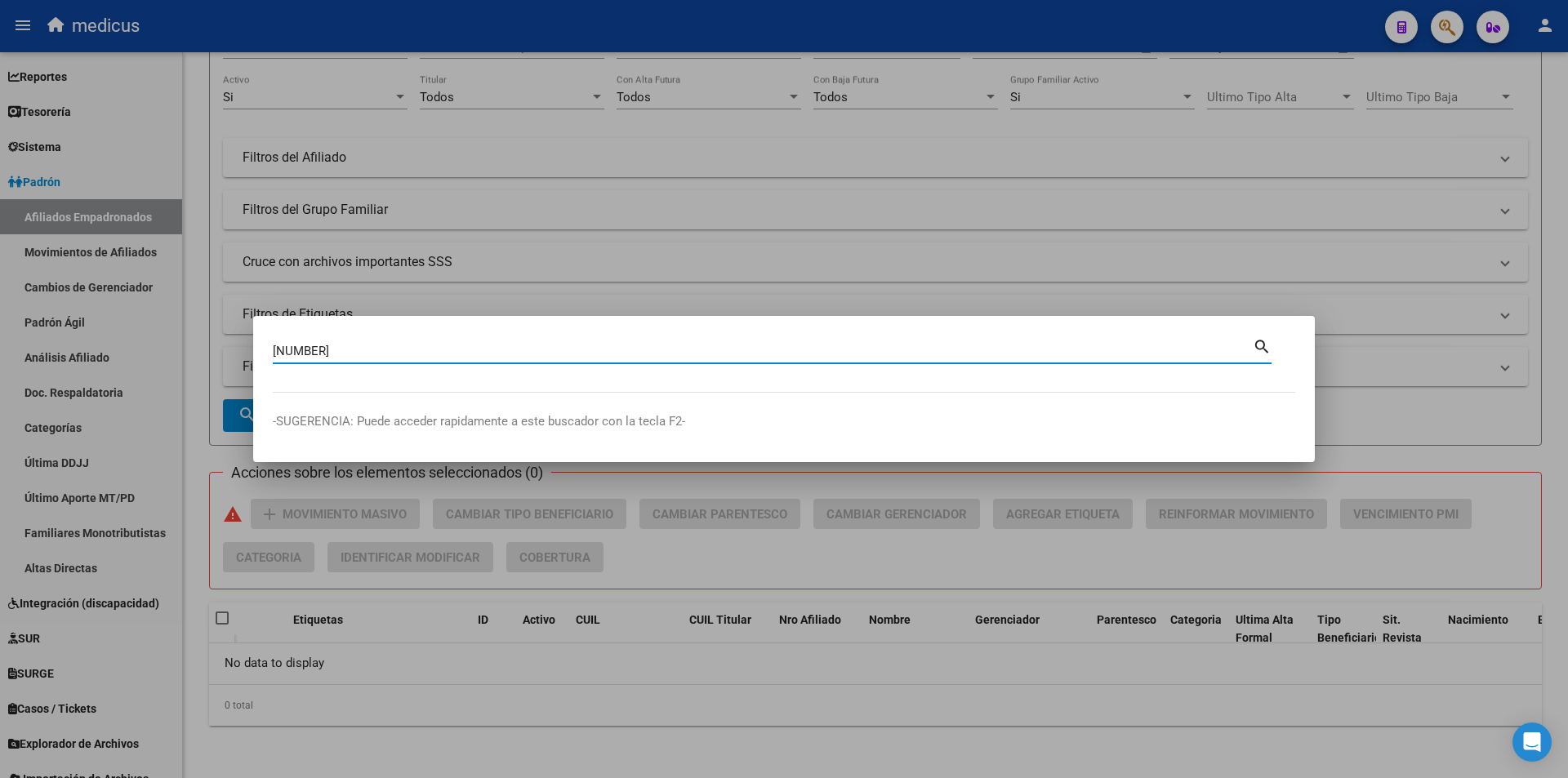 type on "[NUMBER]" 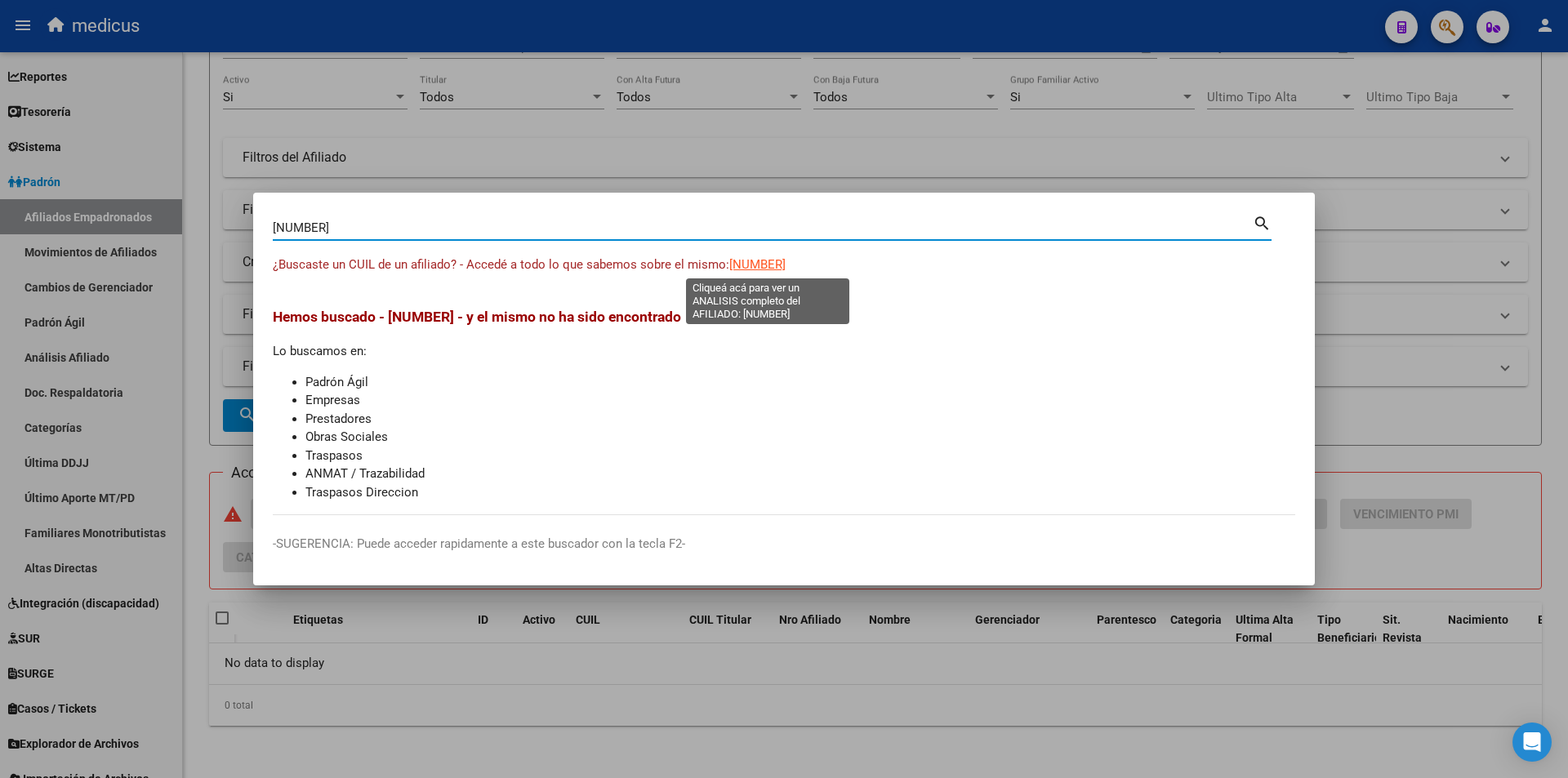 click on "[NUMBER]" at bounding box center (757, 265) 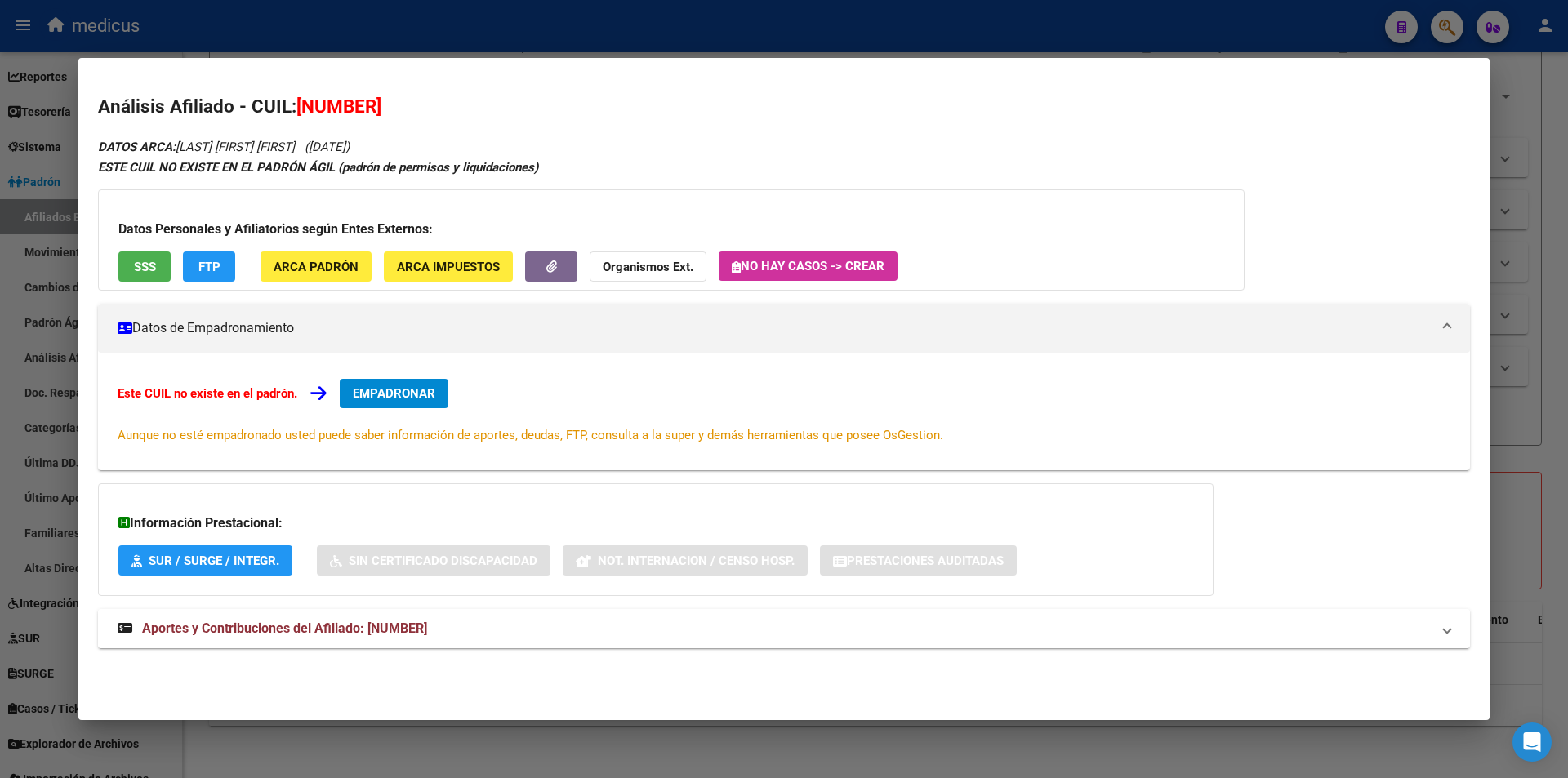 click on "Aportes y Contribuciones del Afiliado: [NUMBER]" at bounding box center [284, 628] 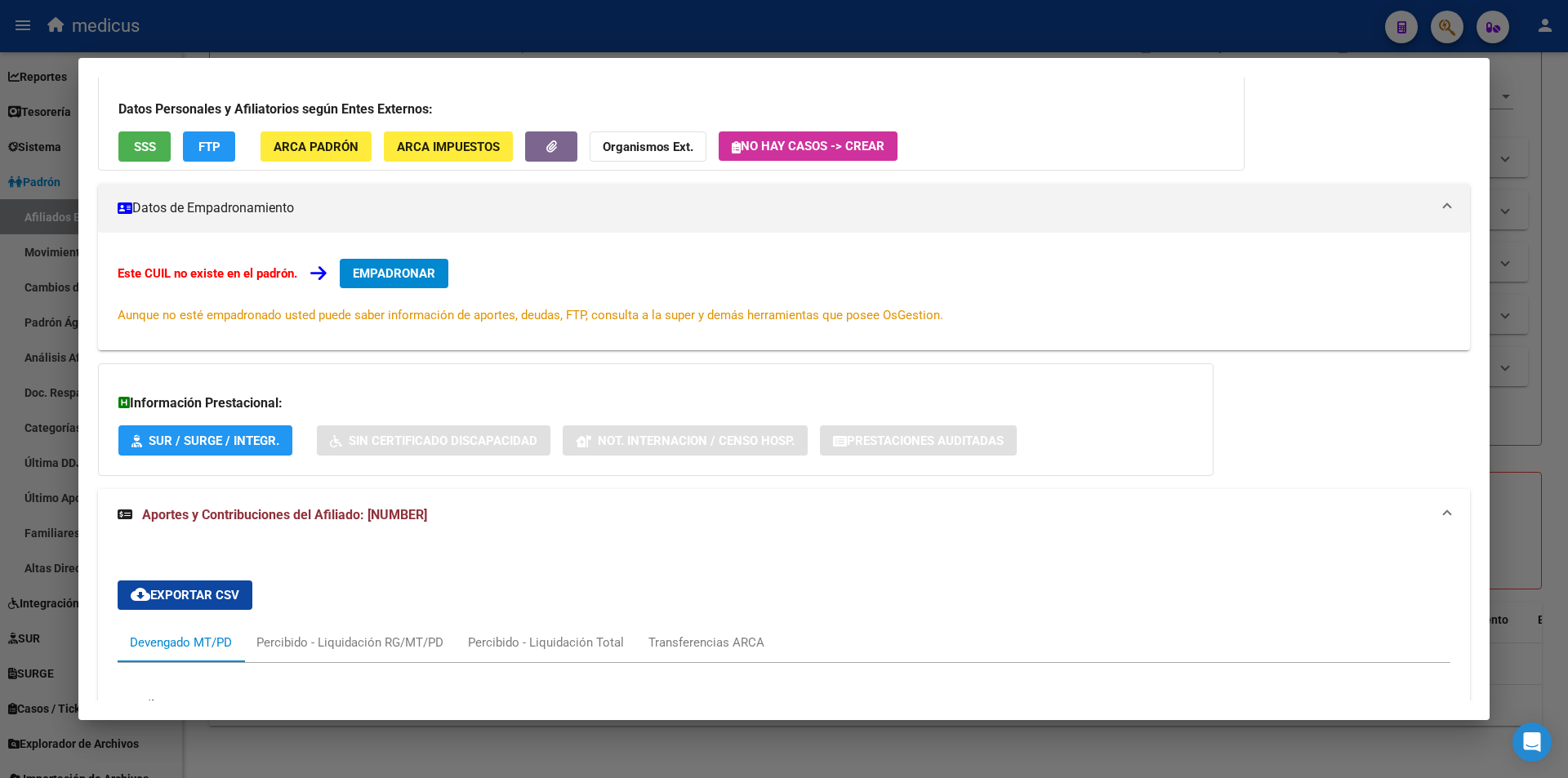 scroll, scrollTop: 0, scrollLeft: 0, axis: both 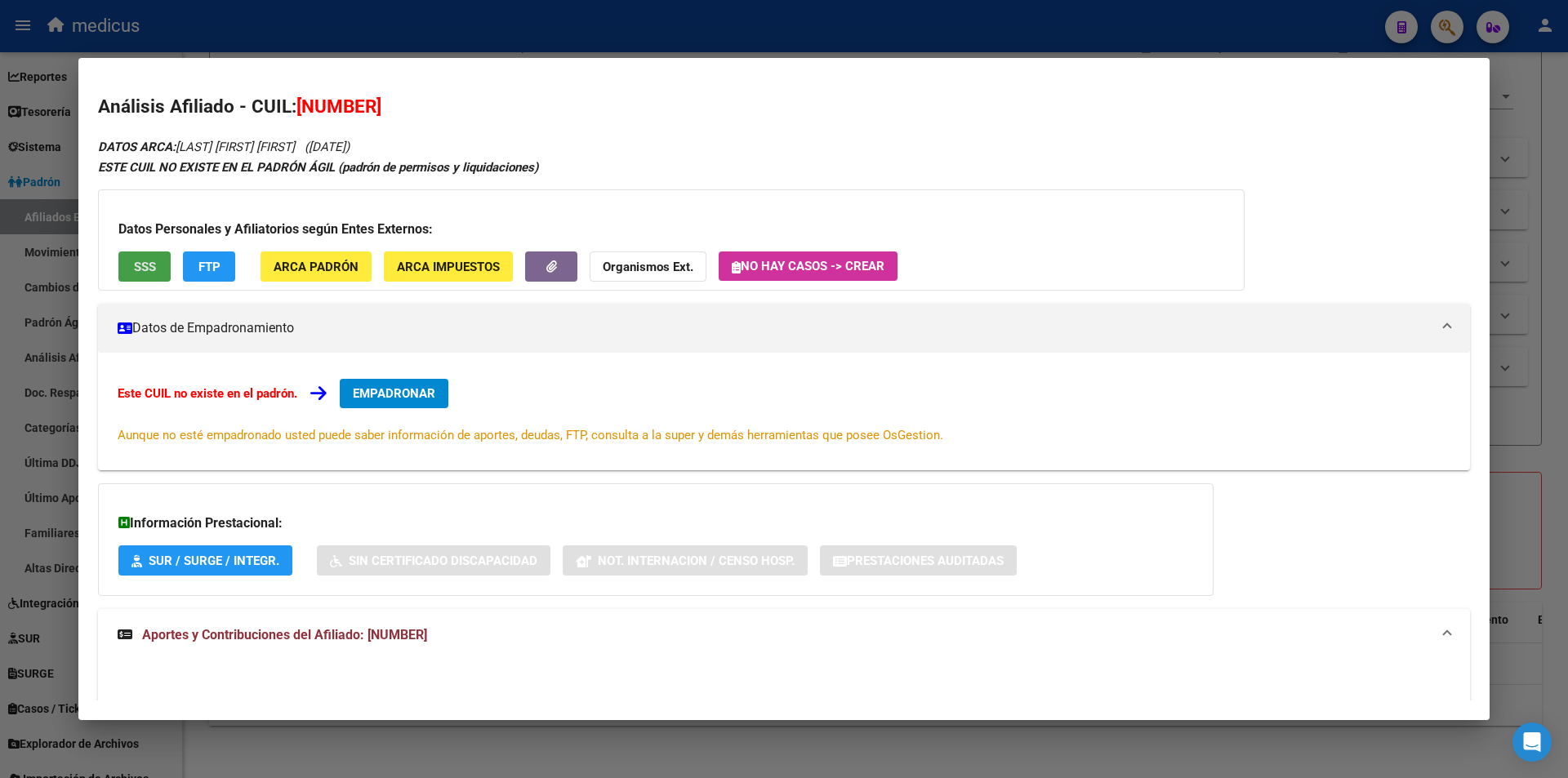 click on "SSS" at bounding box center [145, 266] 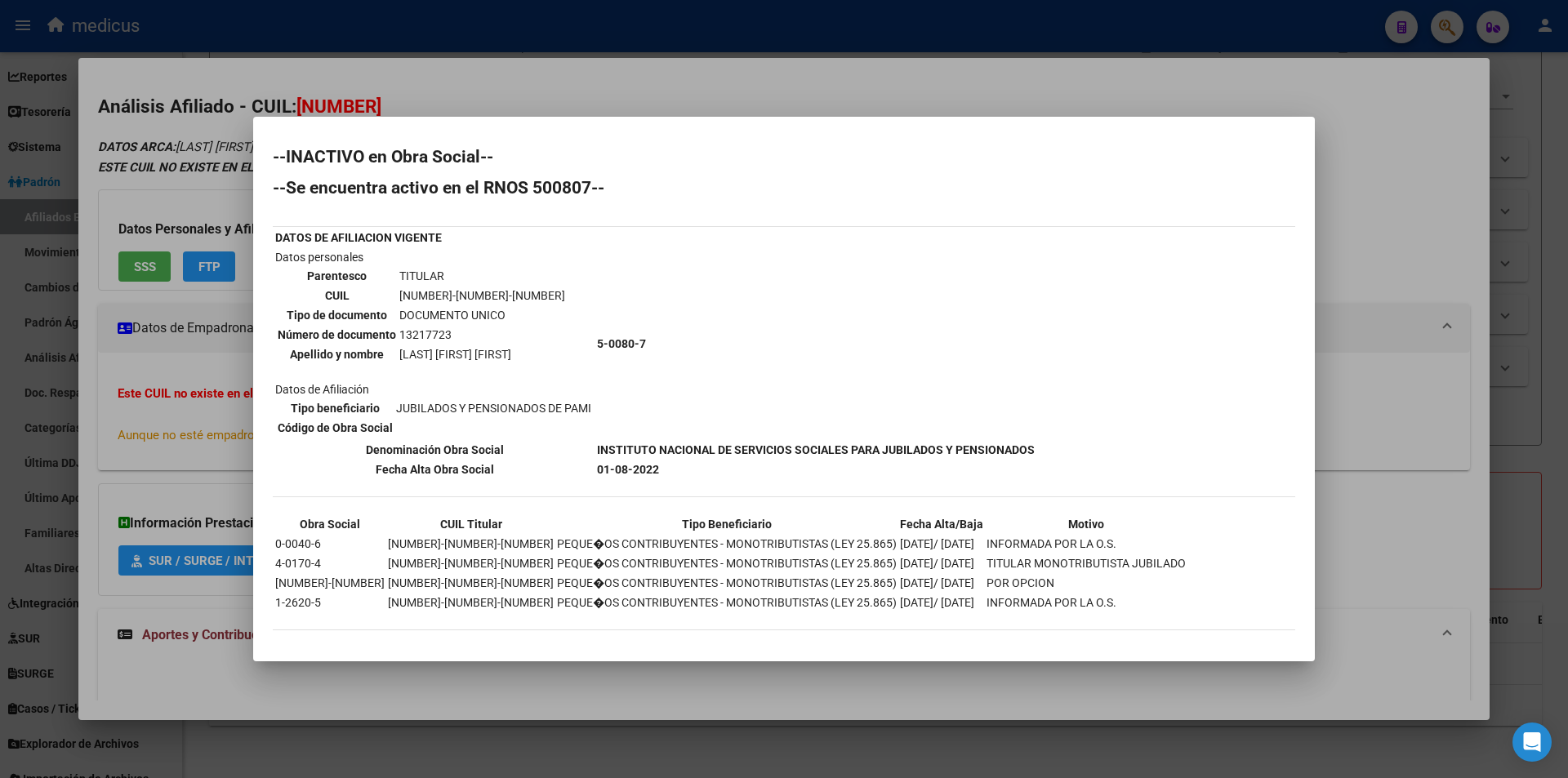 scroll, scrollTop: 0, scrollLeft: 0, axis: both 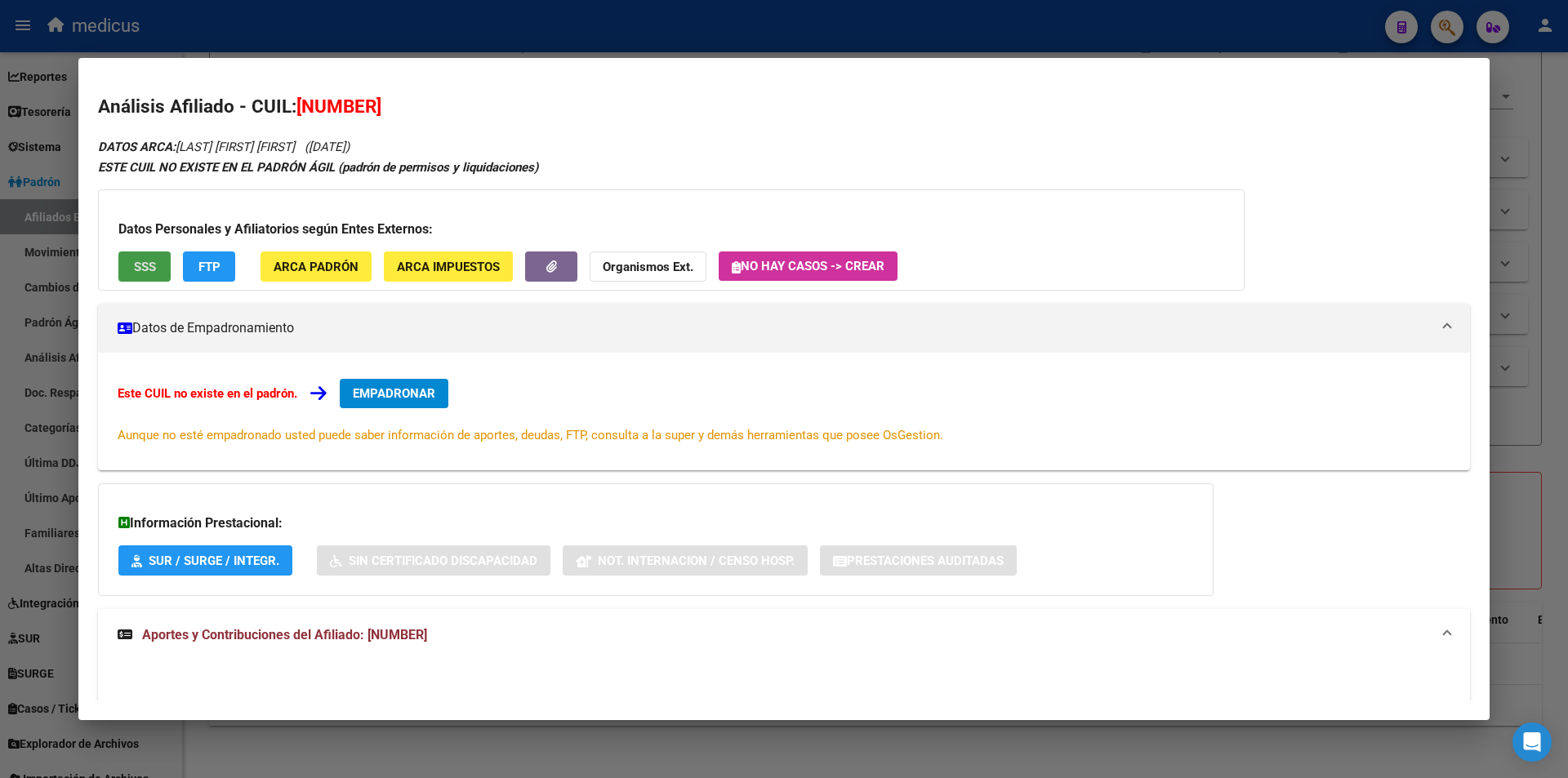type 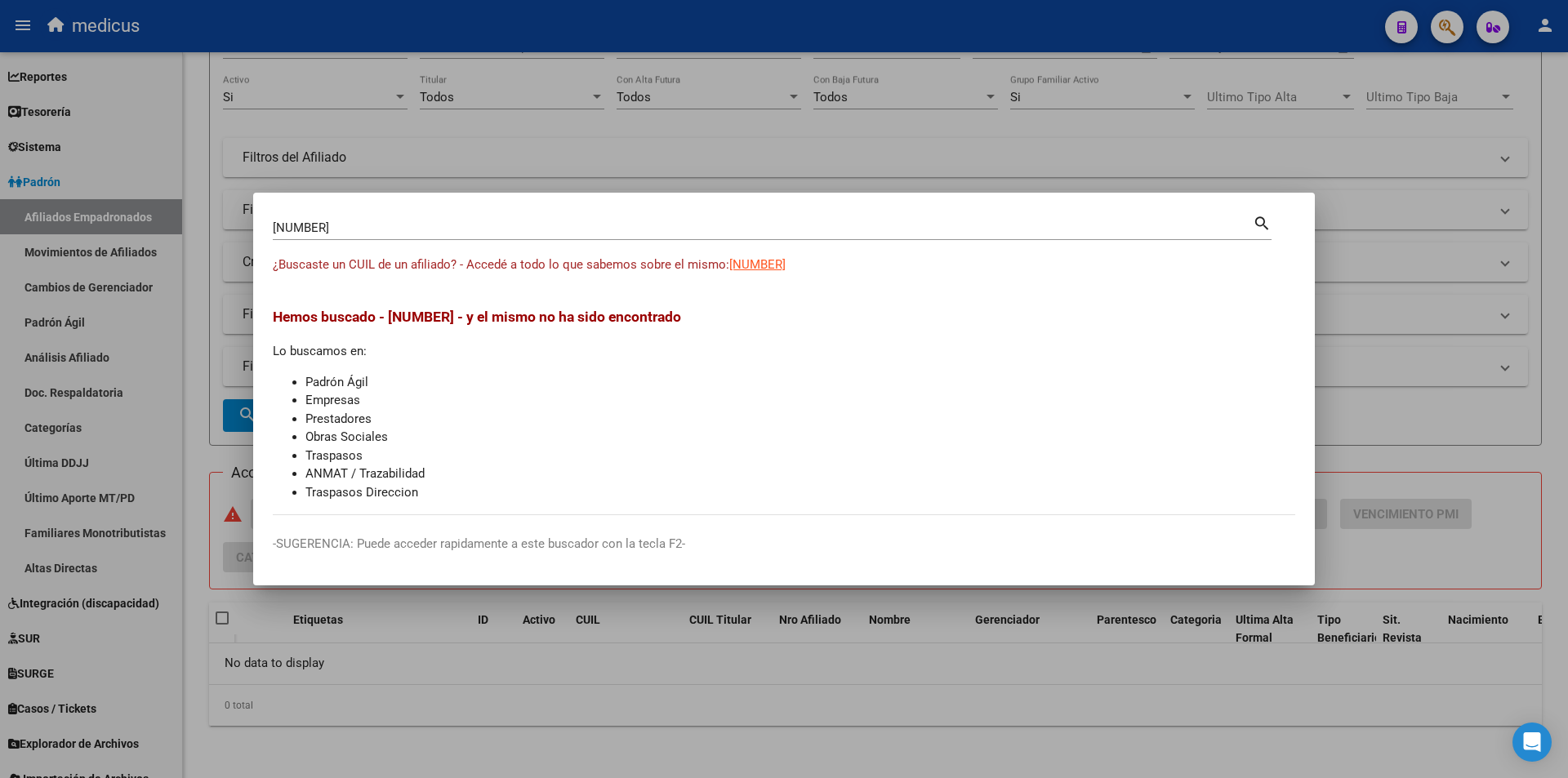 type 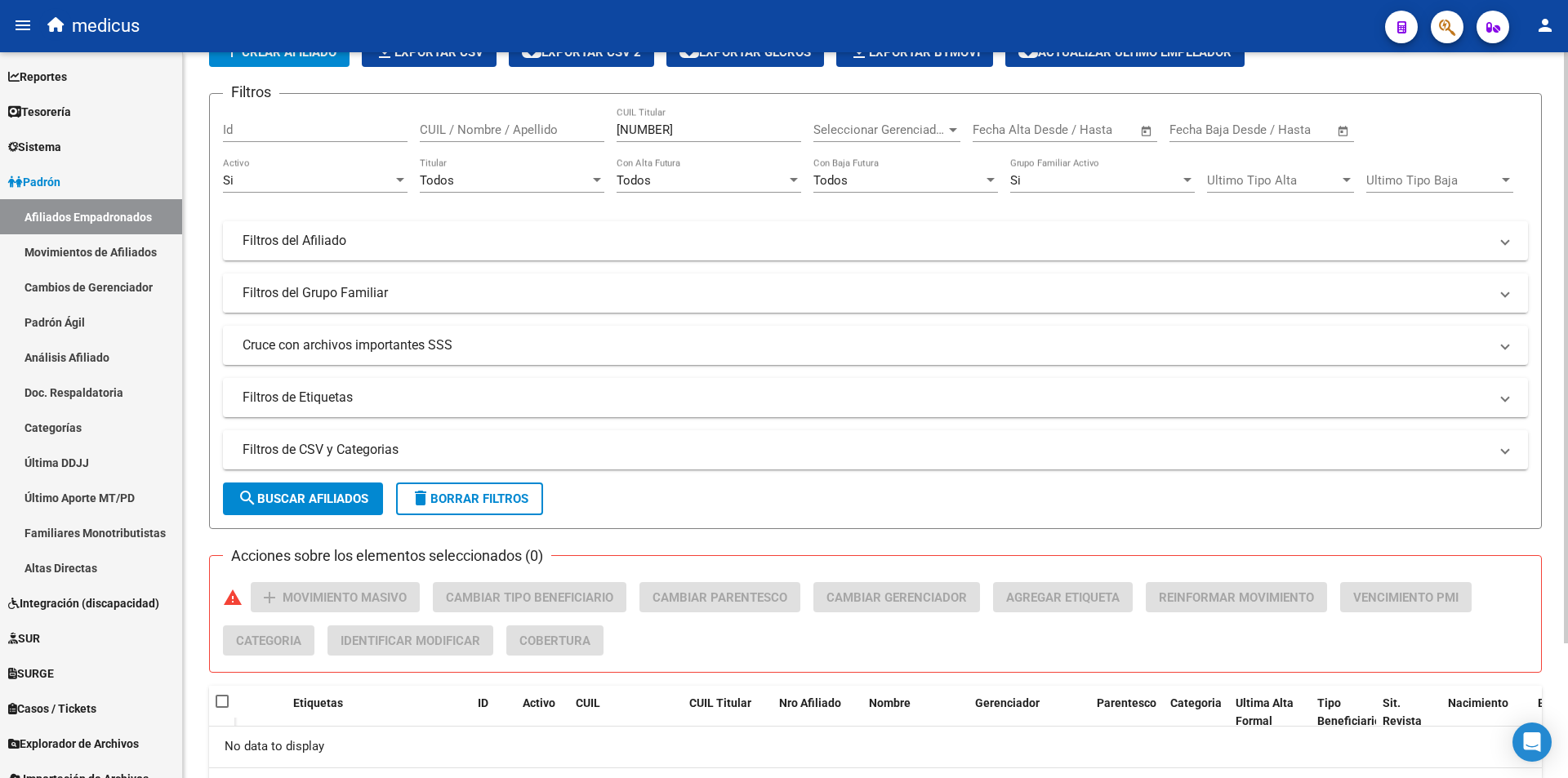 scroll, scrollTop: 0, scrollLeft: 0, axis: both 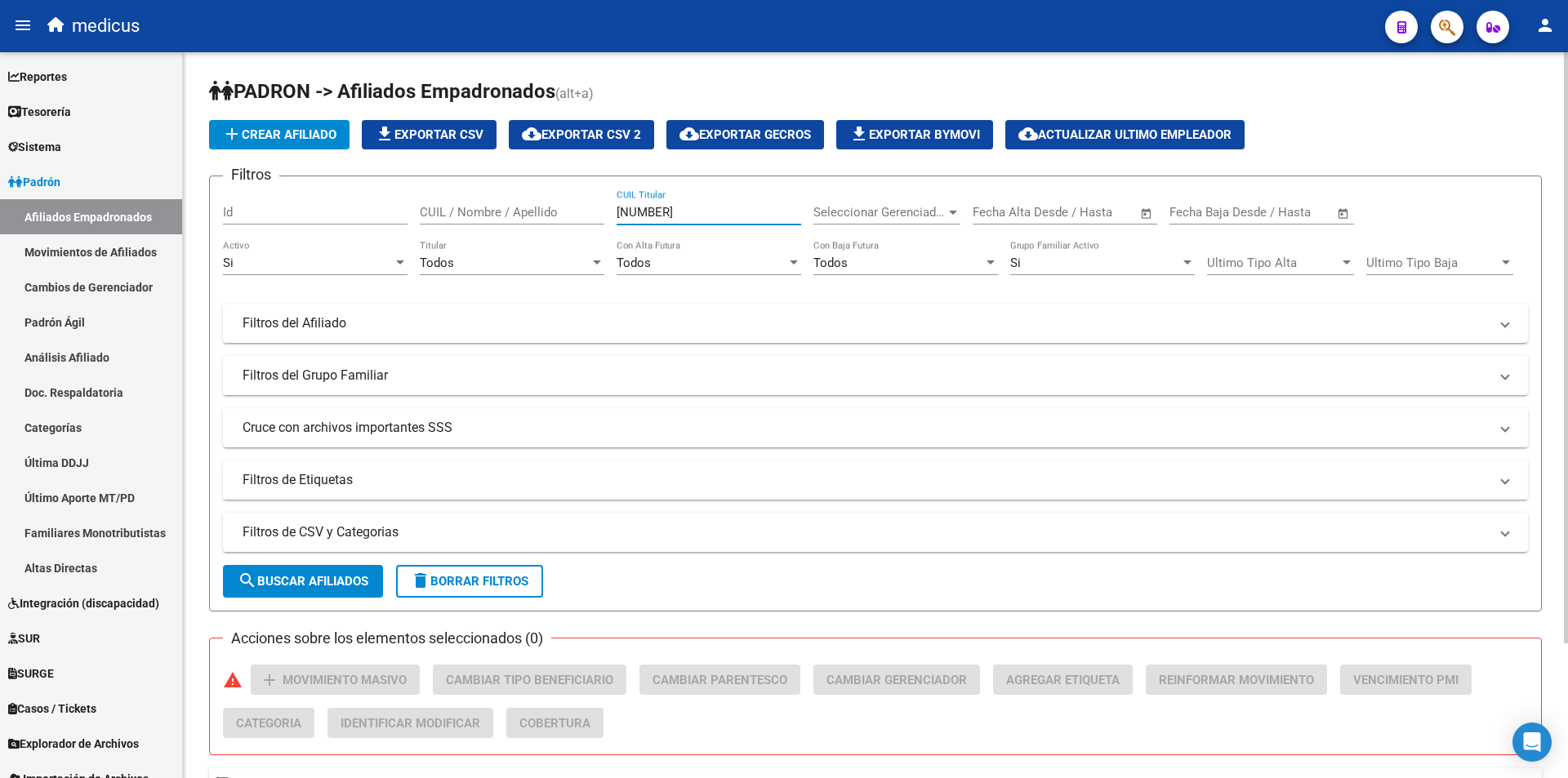 drag, startPoint x: 716, startPoint y: 216, endPoint x: 569, endPoint y: 209, distance: 147.16657 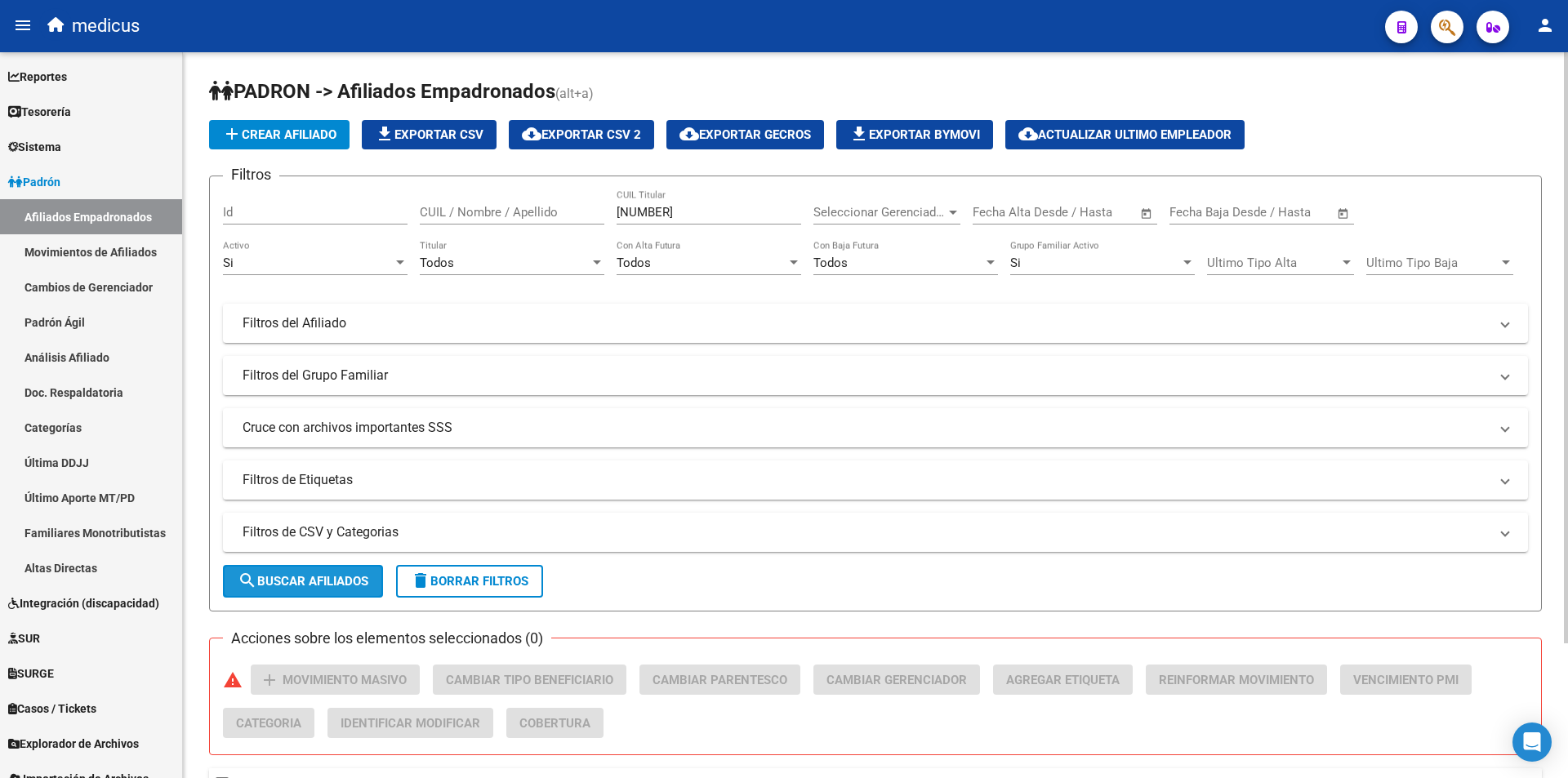 click on "search  Buscar Afiliados" 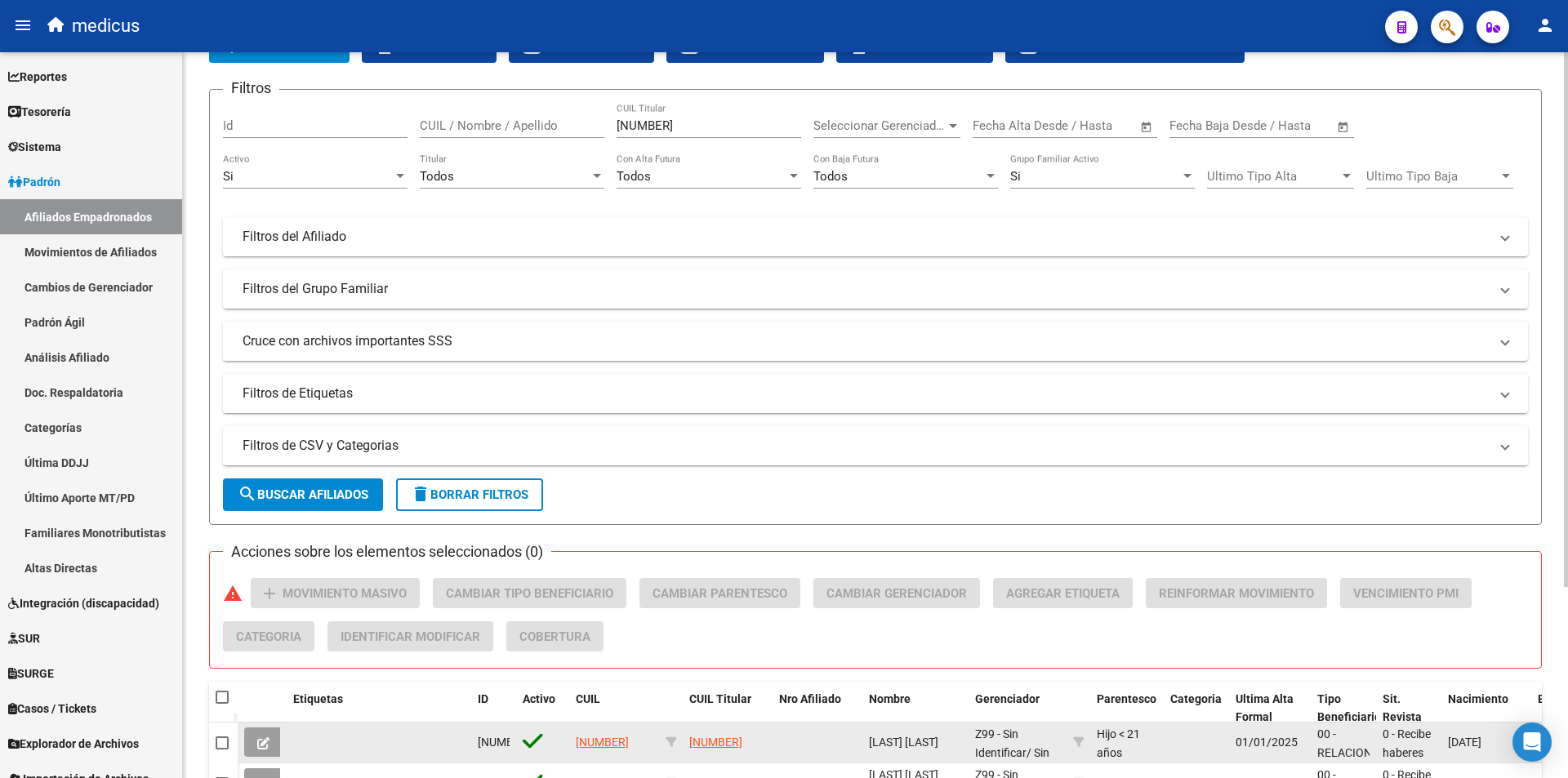 scroll, scrollTop: 260, scrollLeft: 0, axis: vertical 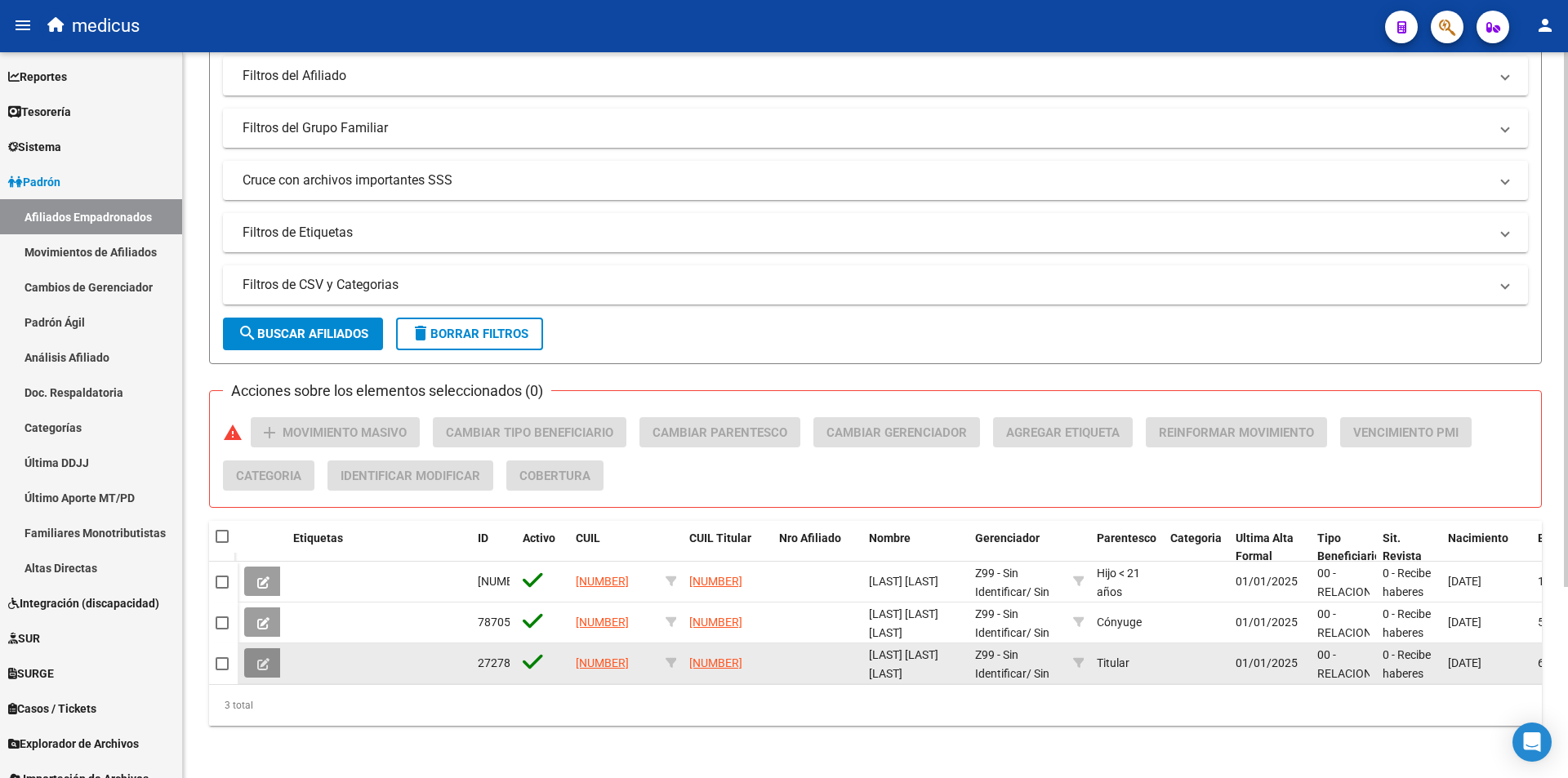 click 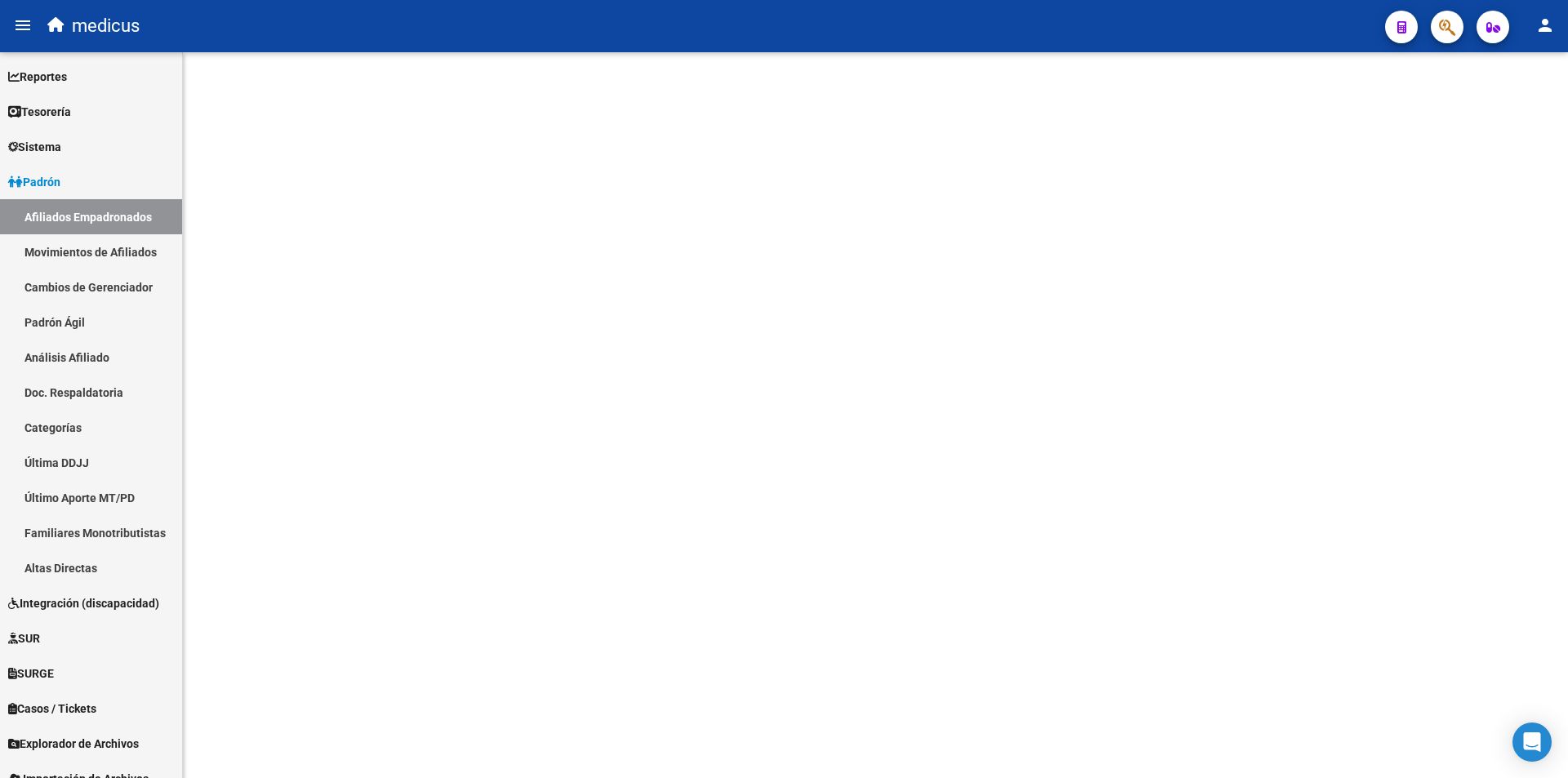 scroll, scrollTop: 0, scrollLeft: 0, axis: both 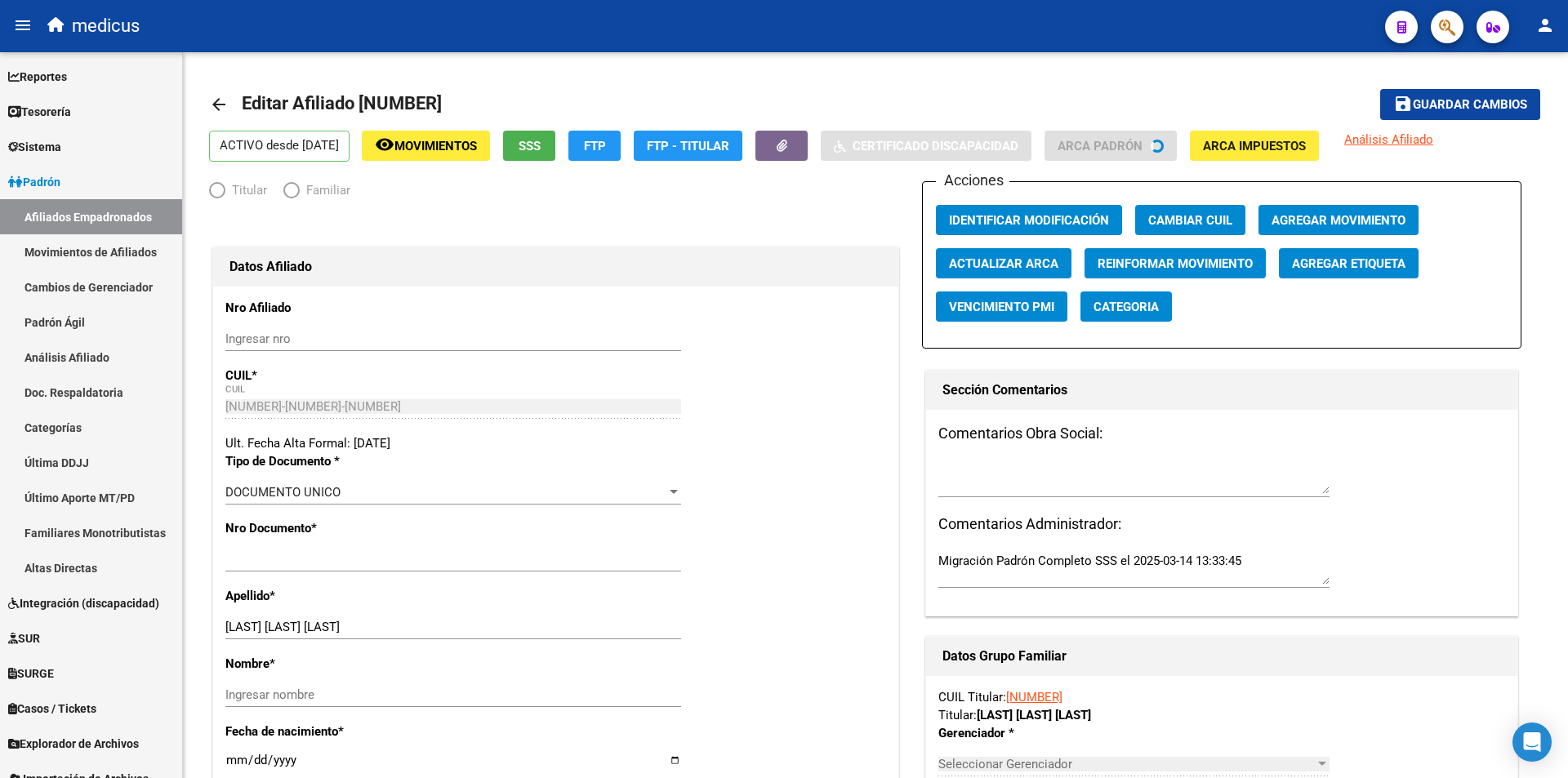 radio on "true" 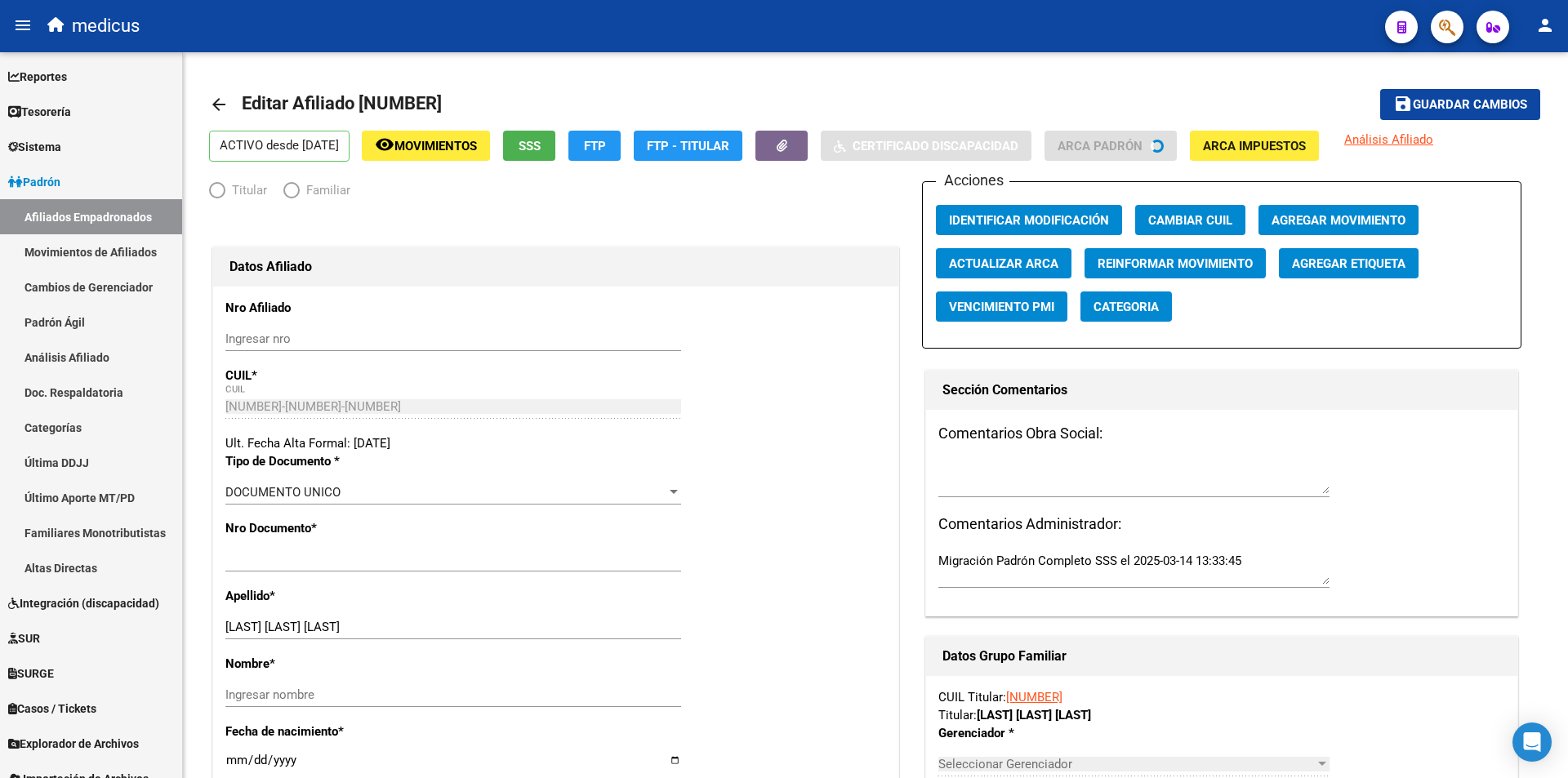type on "[NUMBER]-[NUMBER]" 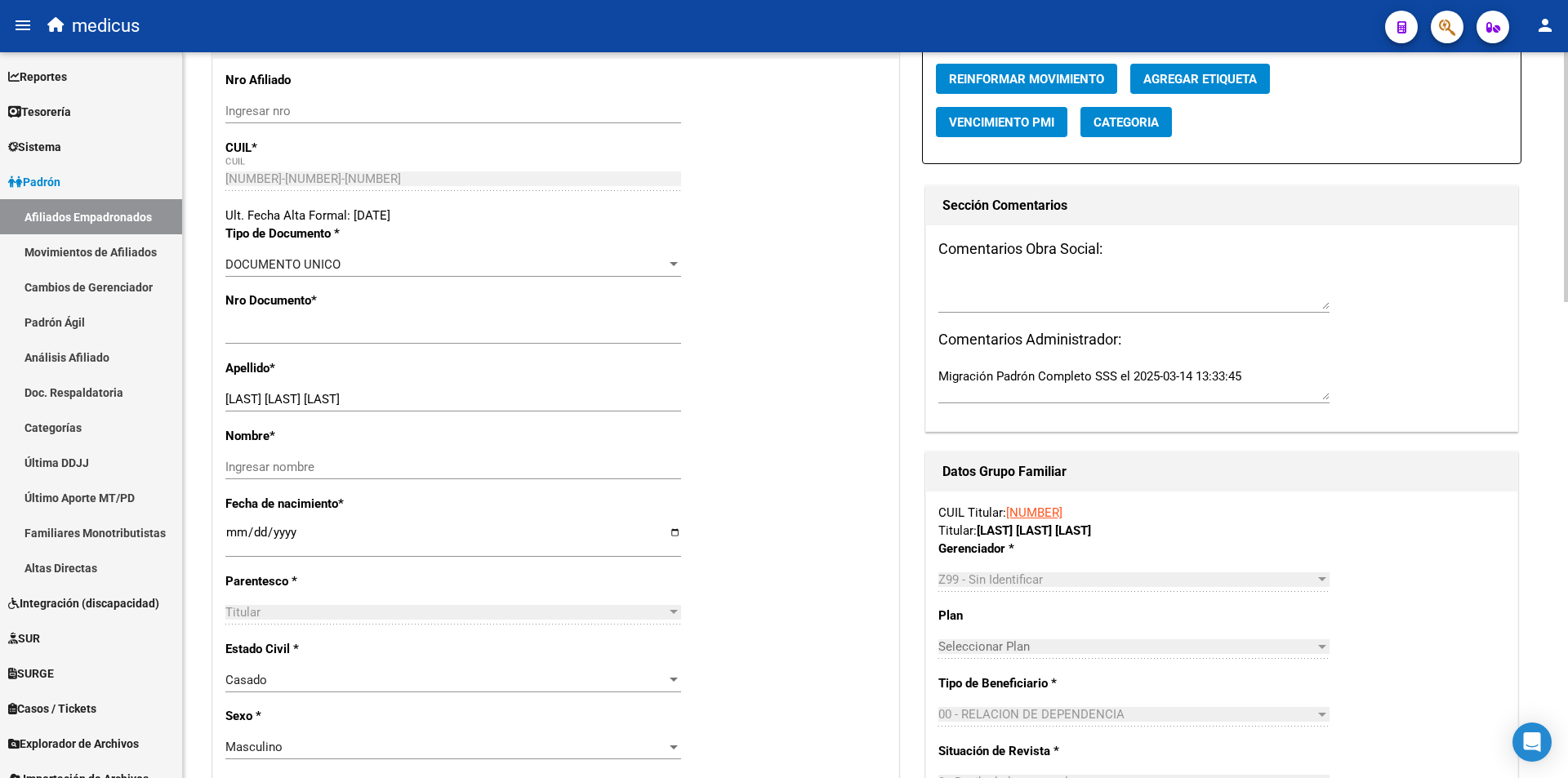 scroll, scrollTop: 245, scrollLeft: 0, axis: vertical 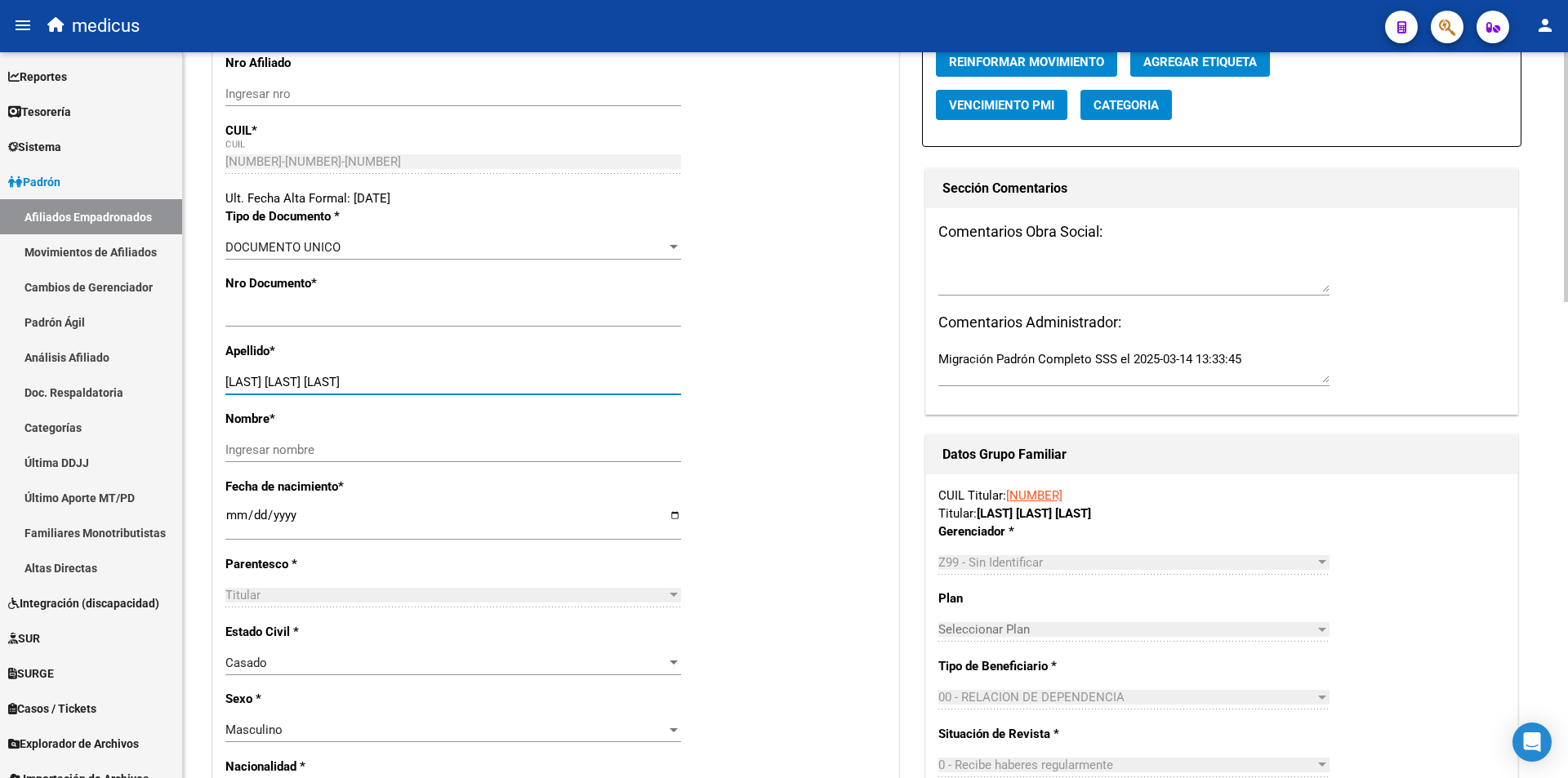 drag, startPoint x: 400, startPoint y: 379, endPoint x: 274, endPoint y: 384, distance: 126.09917 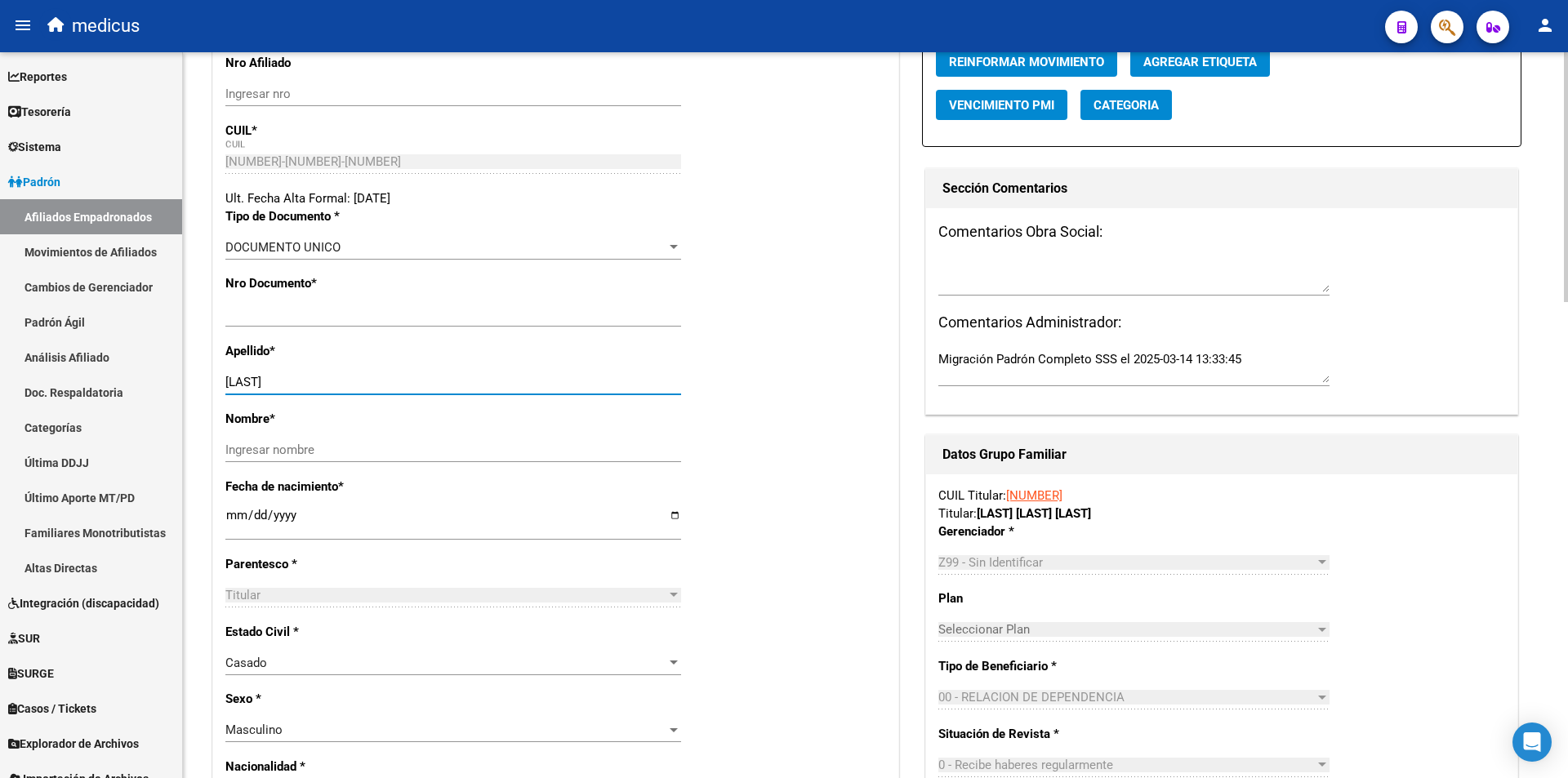 type on "[LAST]" 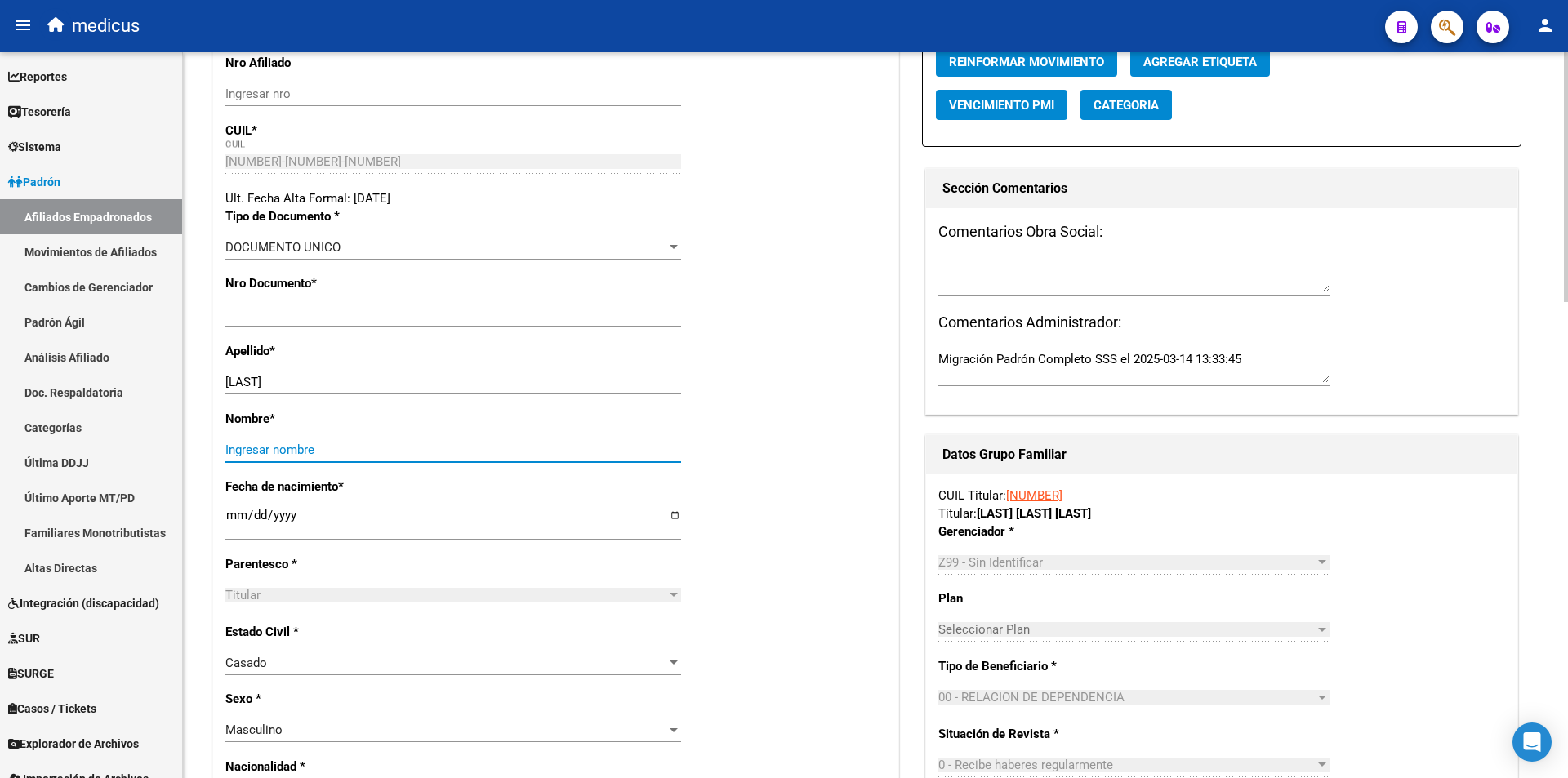 click on "Ingresar nombre" at bounding box center [453, 450] 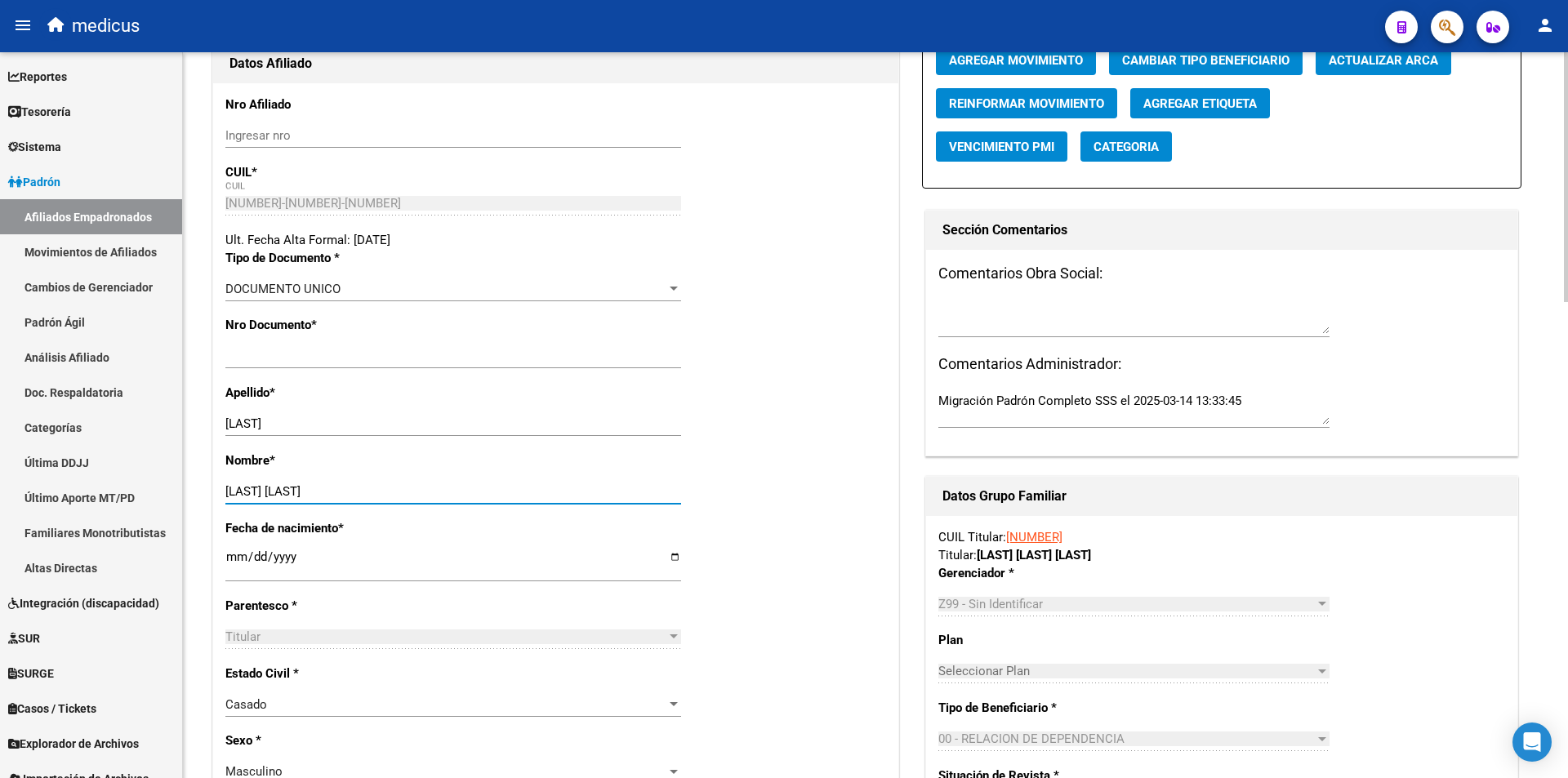 scroll, scrollTop: 0, scrollLeft: 0, axis: both 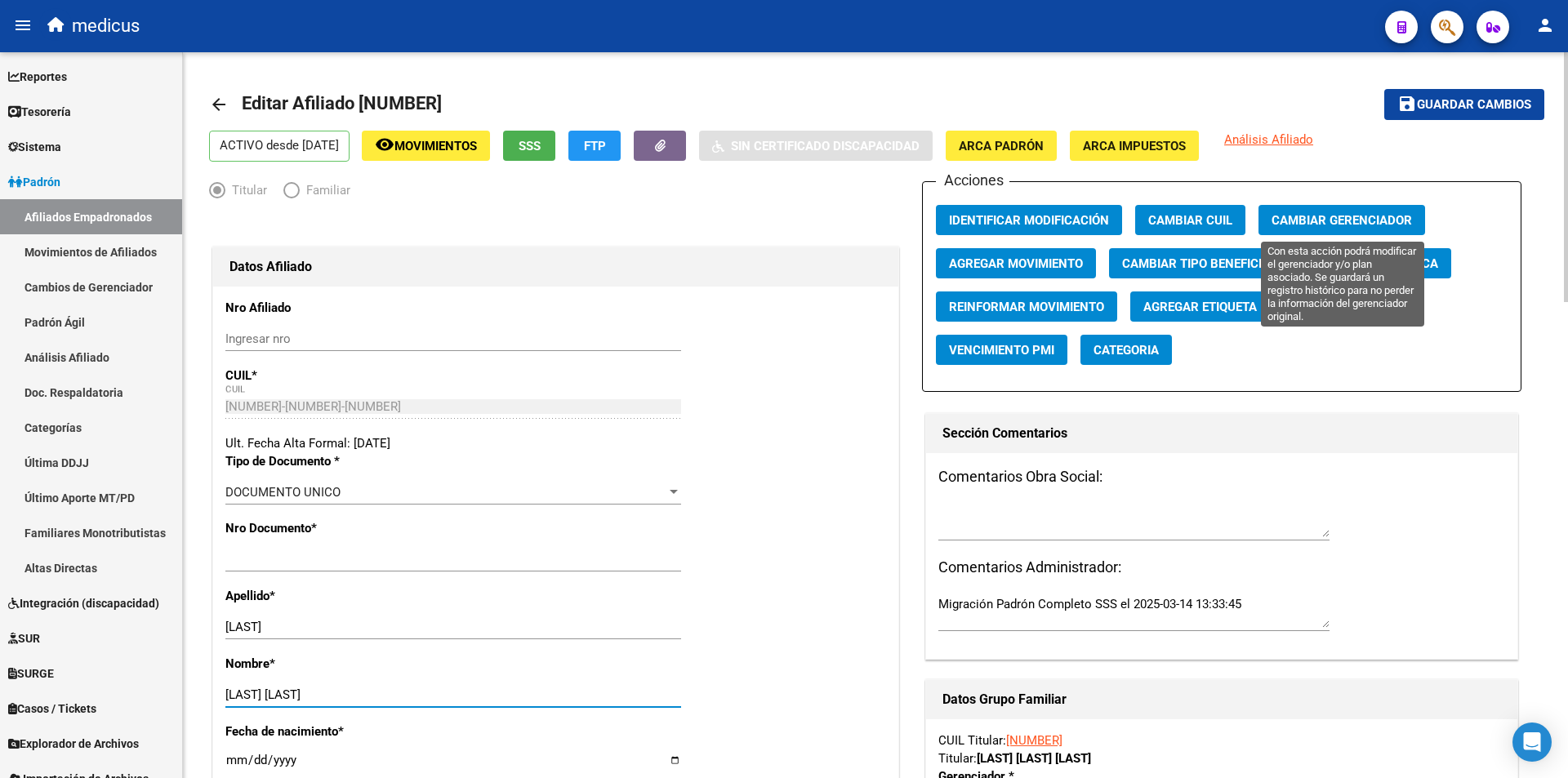 type on "[LAST] [LAST]" 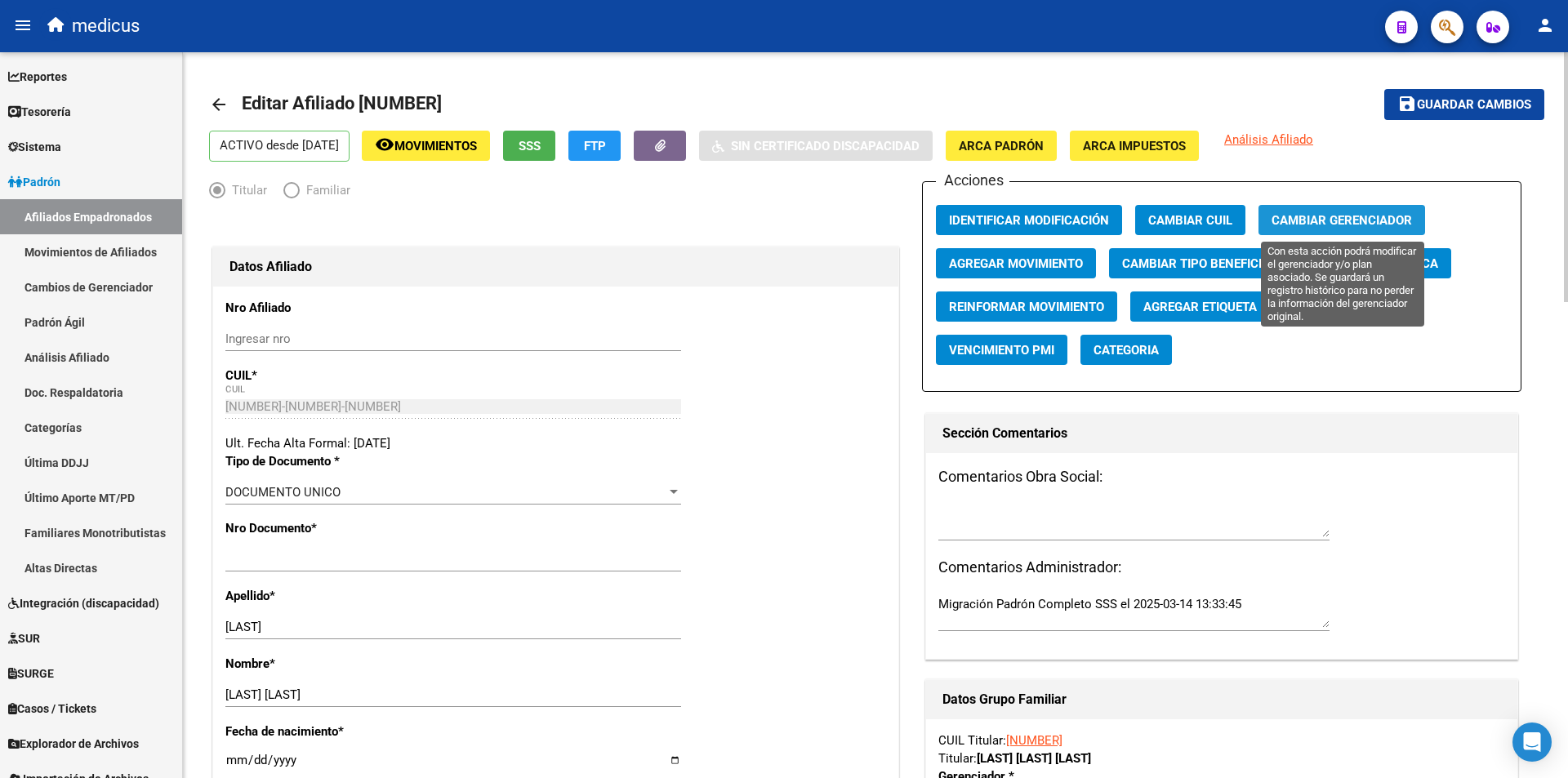 click on "Cambiar Gerenciador" 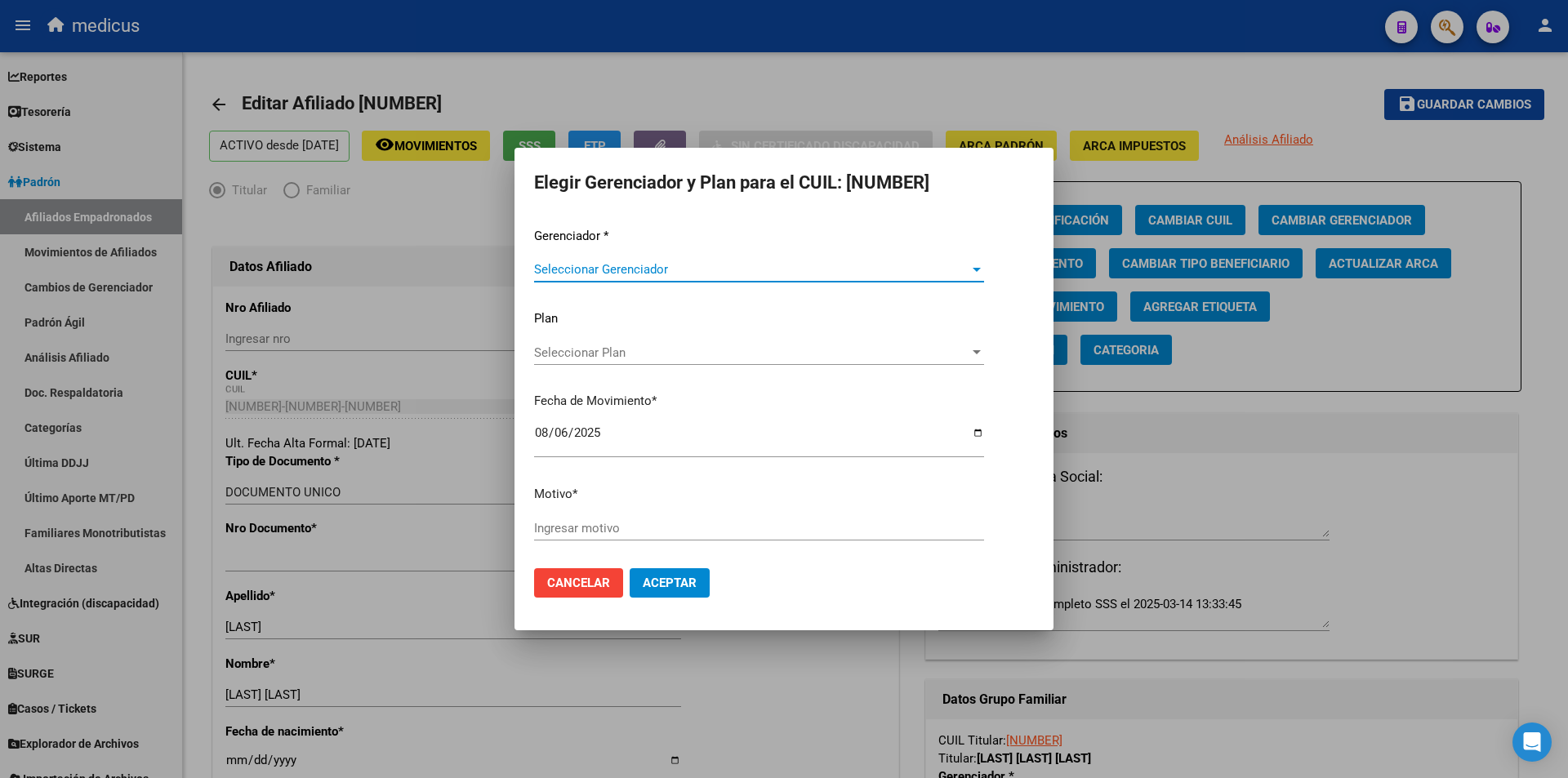 click on "Seleccionar Gerenciador Seleccionar Gerenciador" at bounding box center (759, 269) 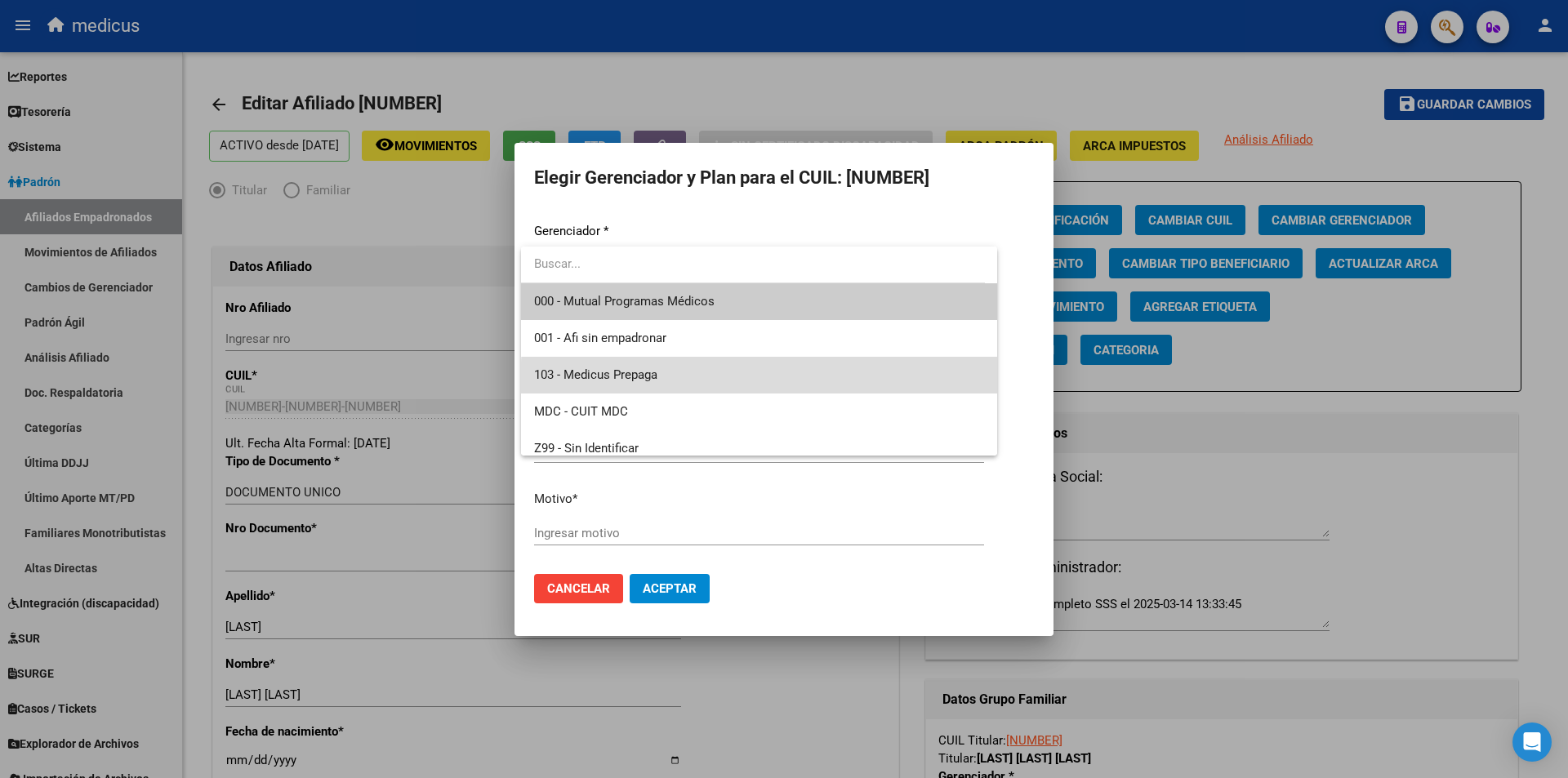 click on "103 - Medicus Prepaga" at bounding box center [759, 375] 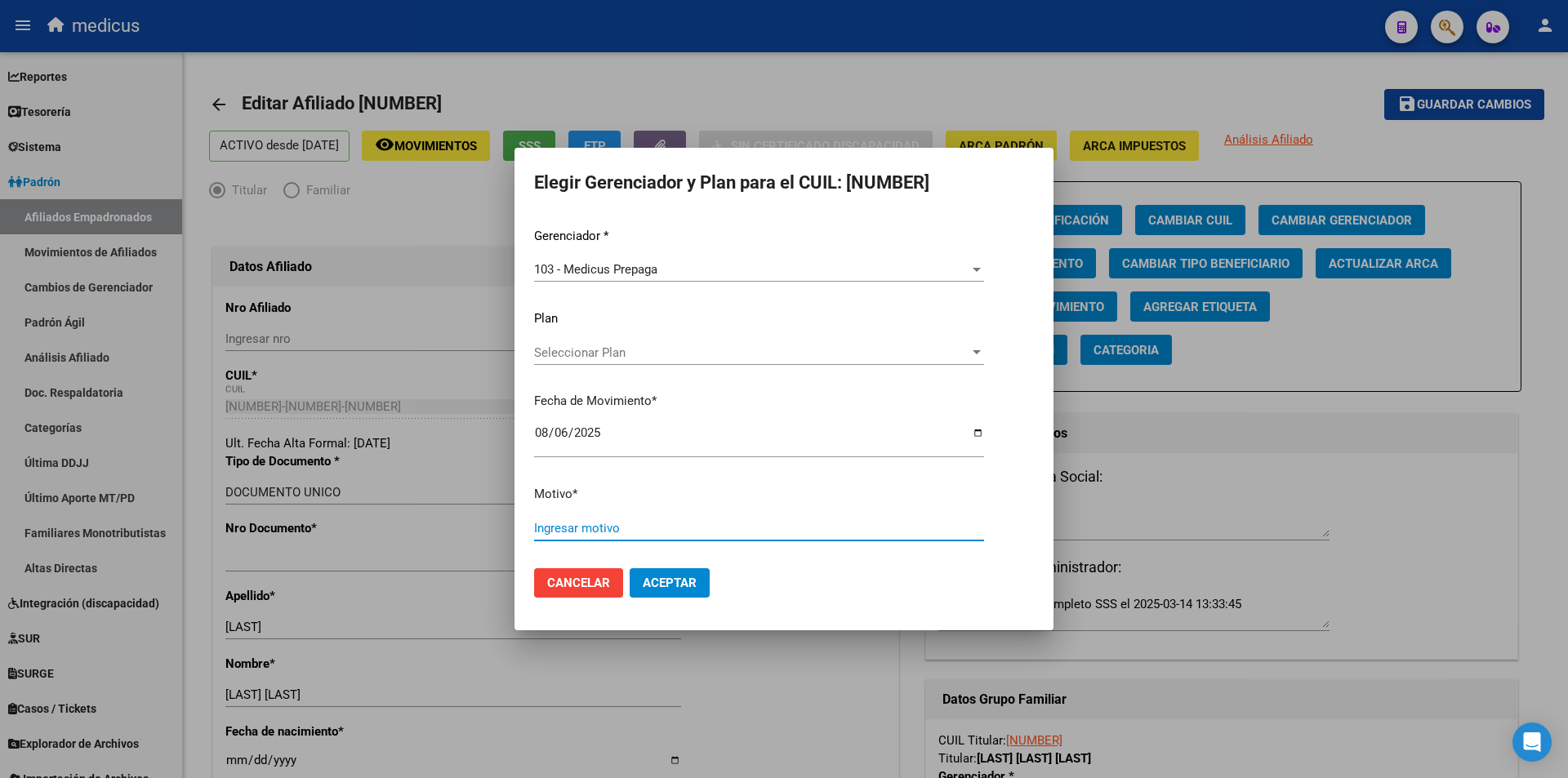 click on "Ingresar motivo" at bounding box center [759, 528] 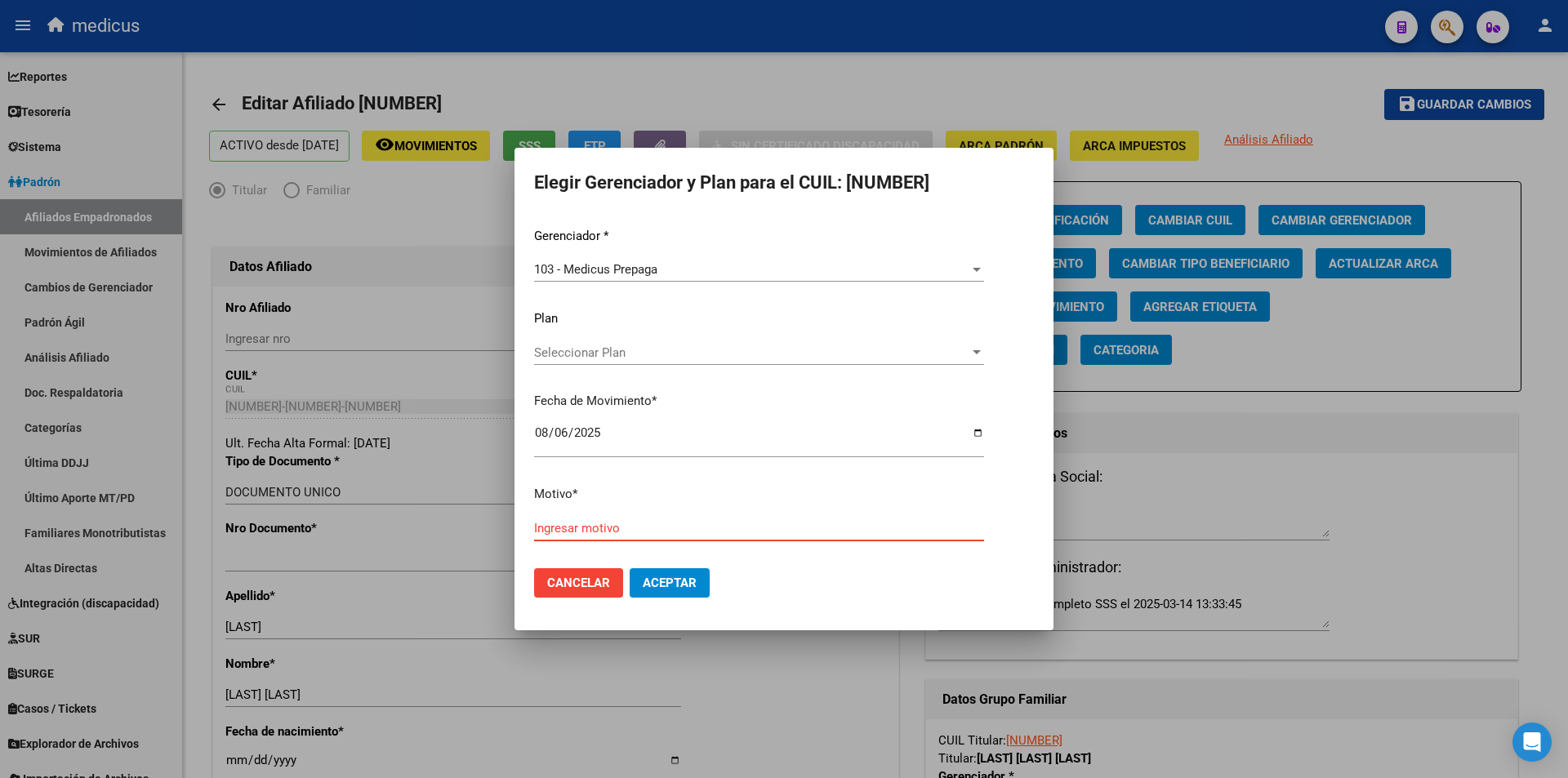 paste on "[CUIL]" 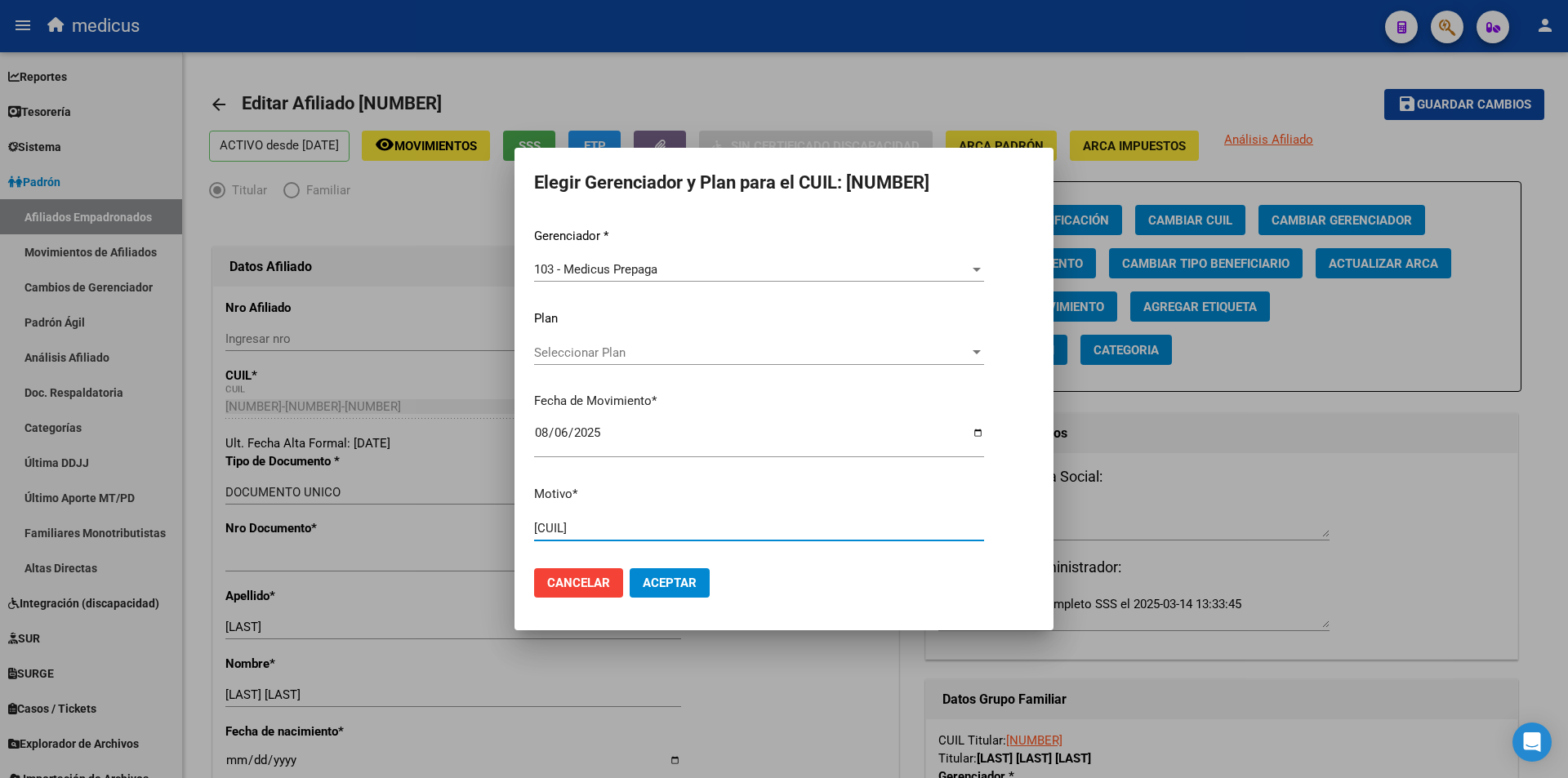 type on "[CUIL]" 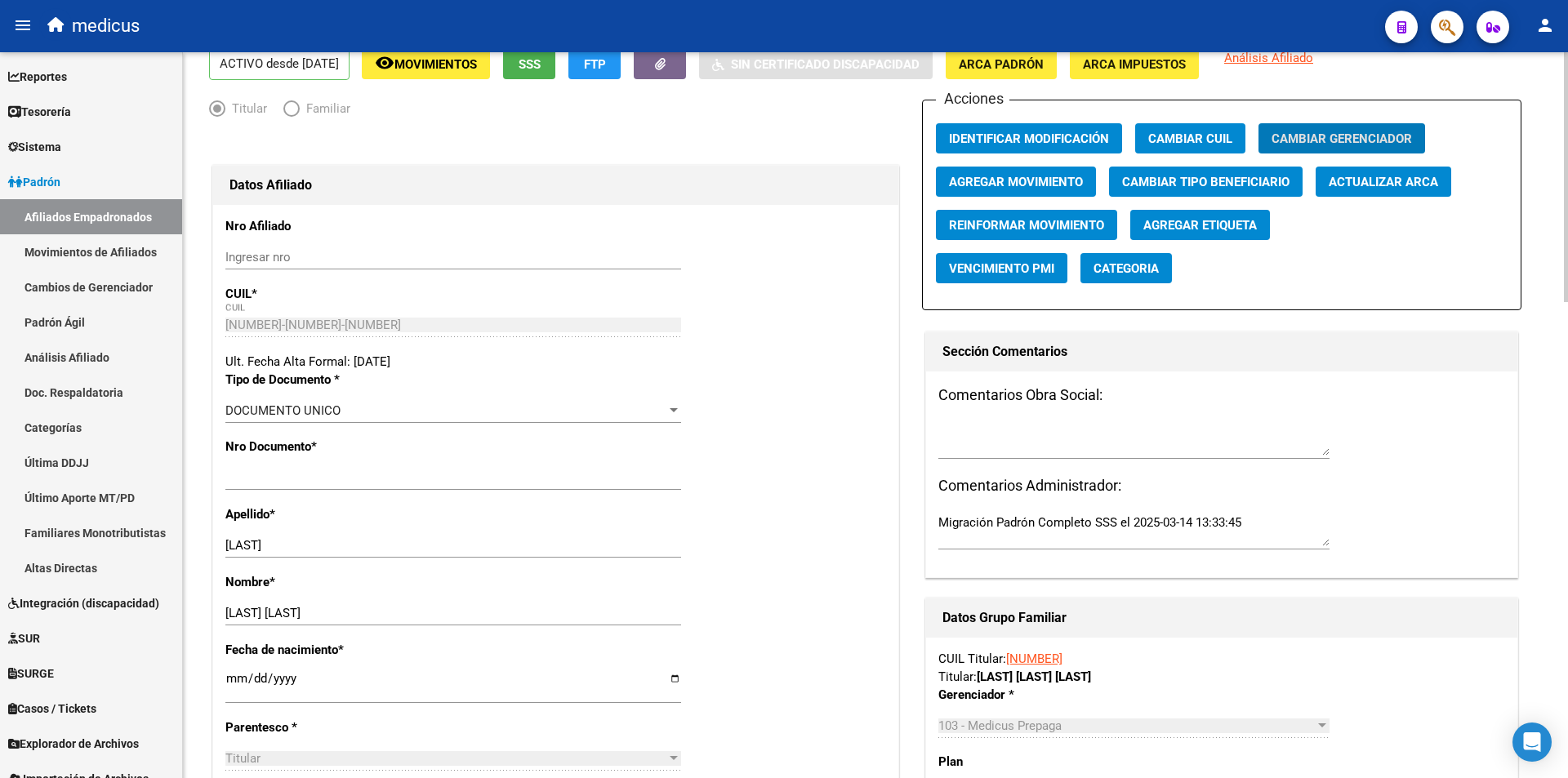 scroll, scrollTop: 0, scrollLeft: 0, axis: both 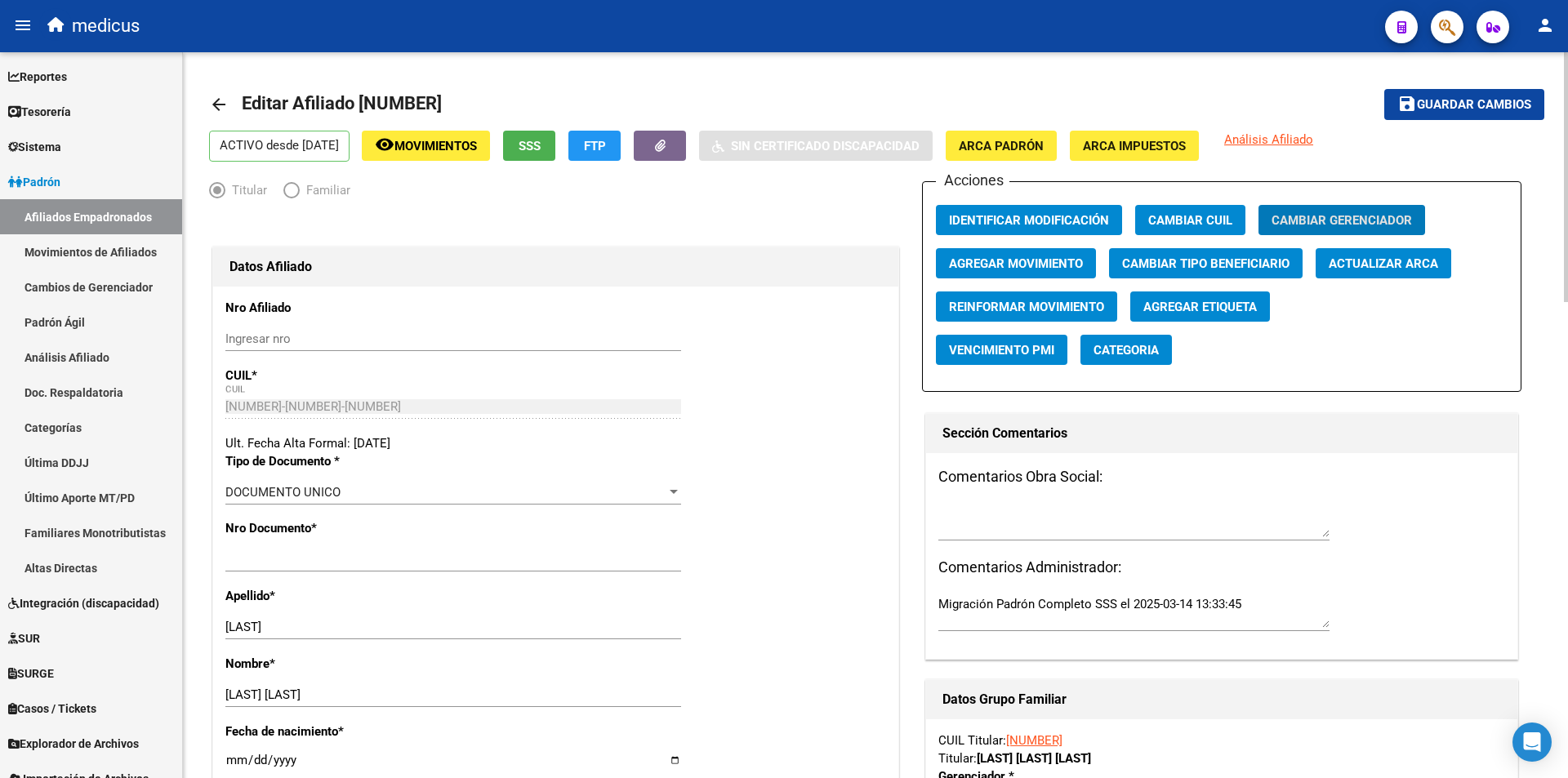 click on "Guardar cambios" 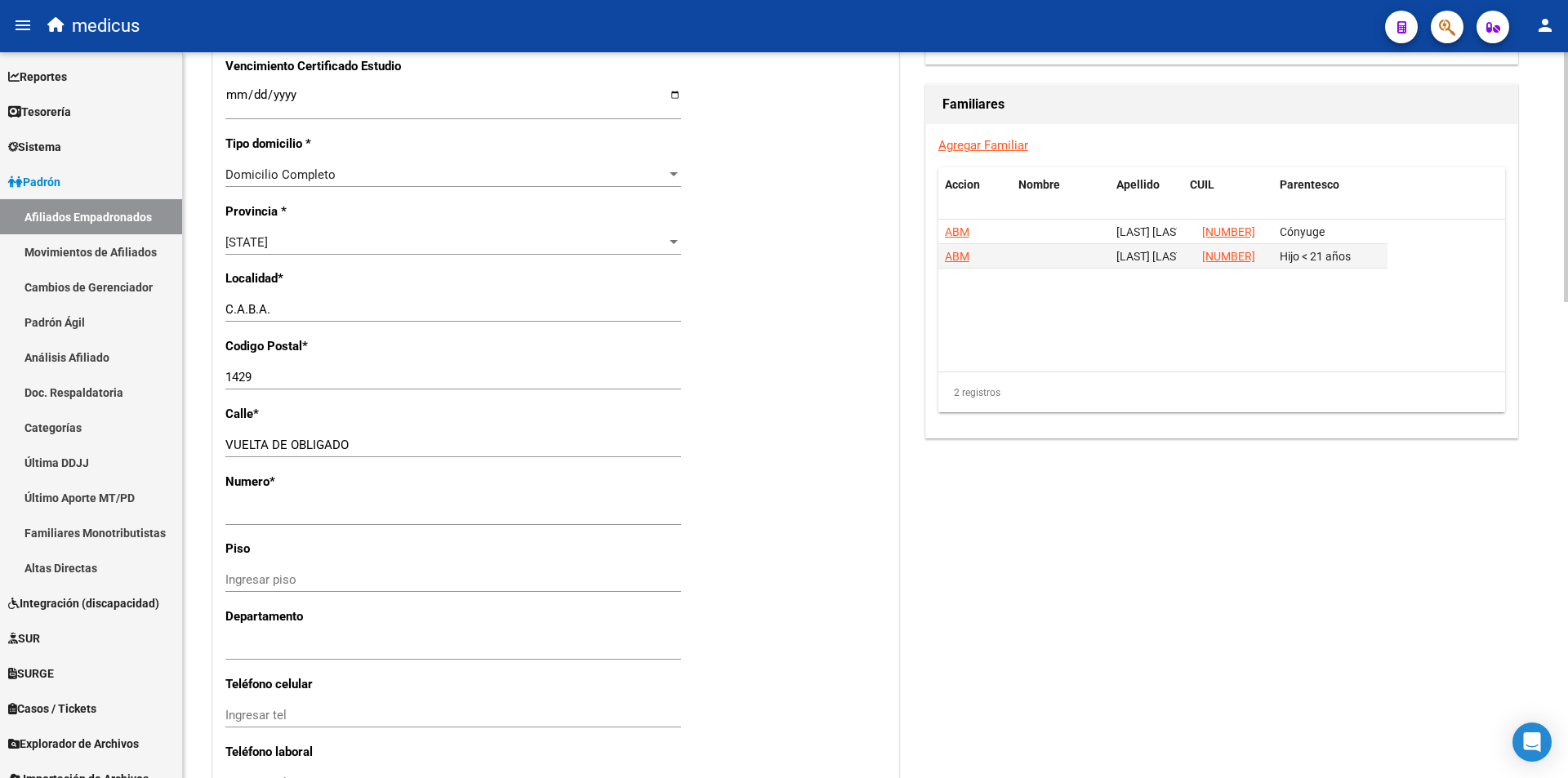scroll, scrollTop: 1056, scrollLeft: 0, axis: vertical 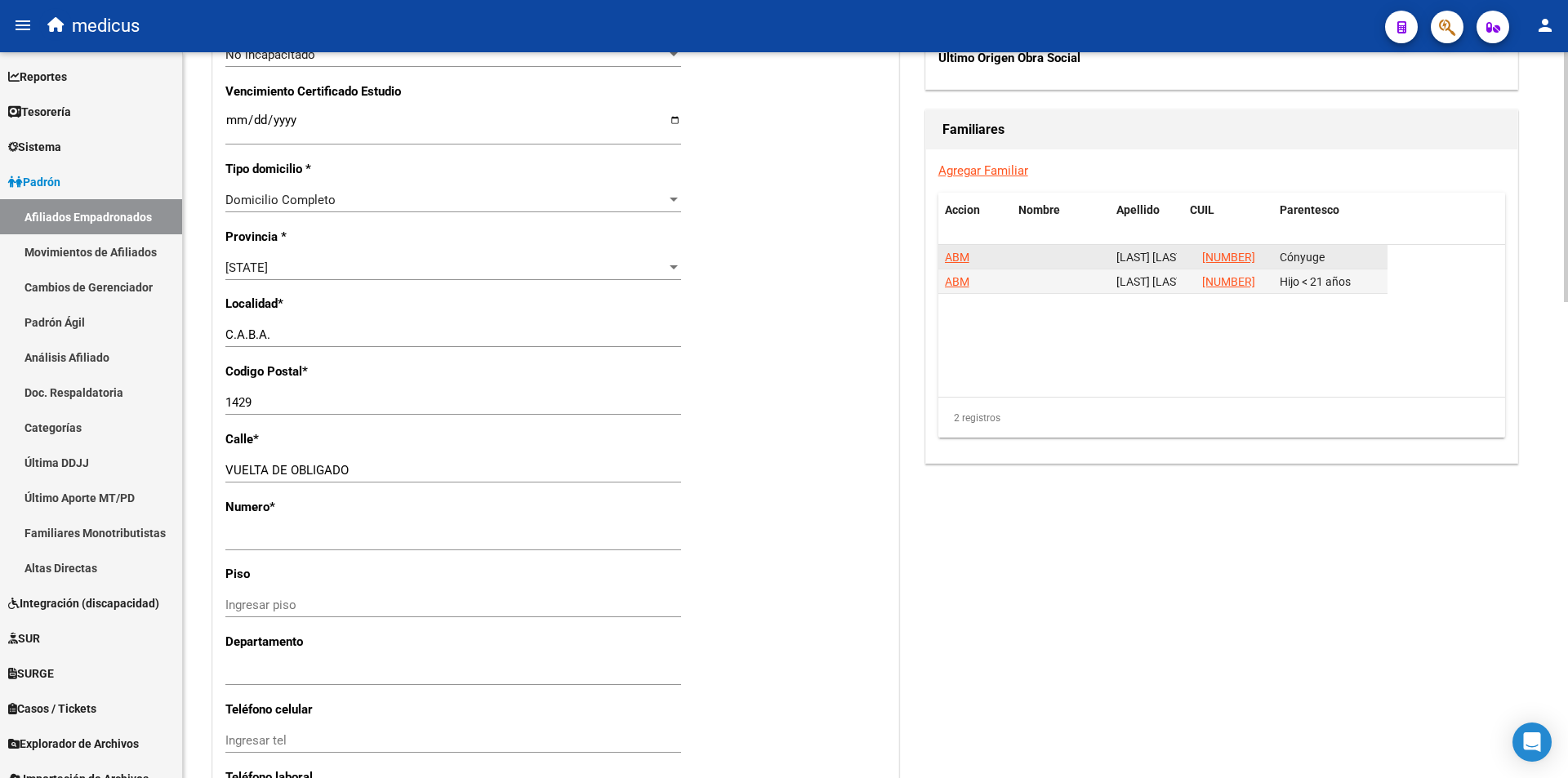 click on "ABM" 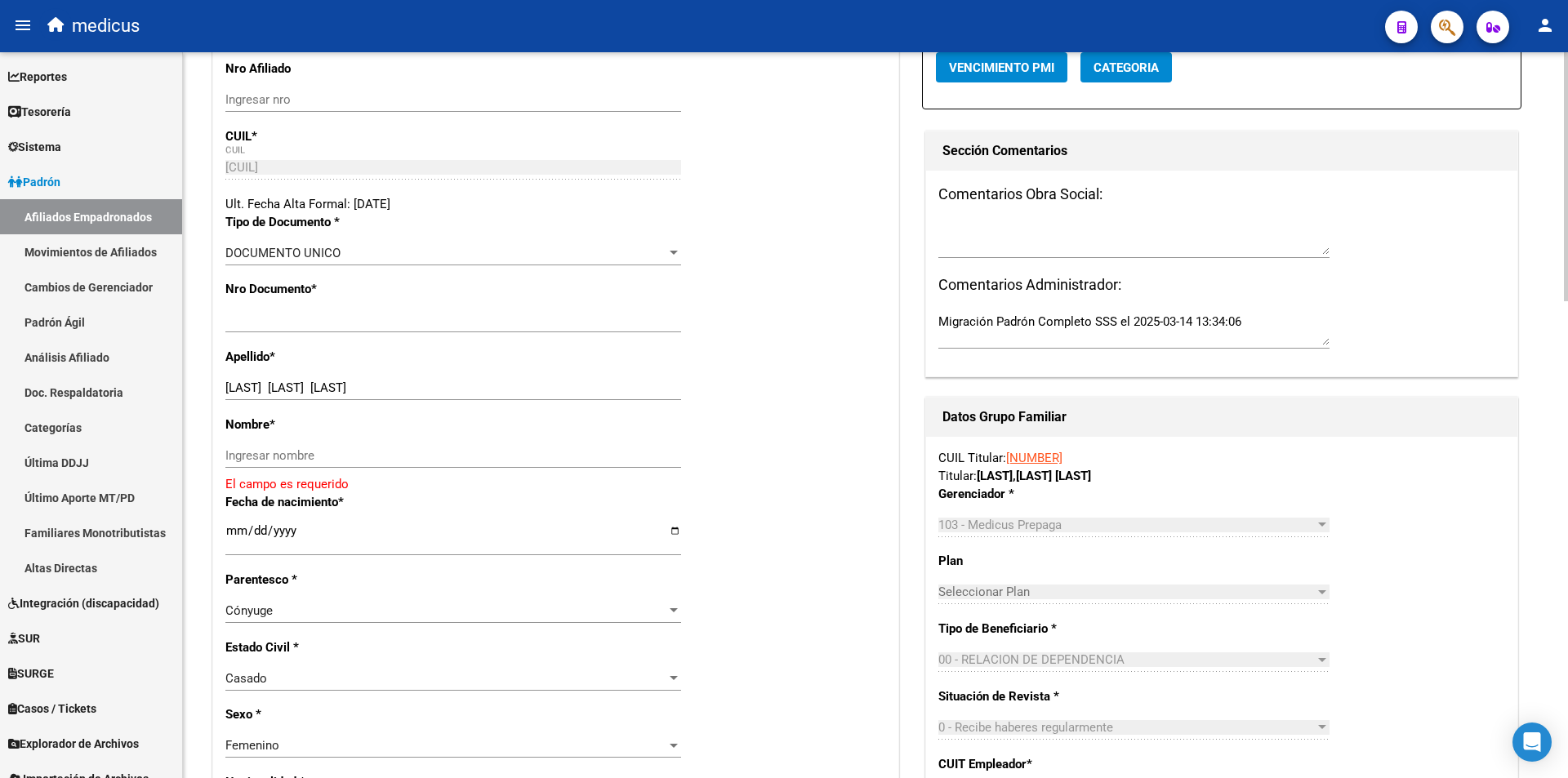 scroll, scrollTop: 245, scrollLeft: 0, axis: vertical 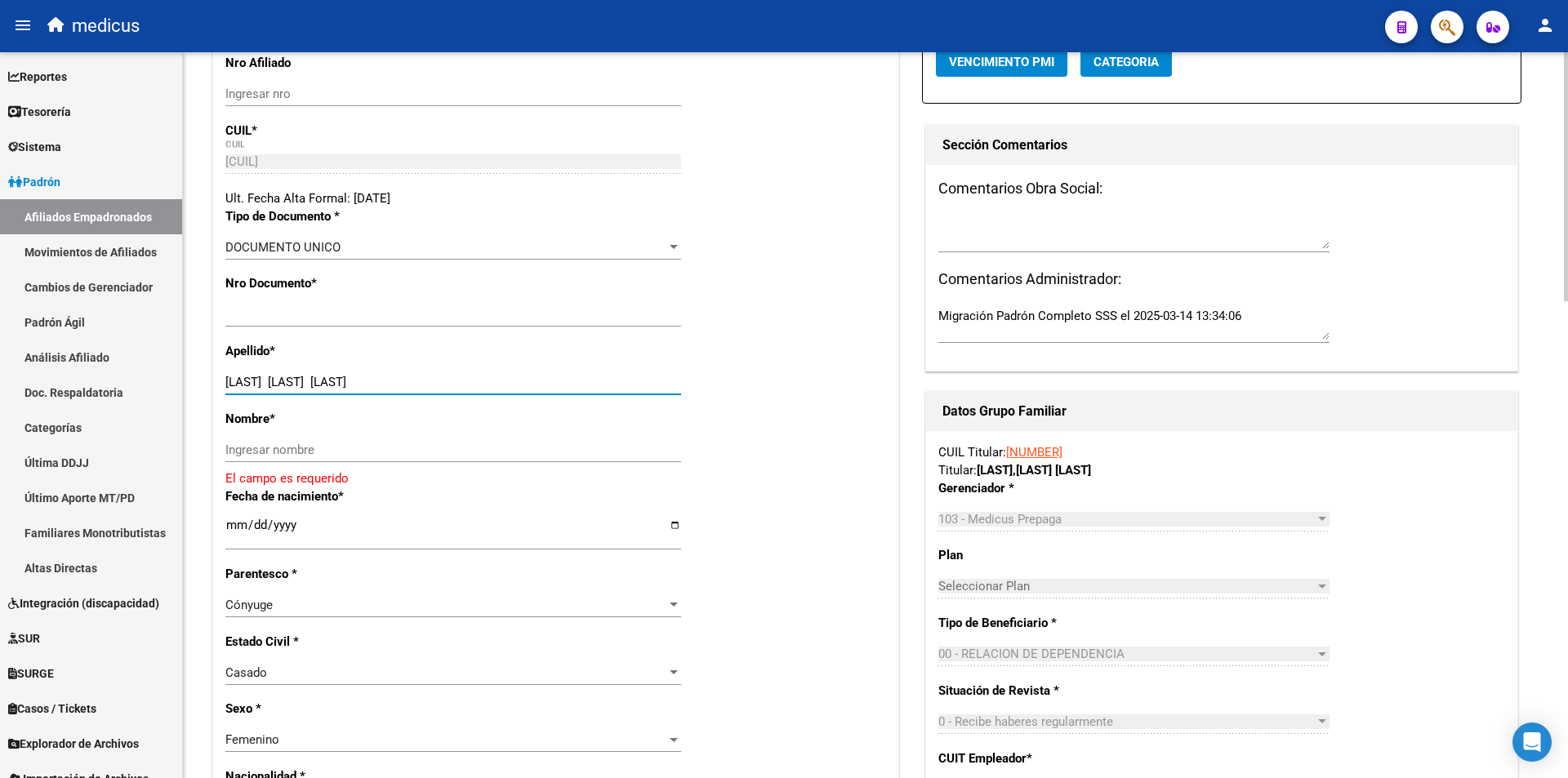 drag, startPoint x: 394, startPoint y: 383, endPoint x: 295, endPoint y: 369, distance: 99.985 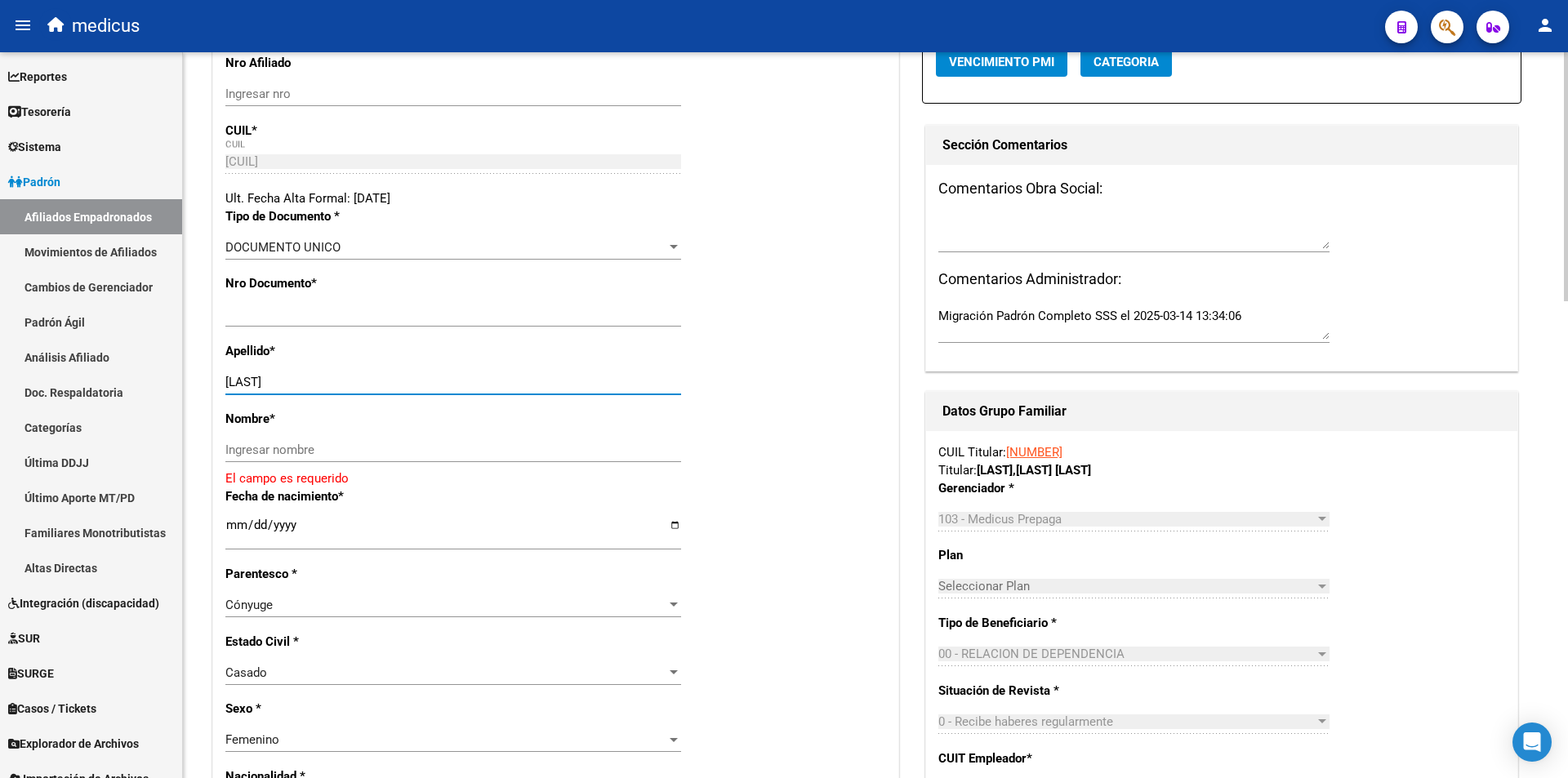 type on "[LAST]" 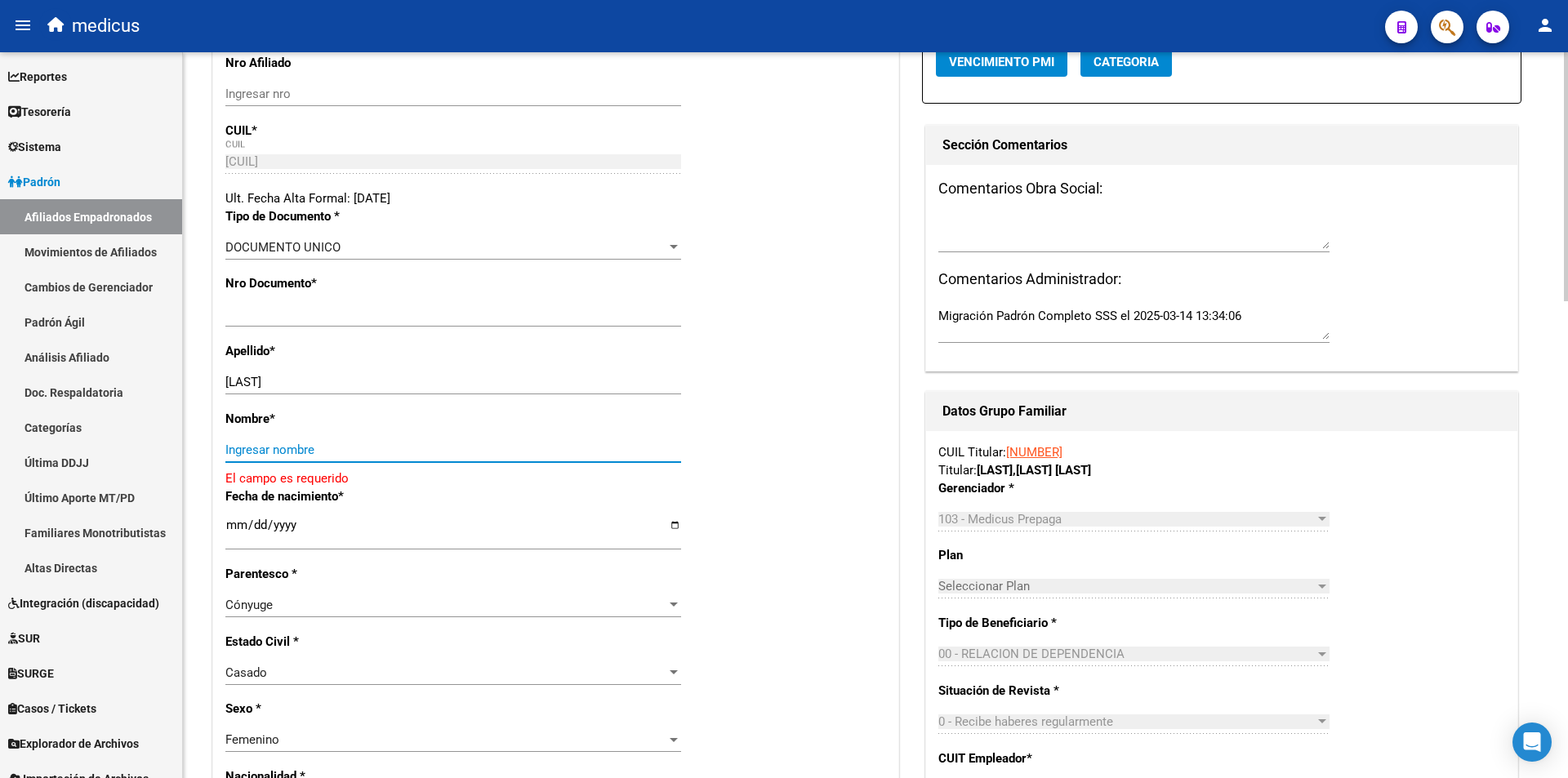 click on "Ingresar nombre" at bounding box center [453, 450] 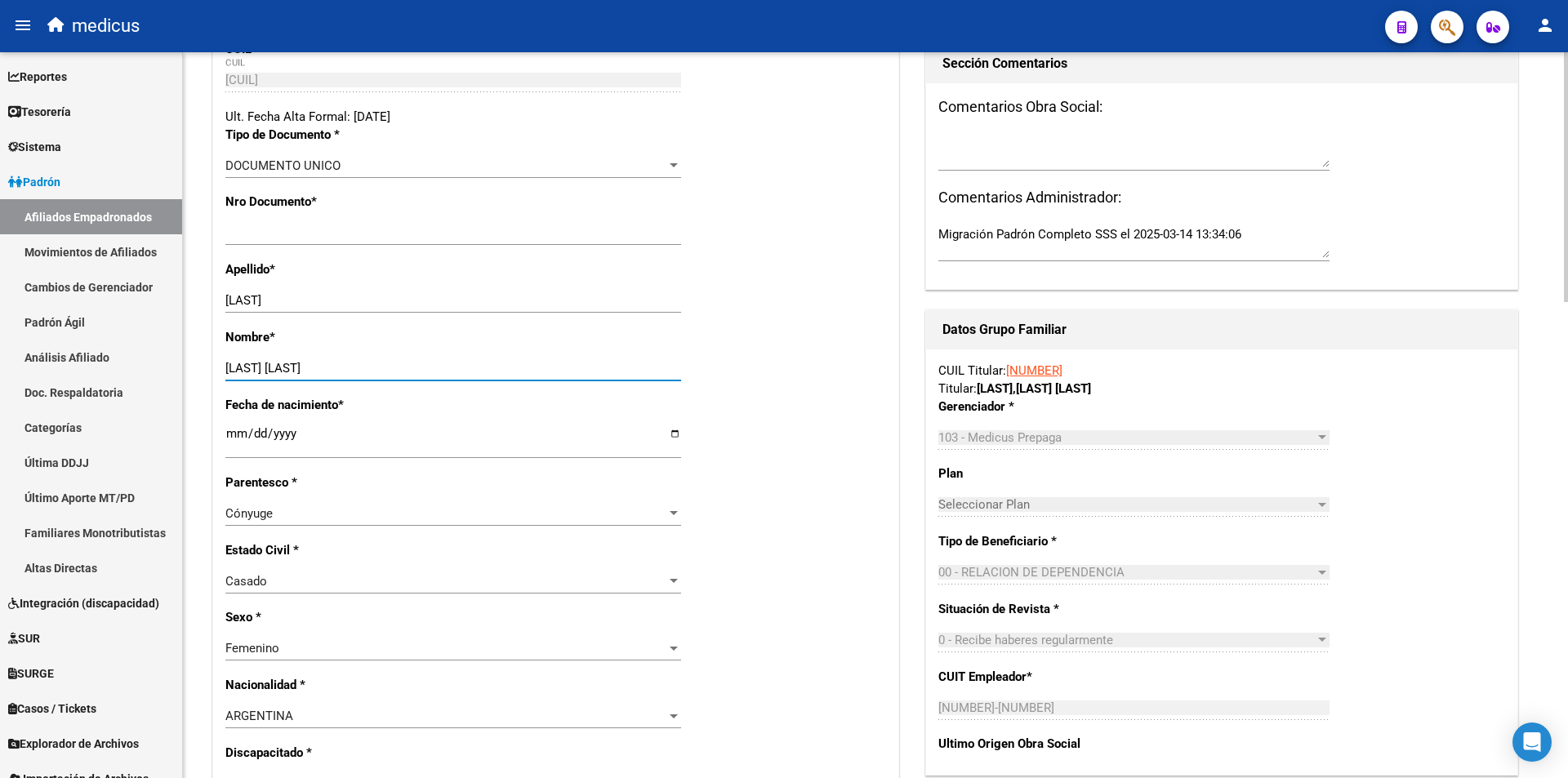 type on "[LAST] [LAST]" 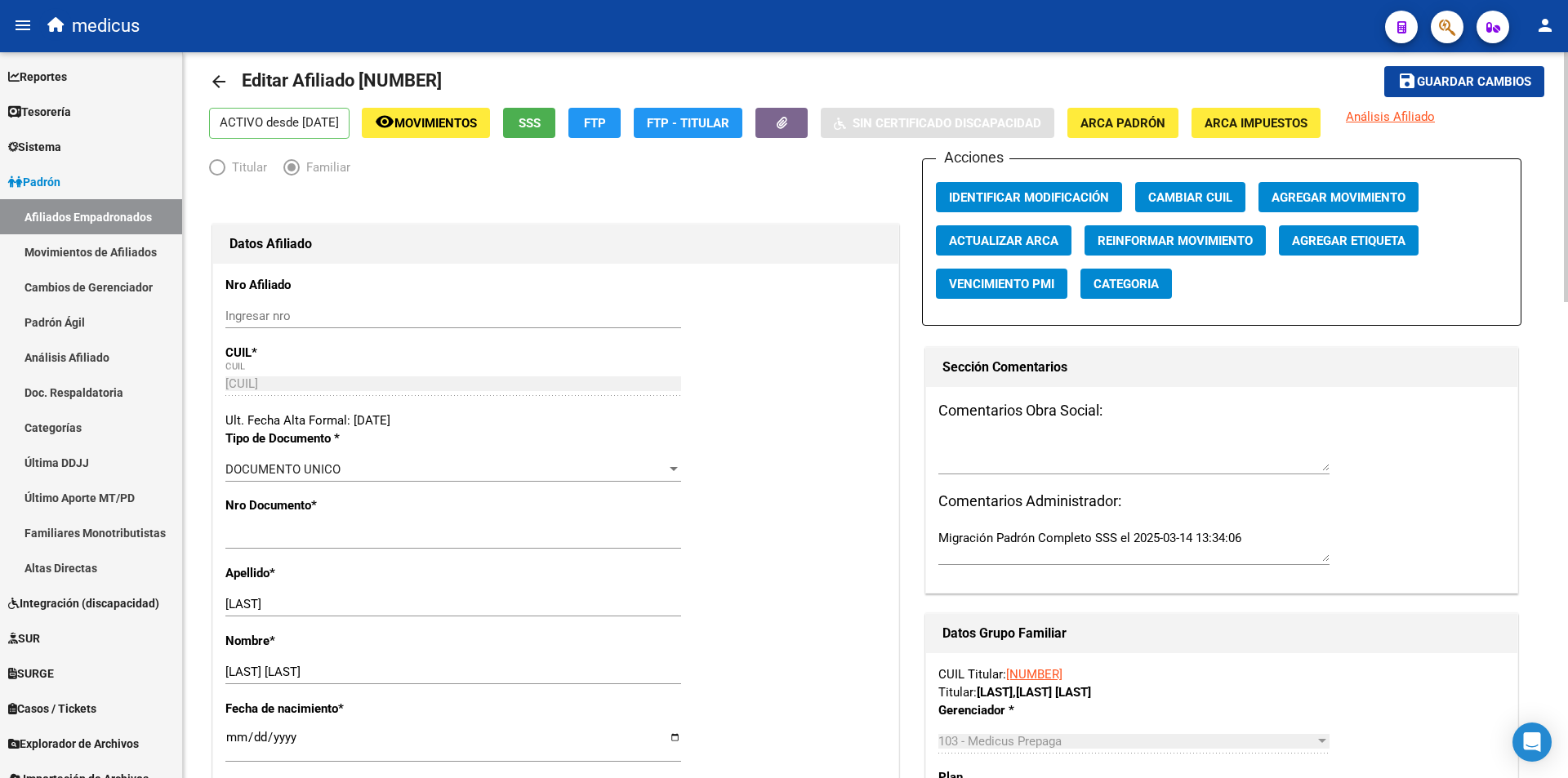 scroll, scrollTop: 0, scrollLeft: 0, axis: both 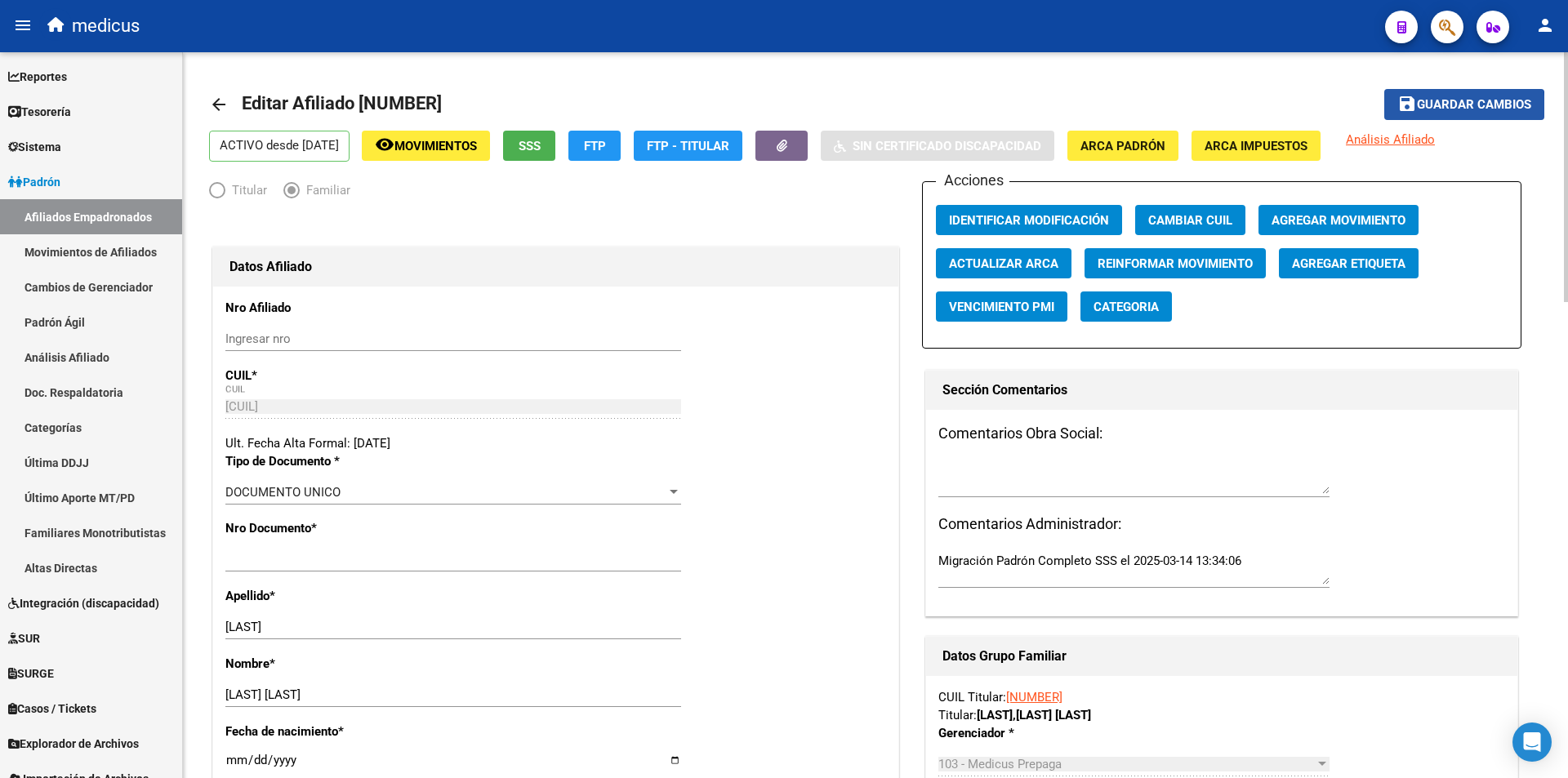 click on "Guardar cambios" 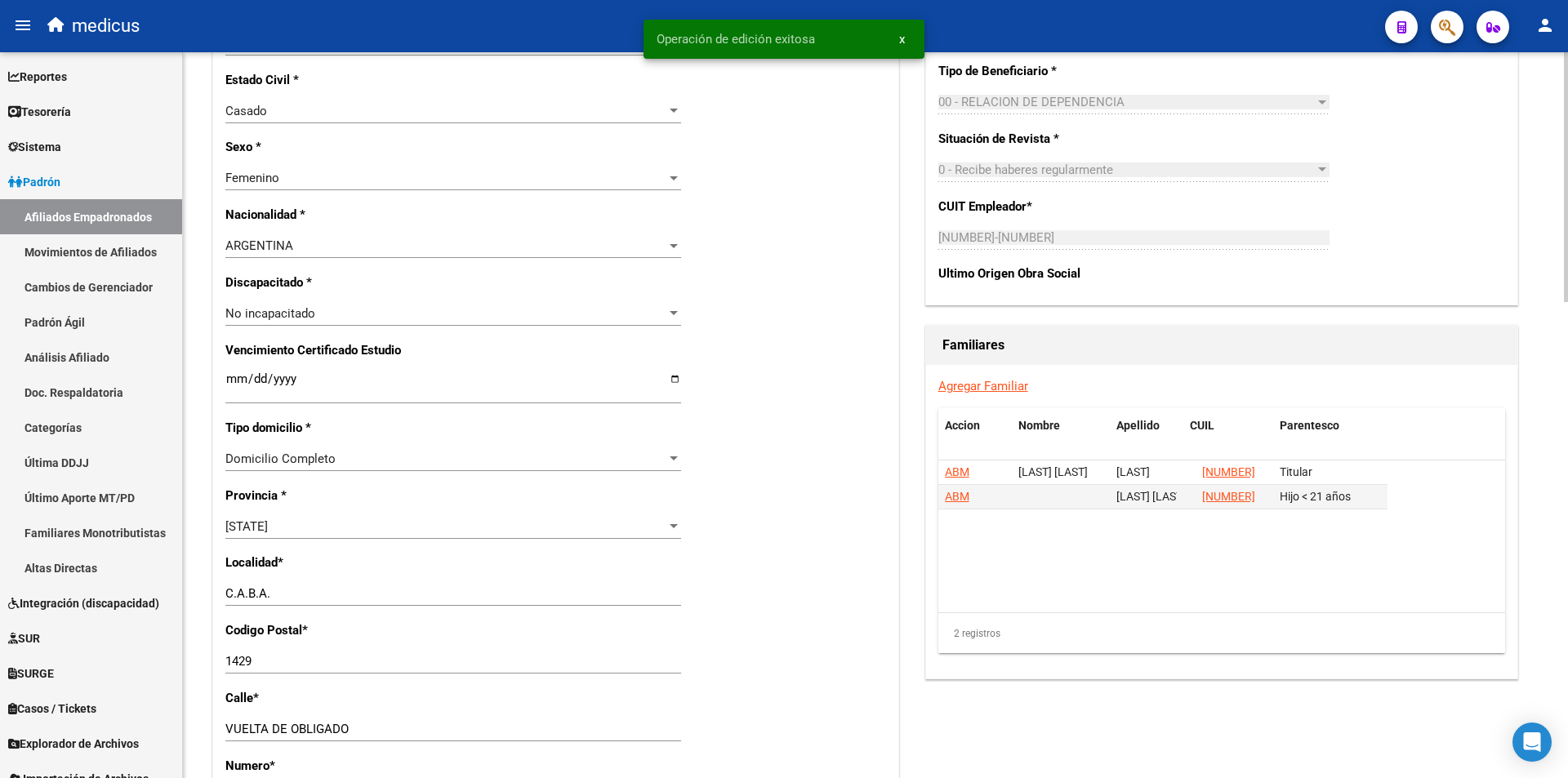 scroll, scrollTop: 816, scrollLeft: 0, axis: vertical 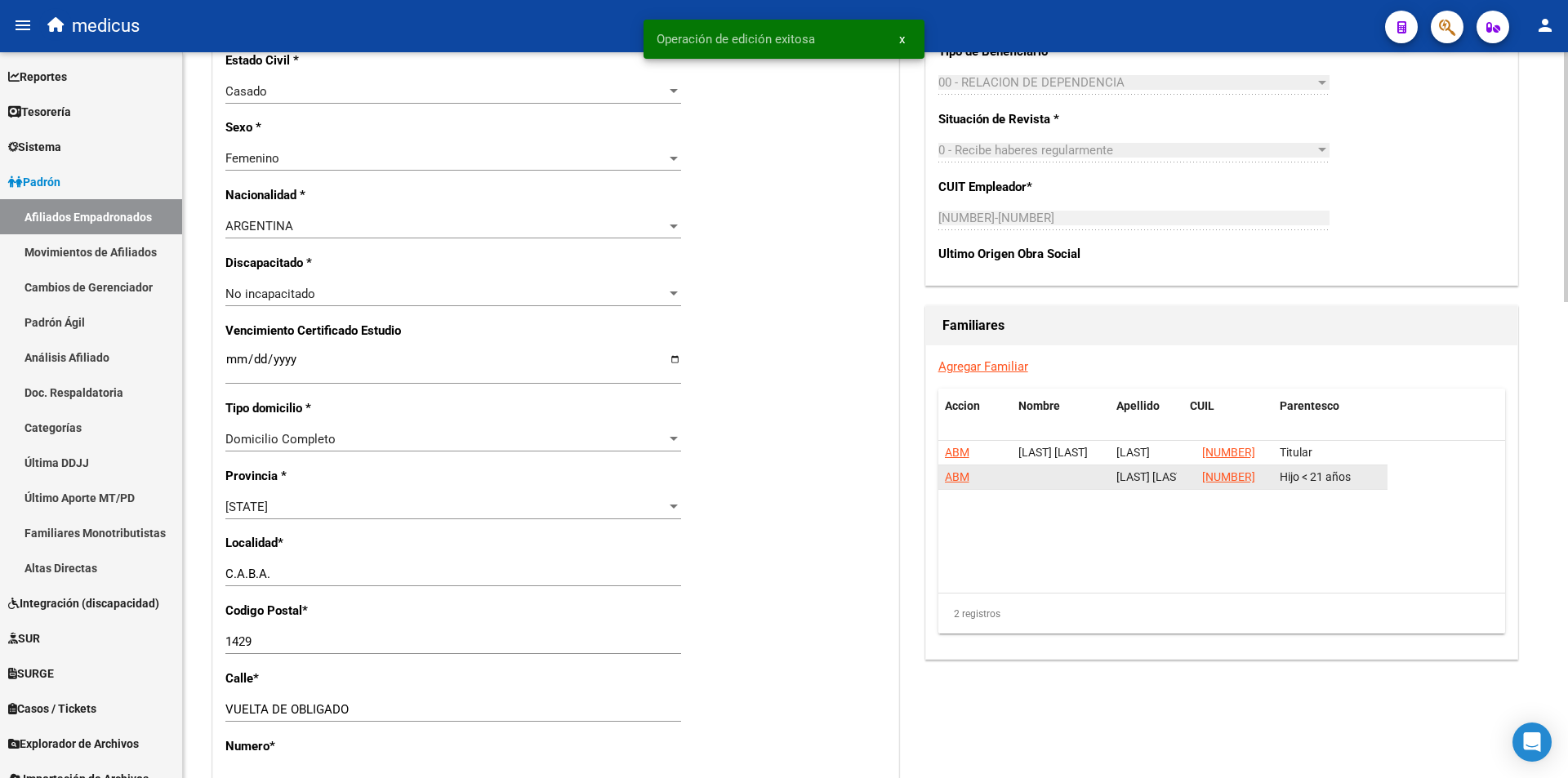 click on "ABM" 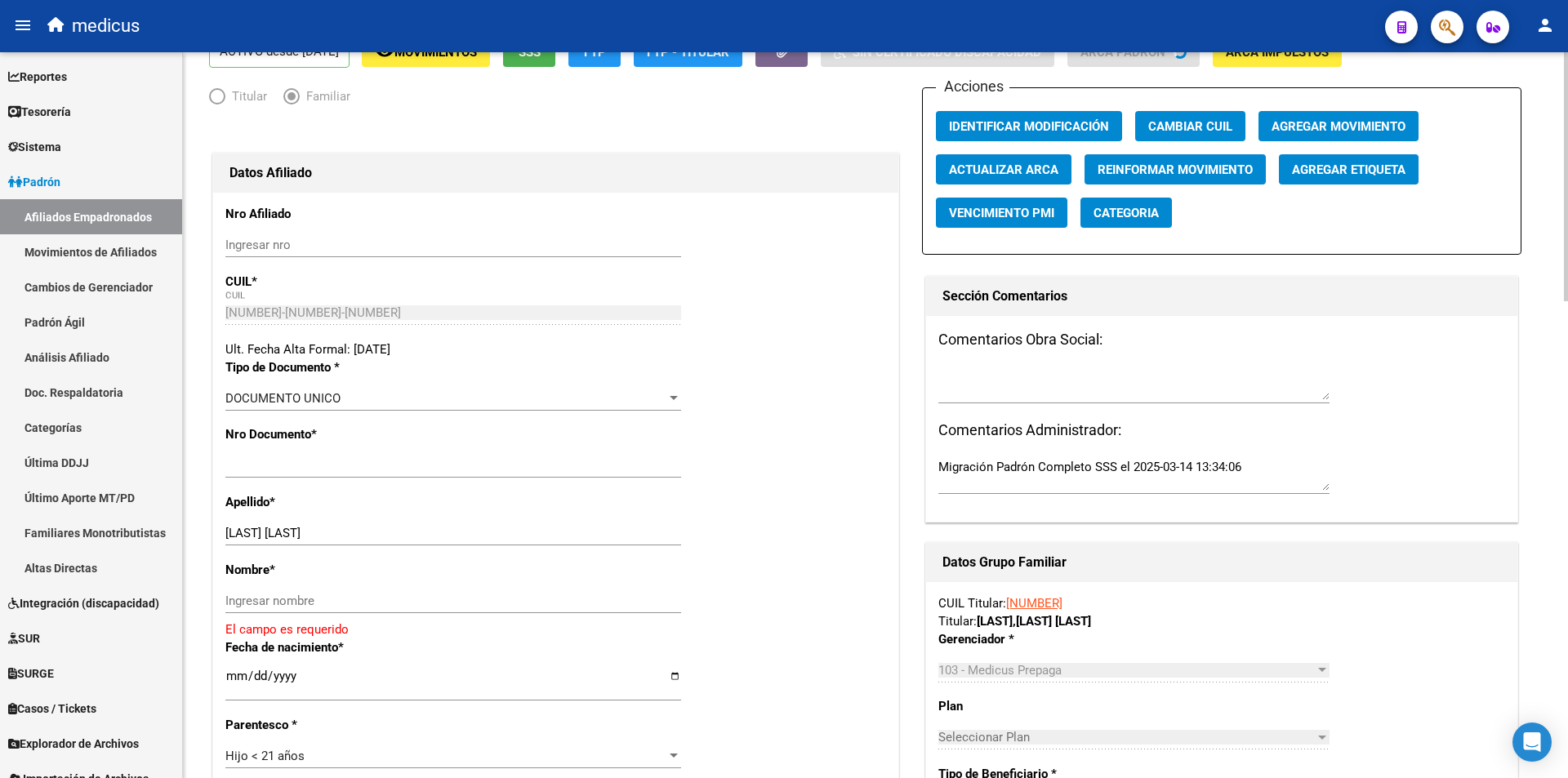 scroll, scrollTop: 327, scrollLeft: 0, axis: vertical 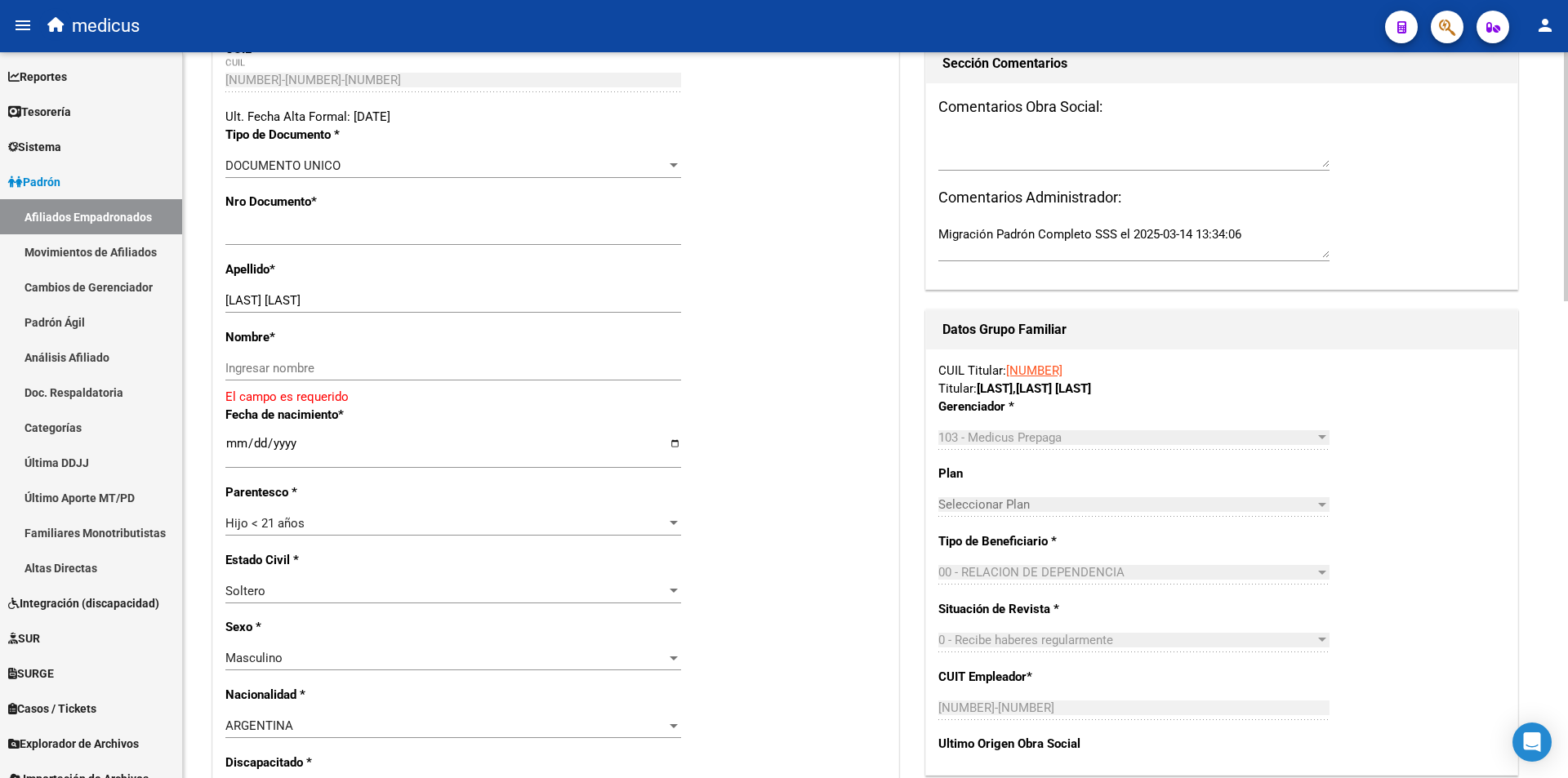 click on "[LAST] [LAST]" at bounding box center [453, 300] 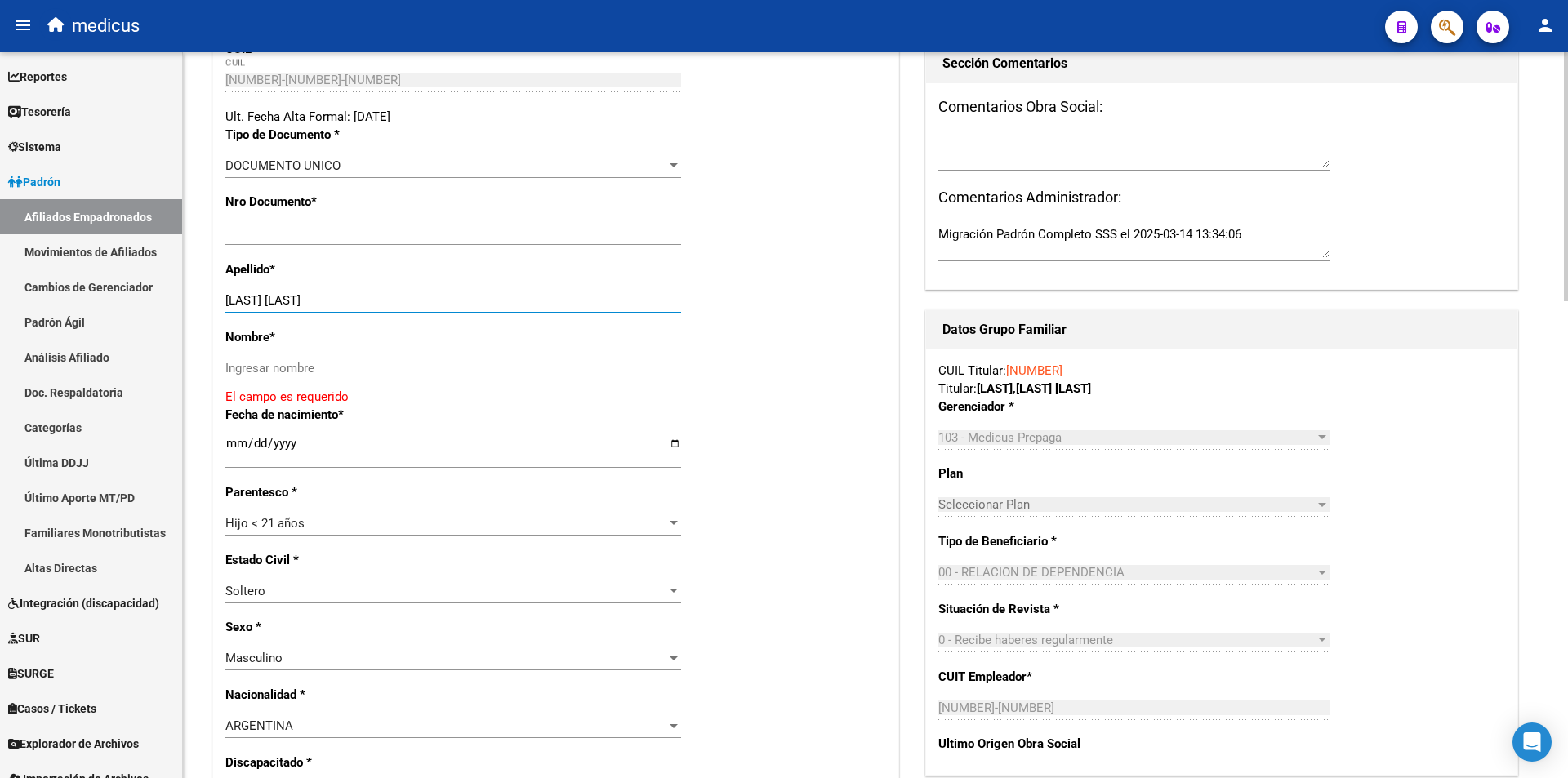 click on "[LAST] [LAST]" at bounding box center [453, 300] 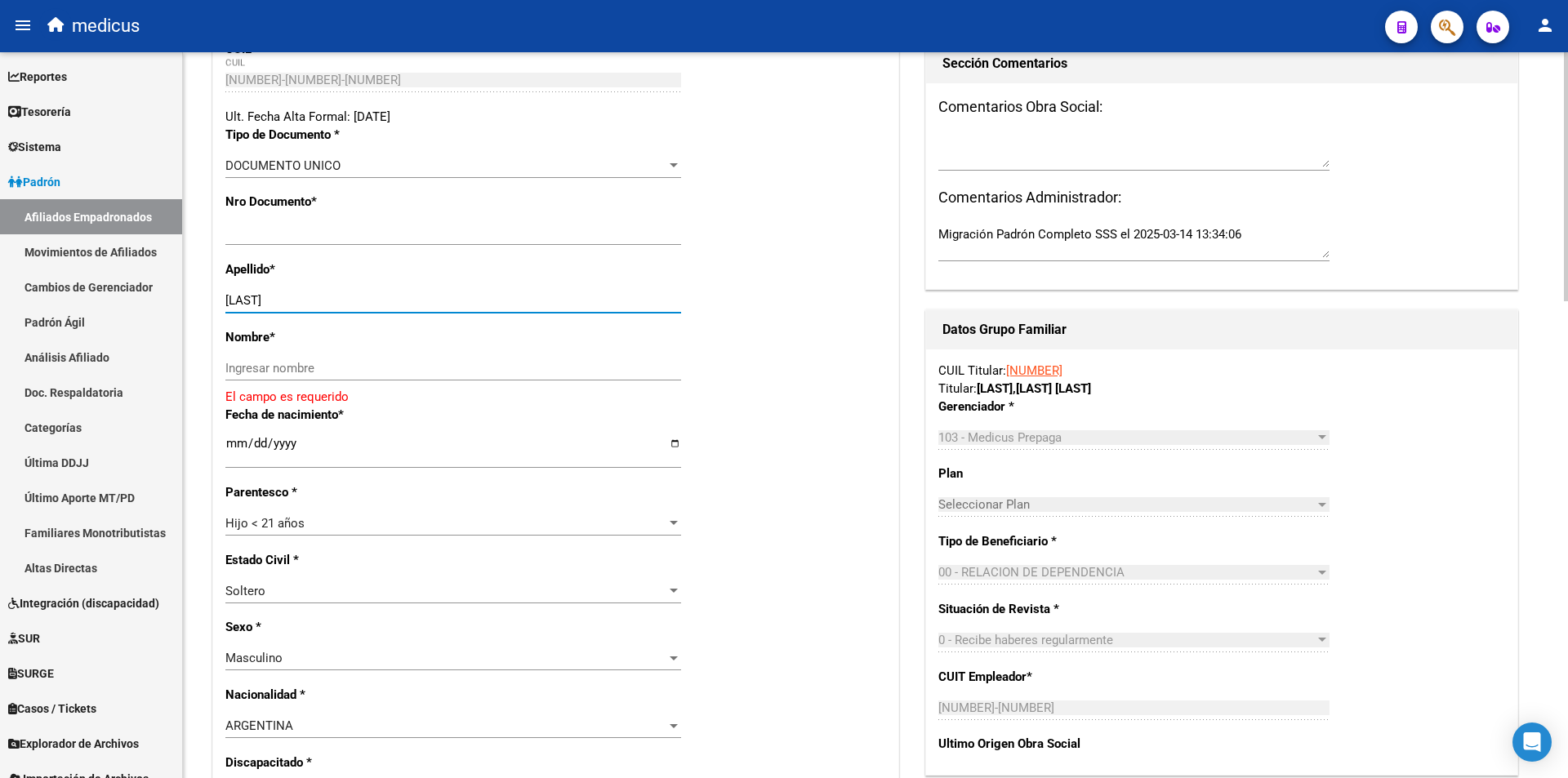 type on "[LAST]" 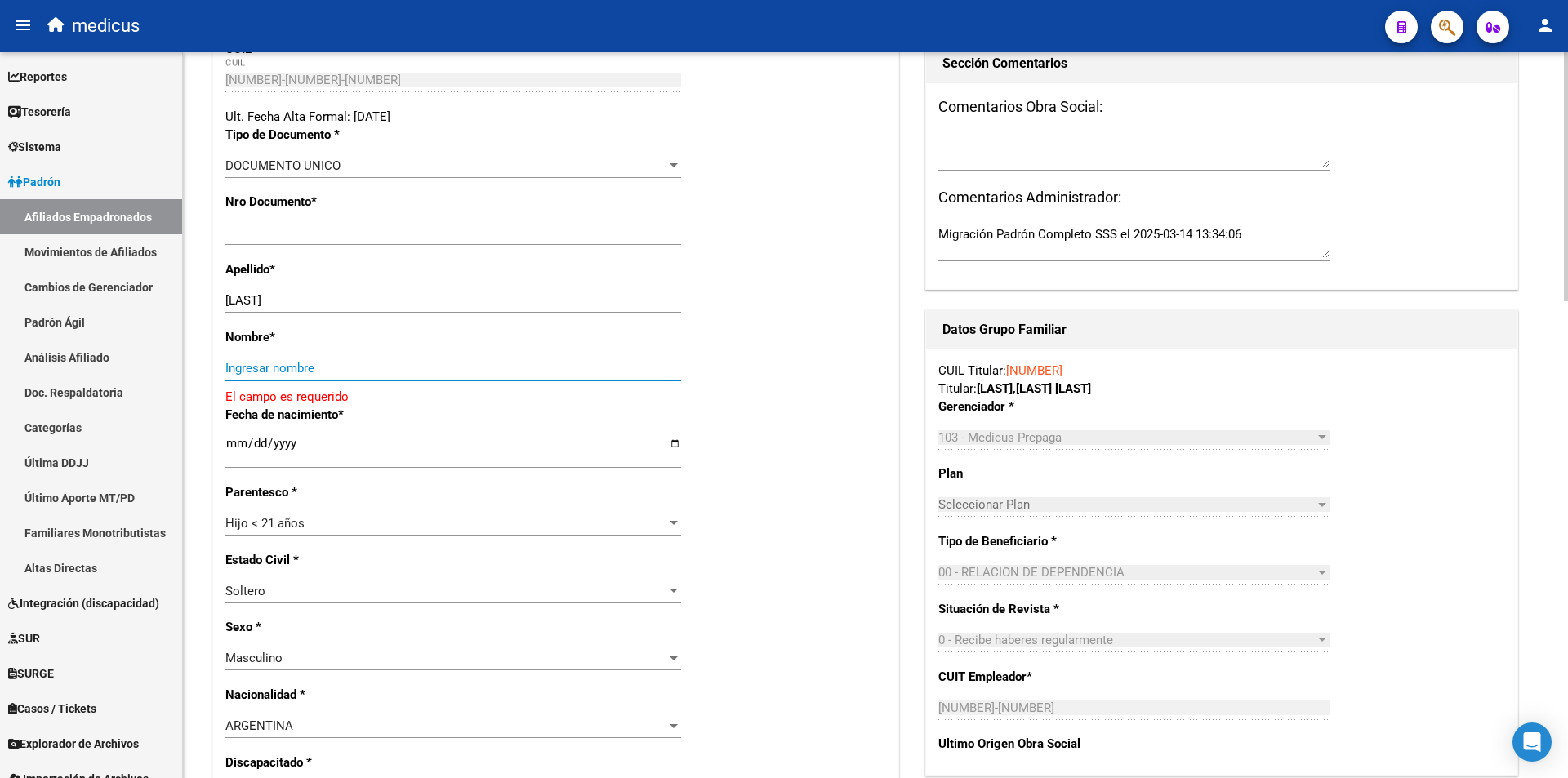 paste on "[LAST]" 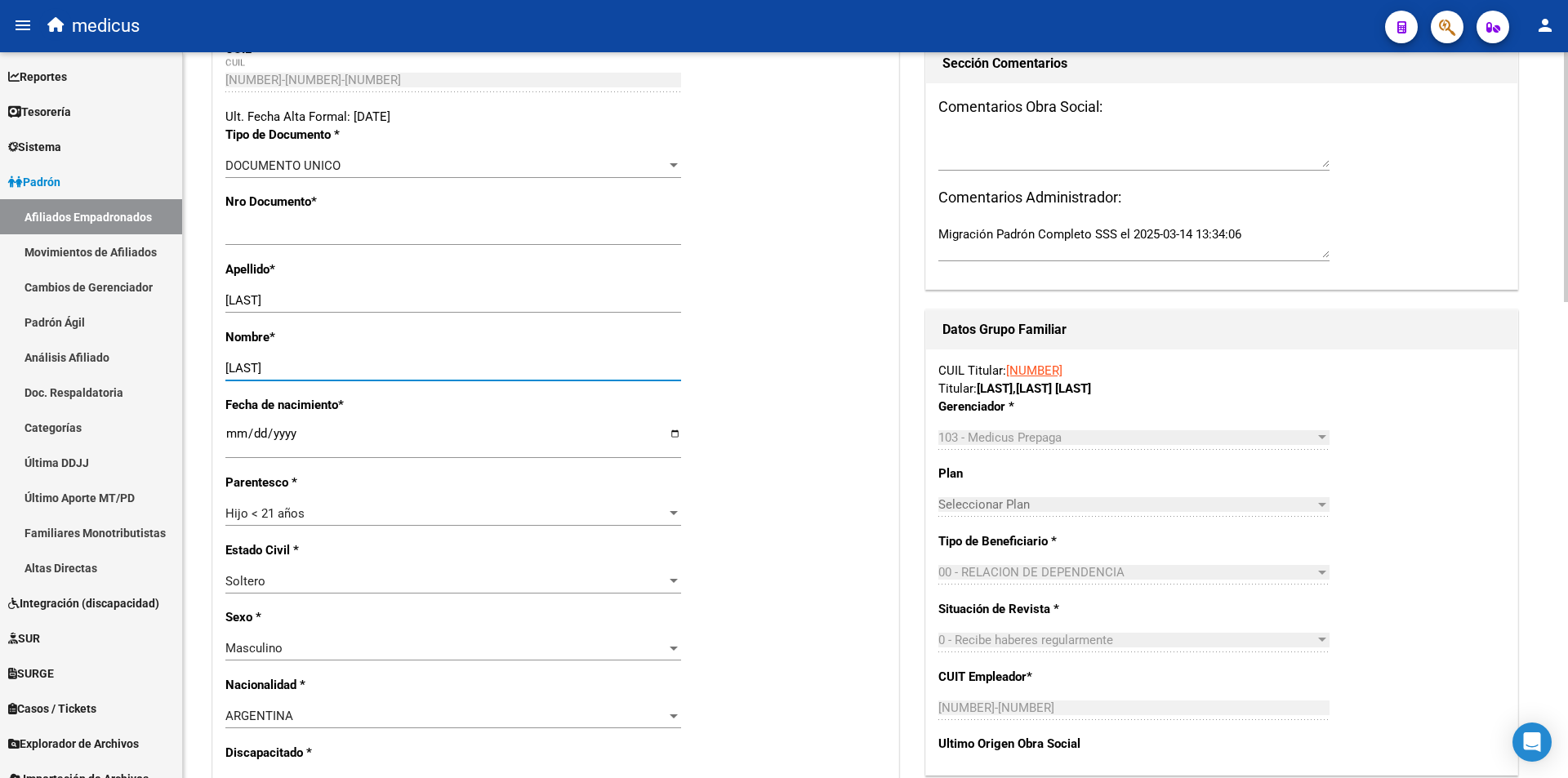 drag, startPoint x: 273, startPoint y: 362, endPoint x: 368, endPoint y: 365, distance: 95.04736 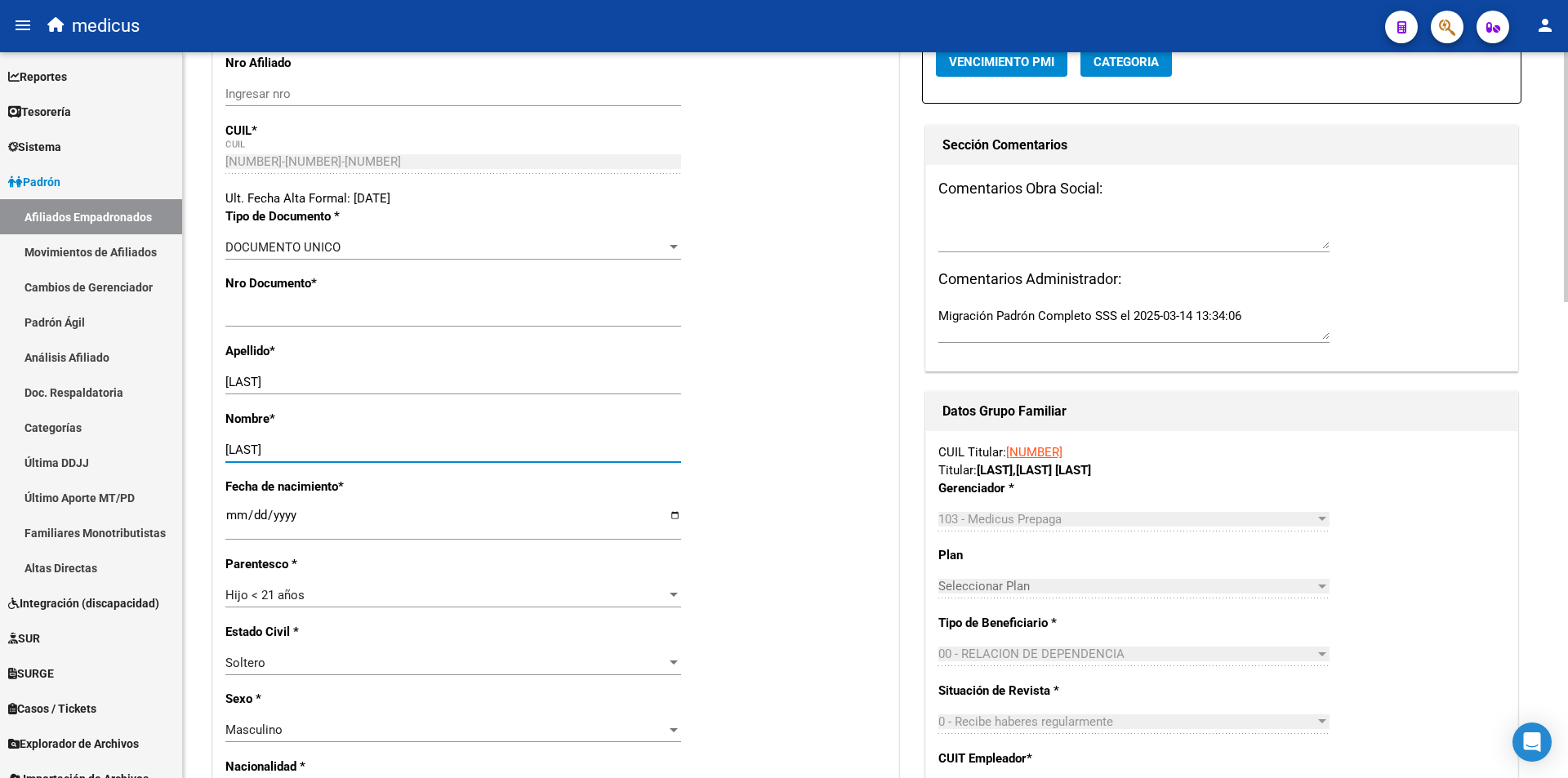 scroll, scrollTop: 0, scrollLeft: 0, axis: both 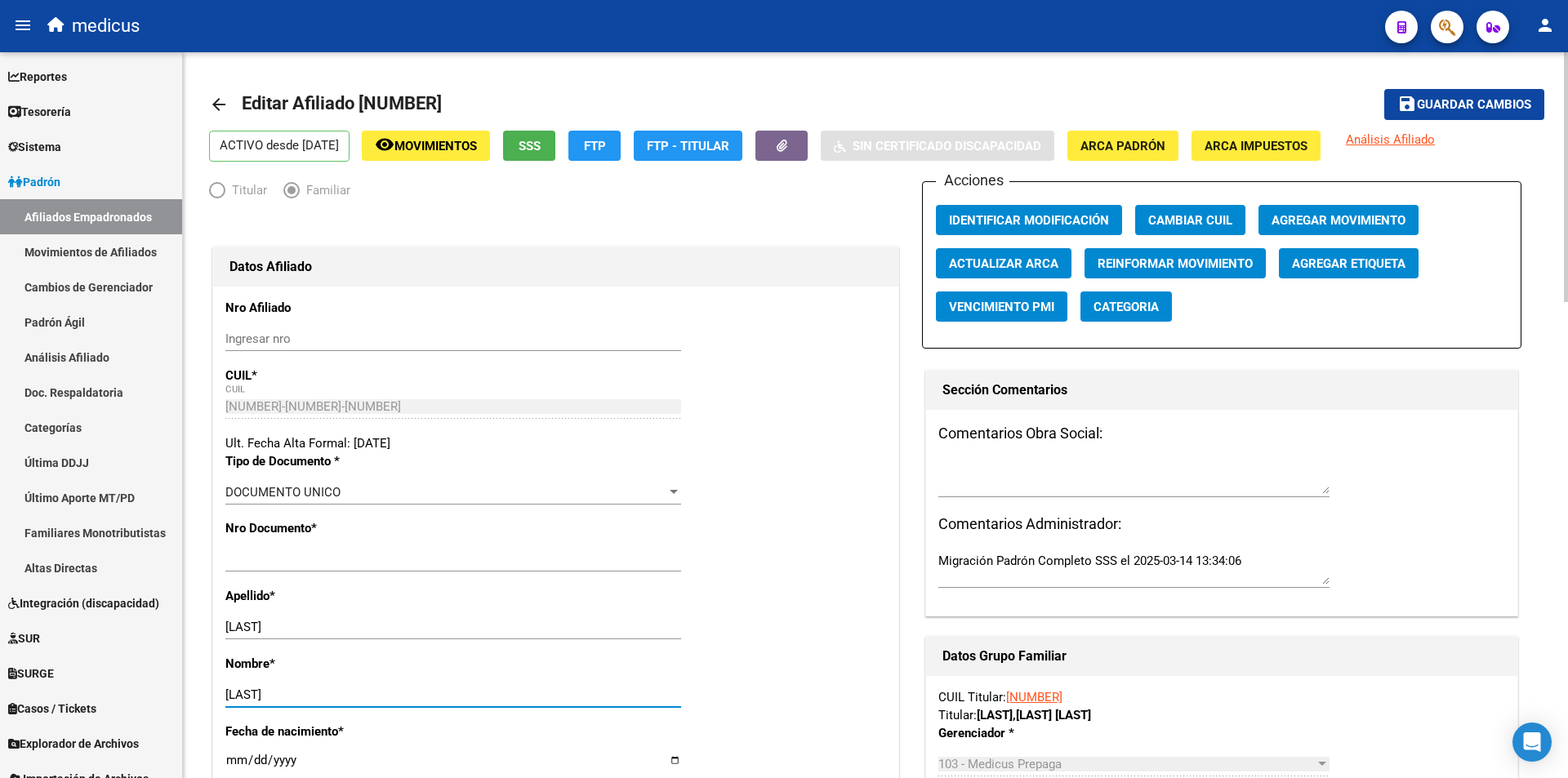 type on "[LAST]" 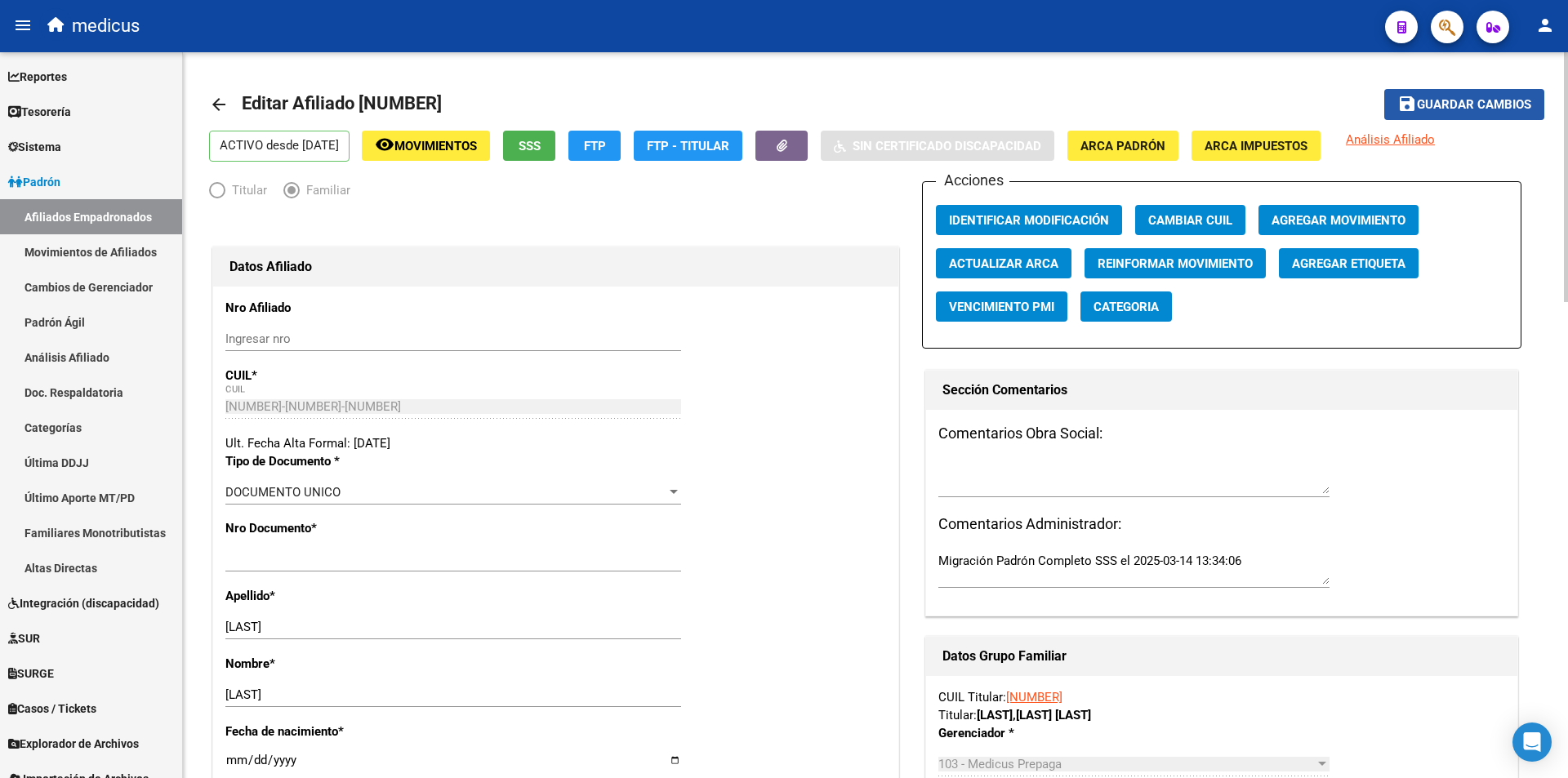 click on "save Guardar cambios" 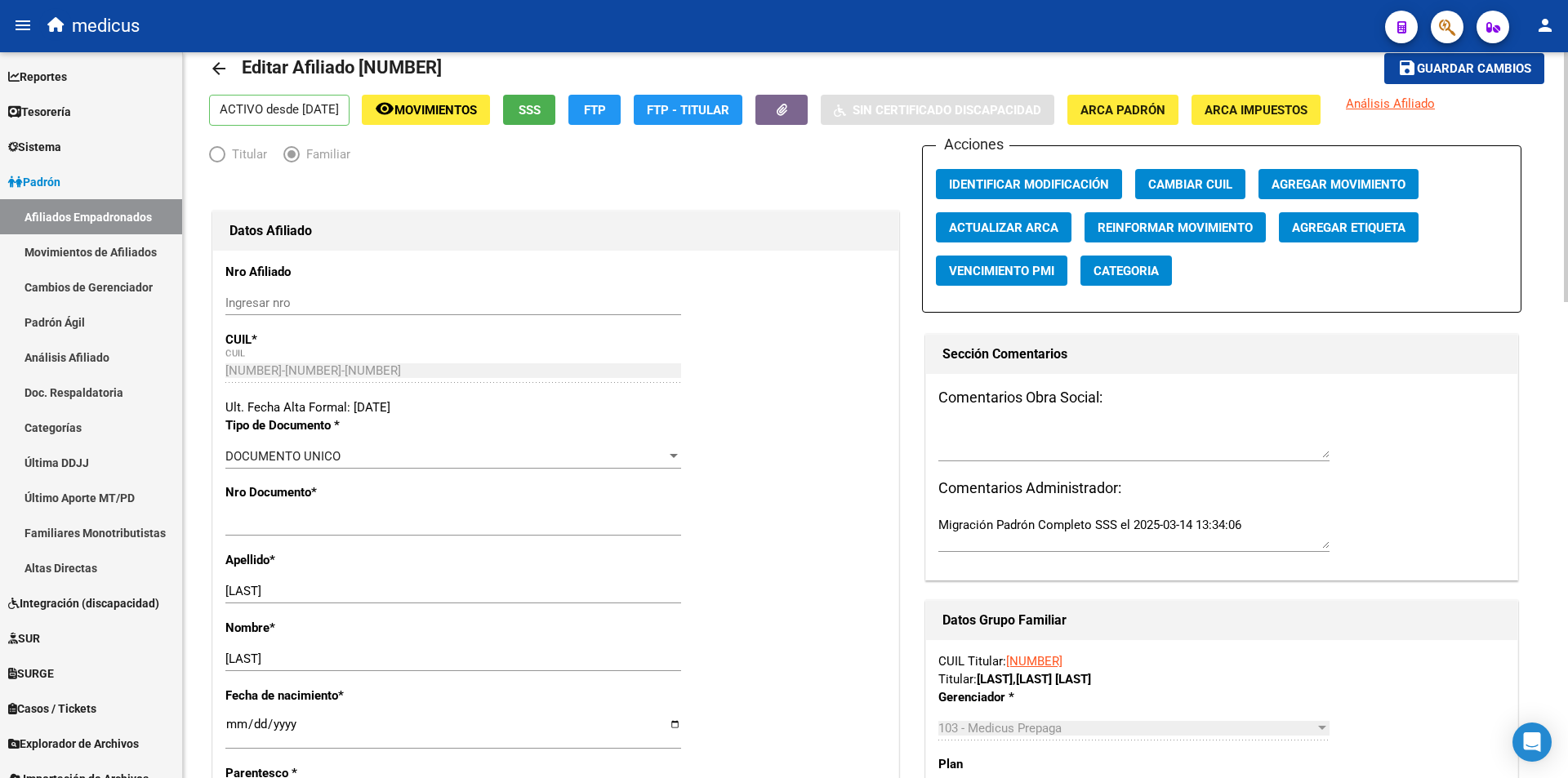 scroll, scrollTop: 0, scrollLeft: 0, axis: both 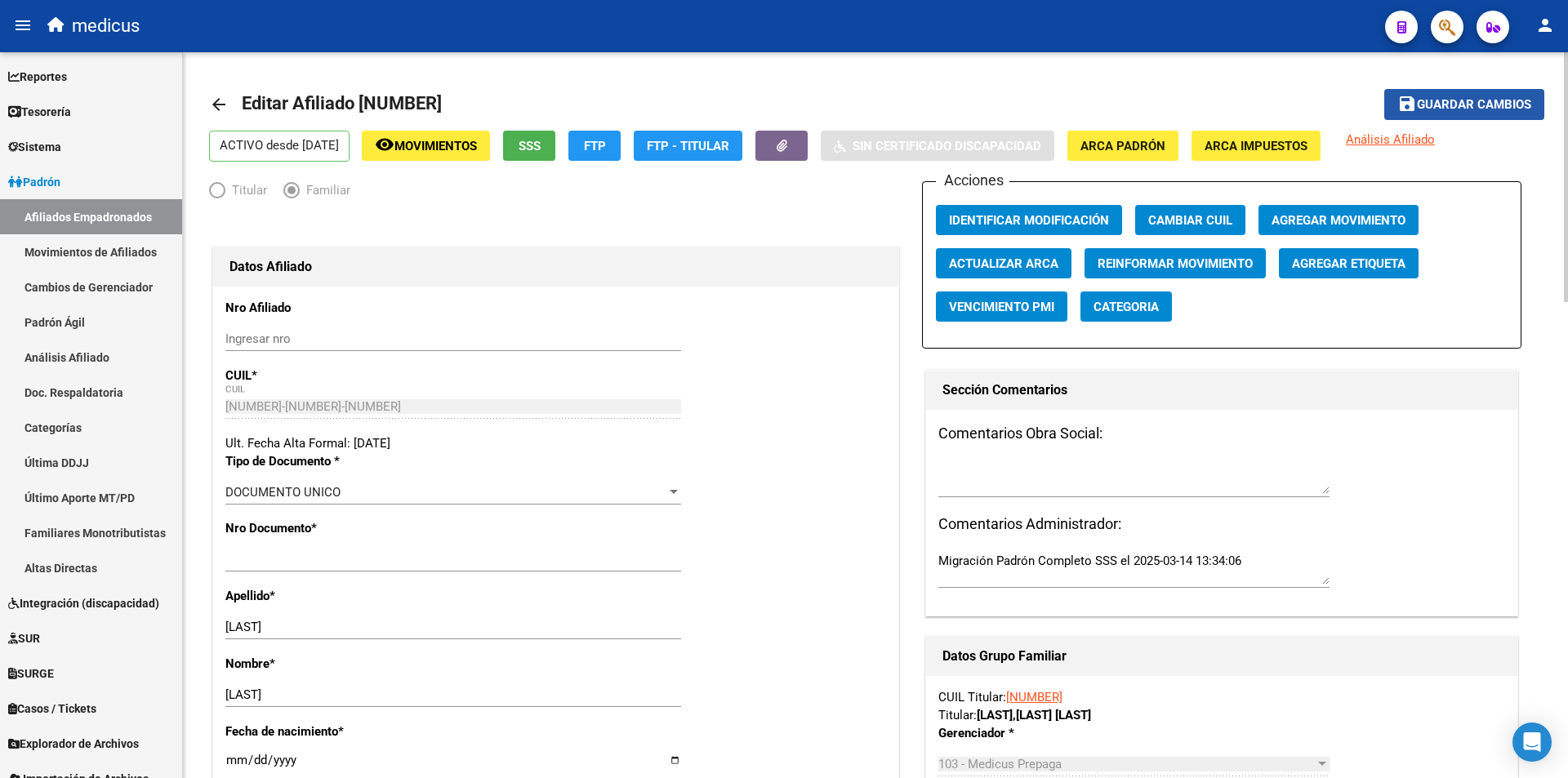 click on "Guardar cambios" 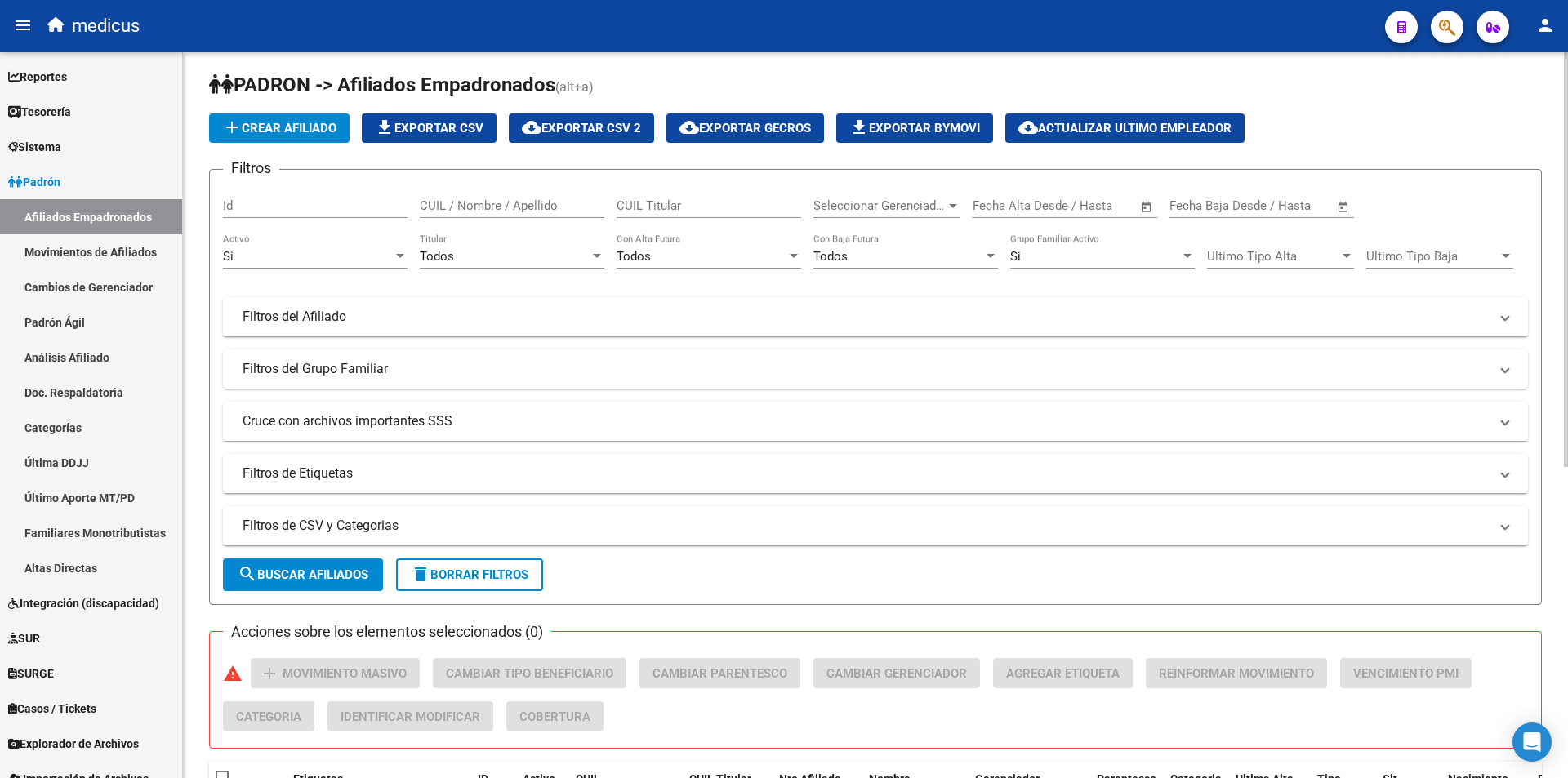 scroll, scrollTop: 0, scrollLeft: 0, axis: both 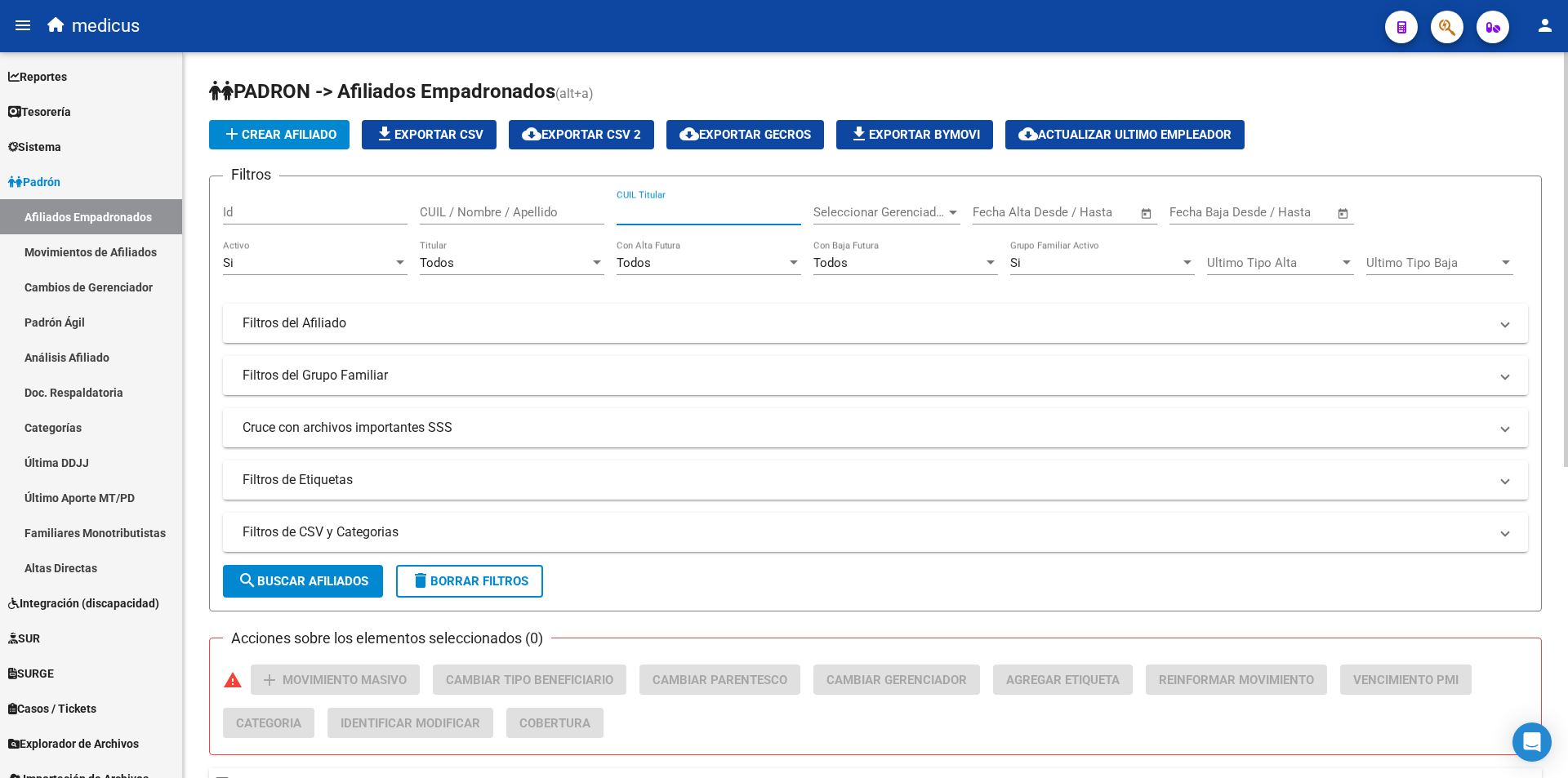 click on "CUIL Titular" at bounding box center (709, 212) 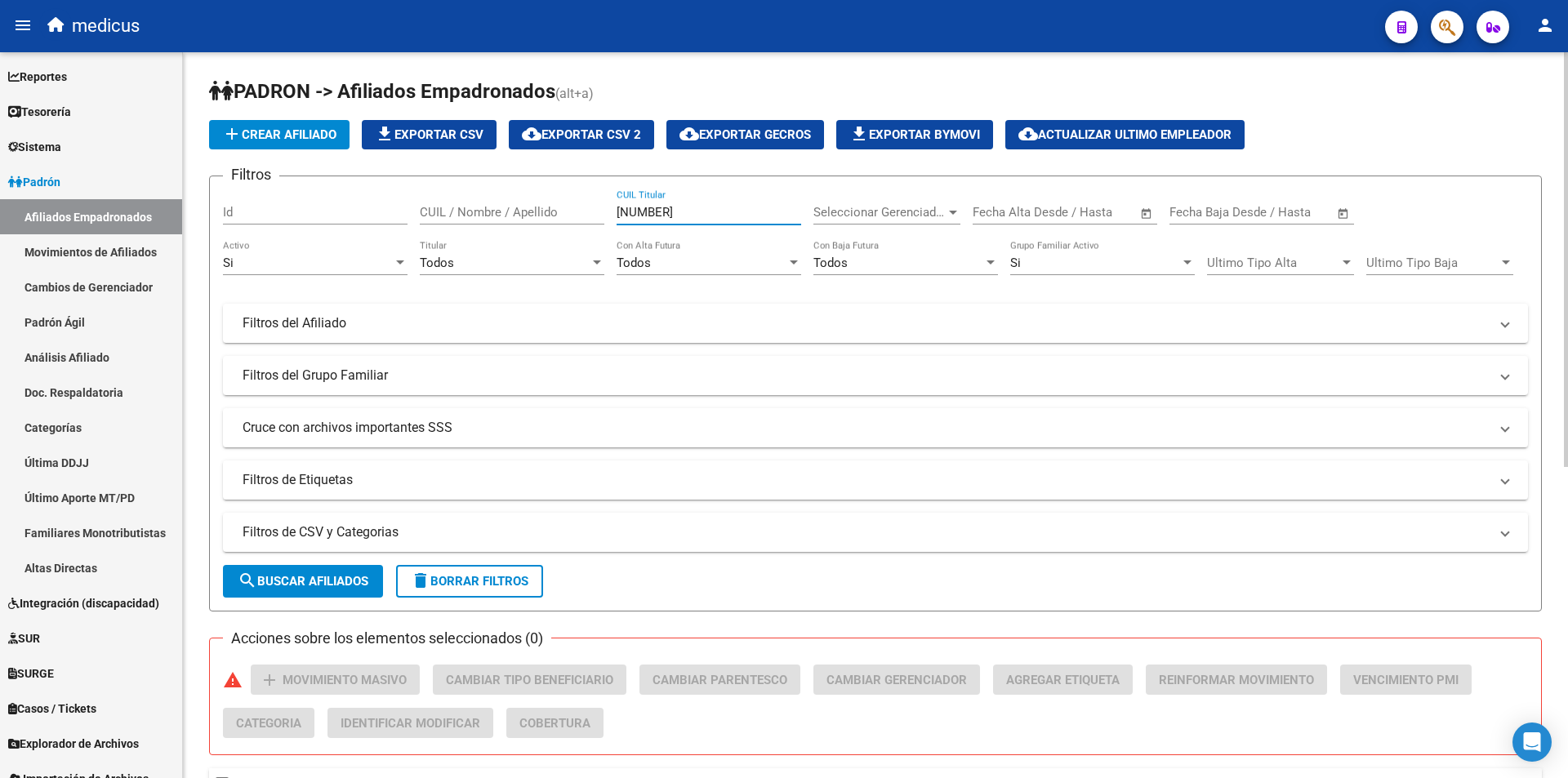 type on "[NUMBER]" 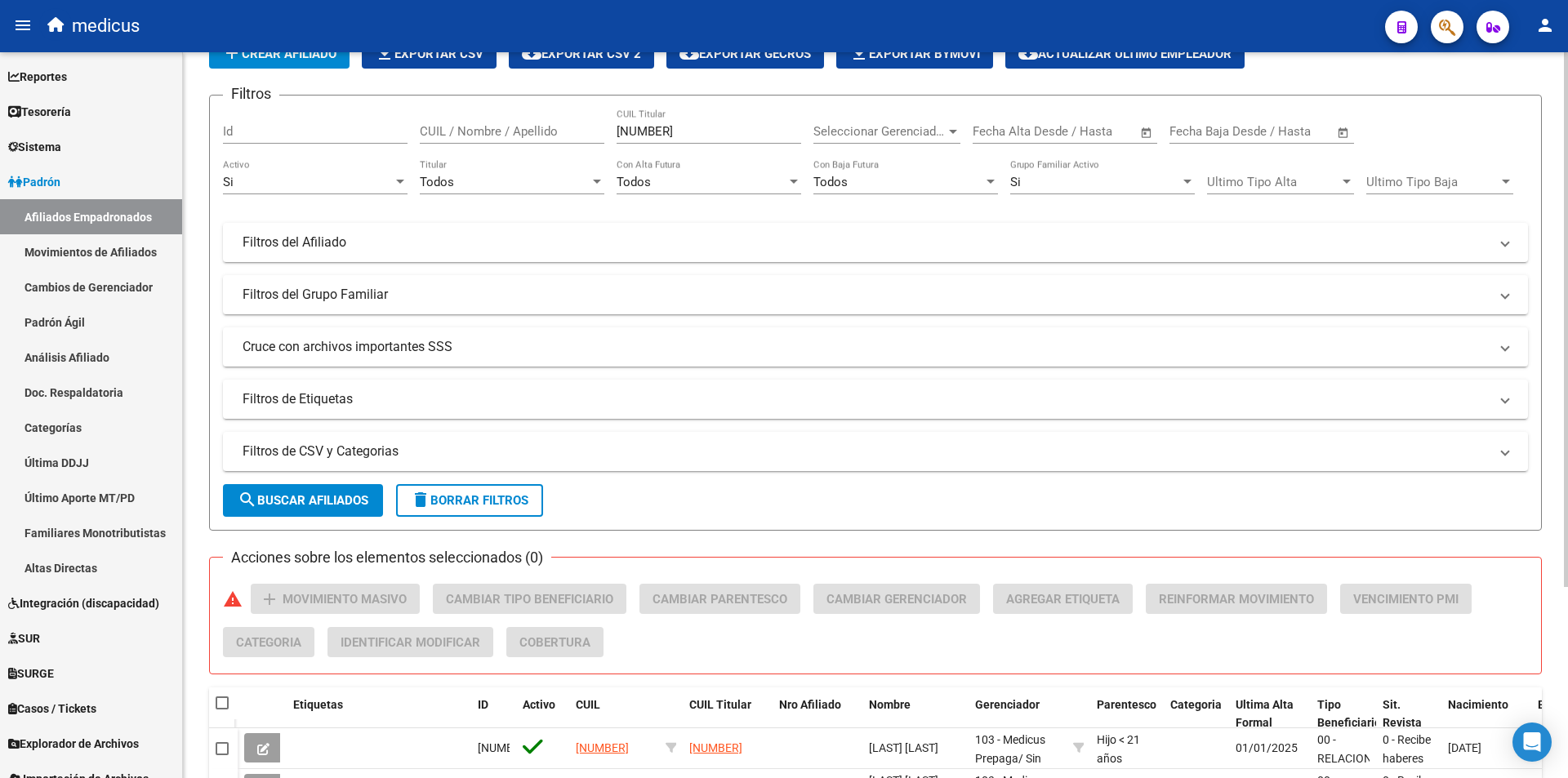 scroll, scrollTop: 260, scrollLeft: 0, axis: vertical 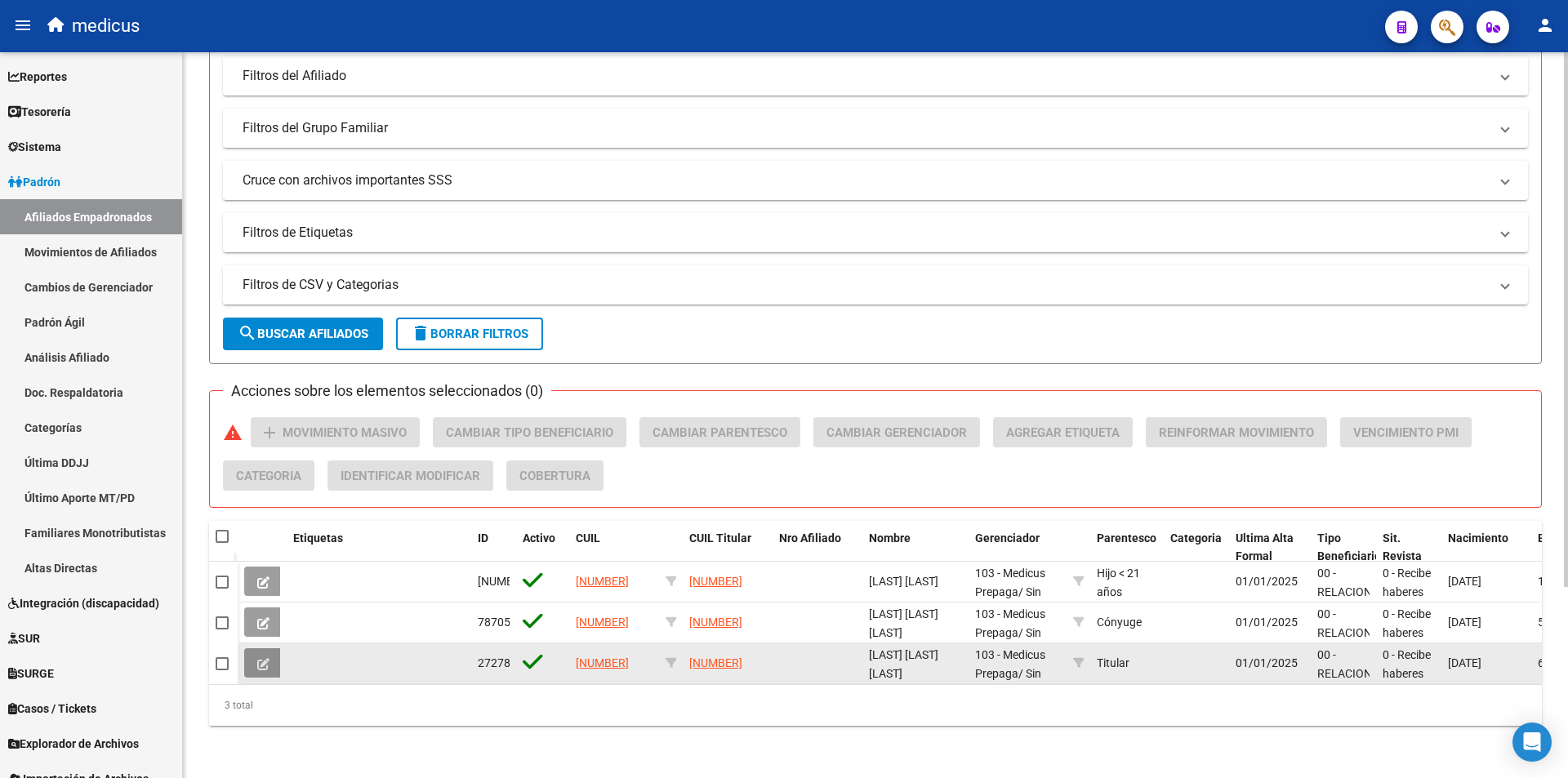 click 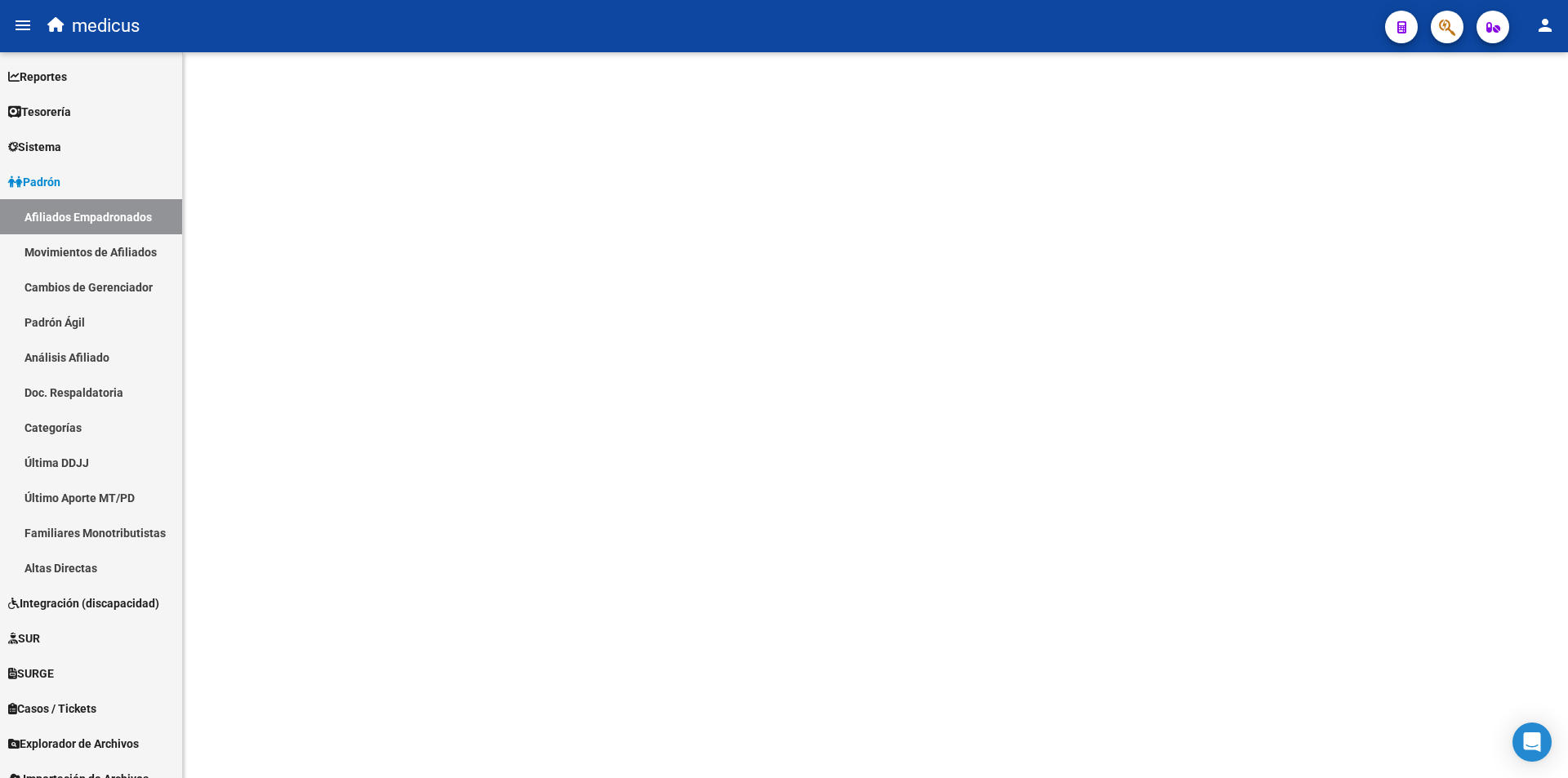 scroll, scrollTop: 0, scrollLeft: 0, axis: both 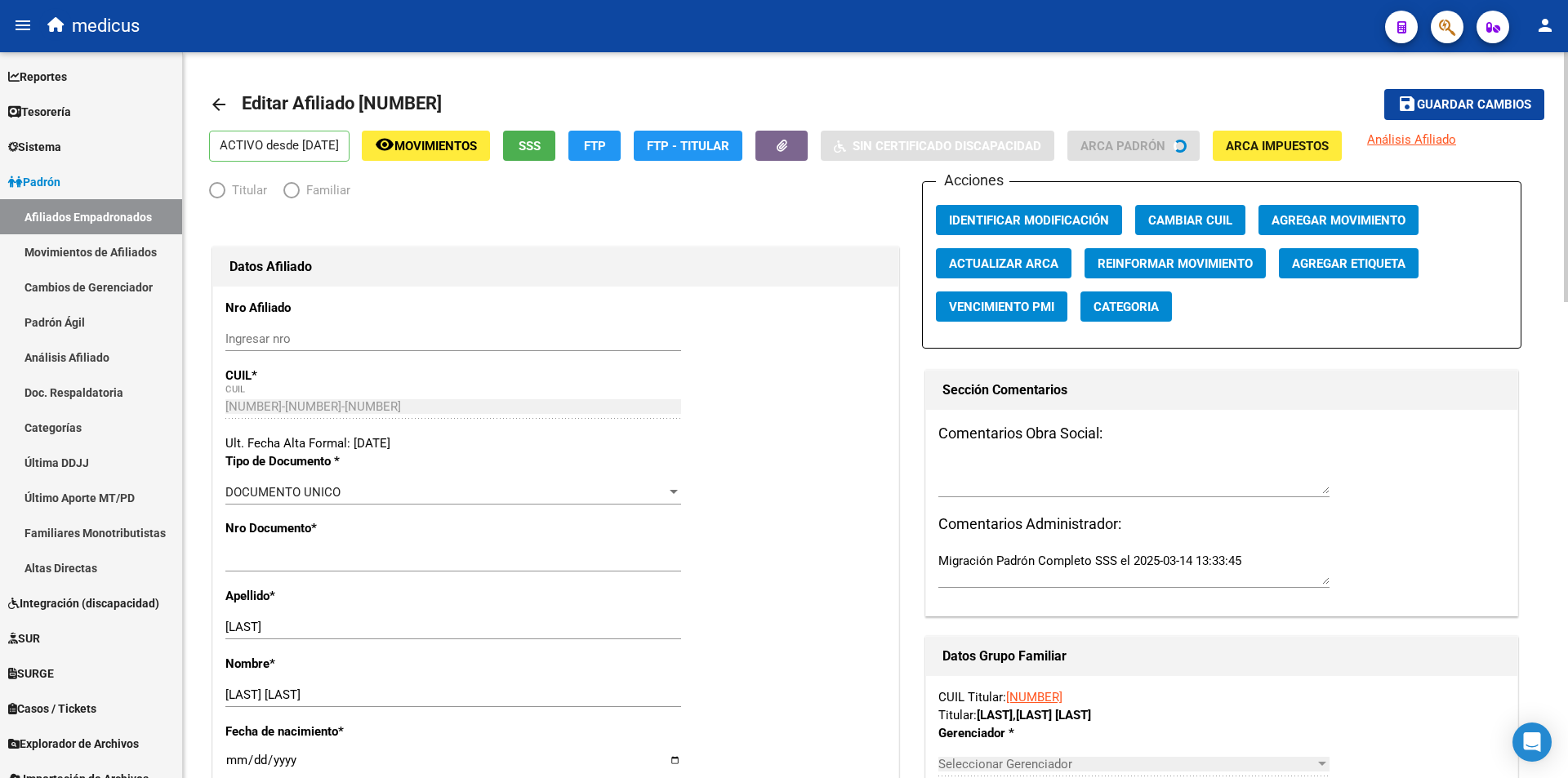 radio on "true" 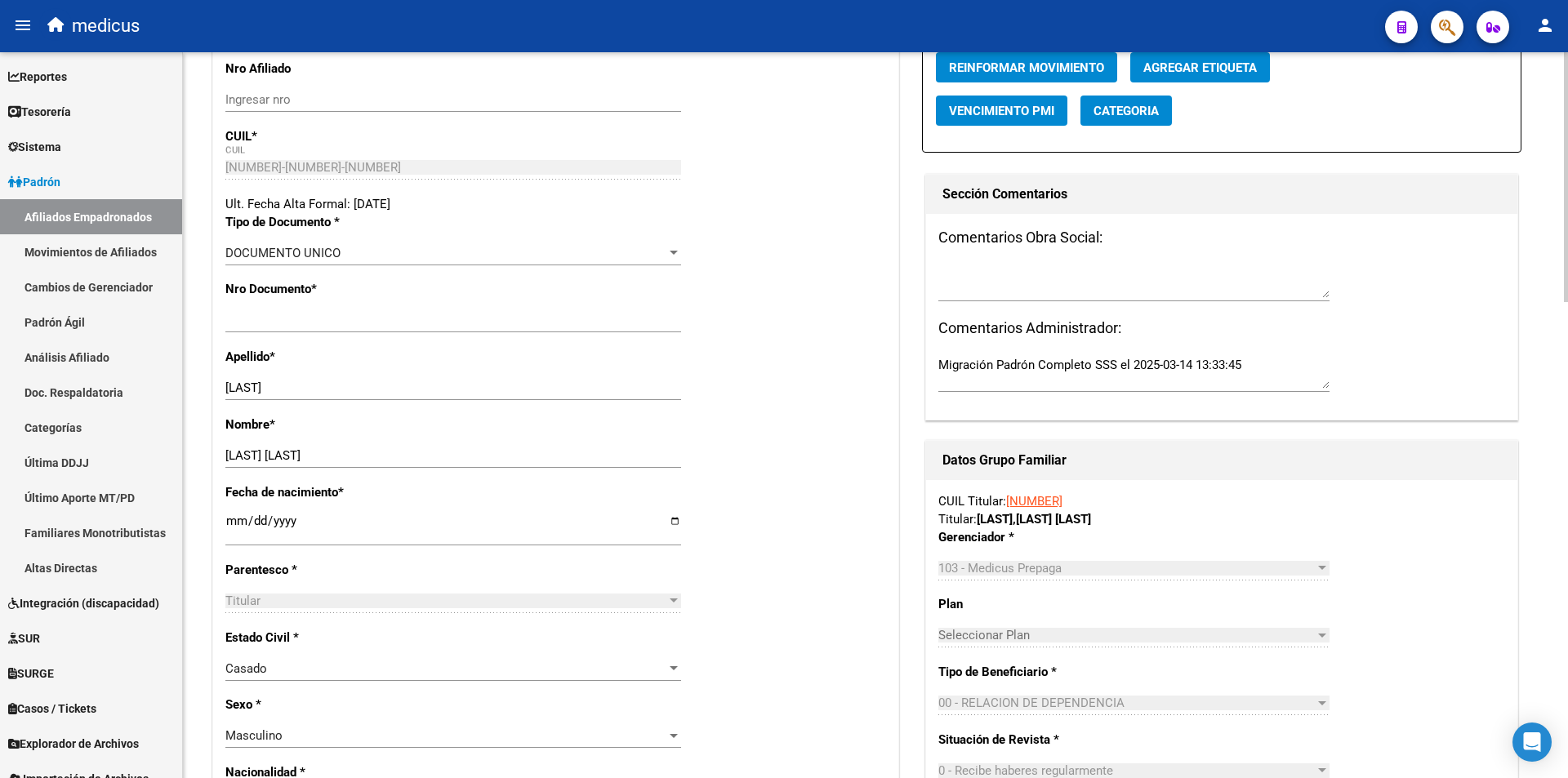 scroll, scrollTop: 0, scrollLeft: 0, axis: both 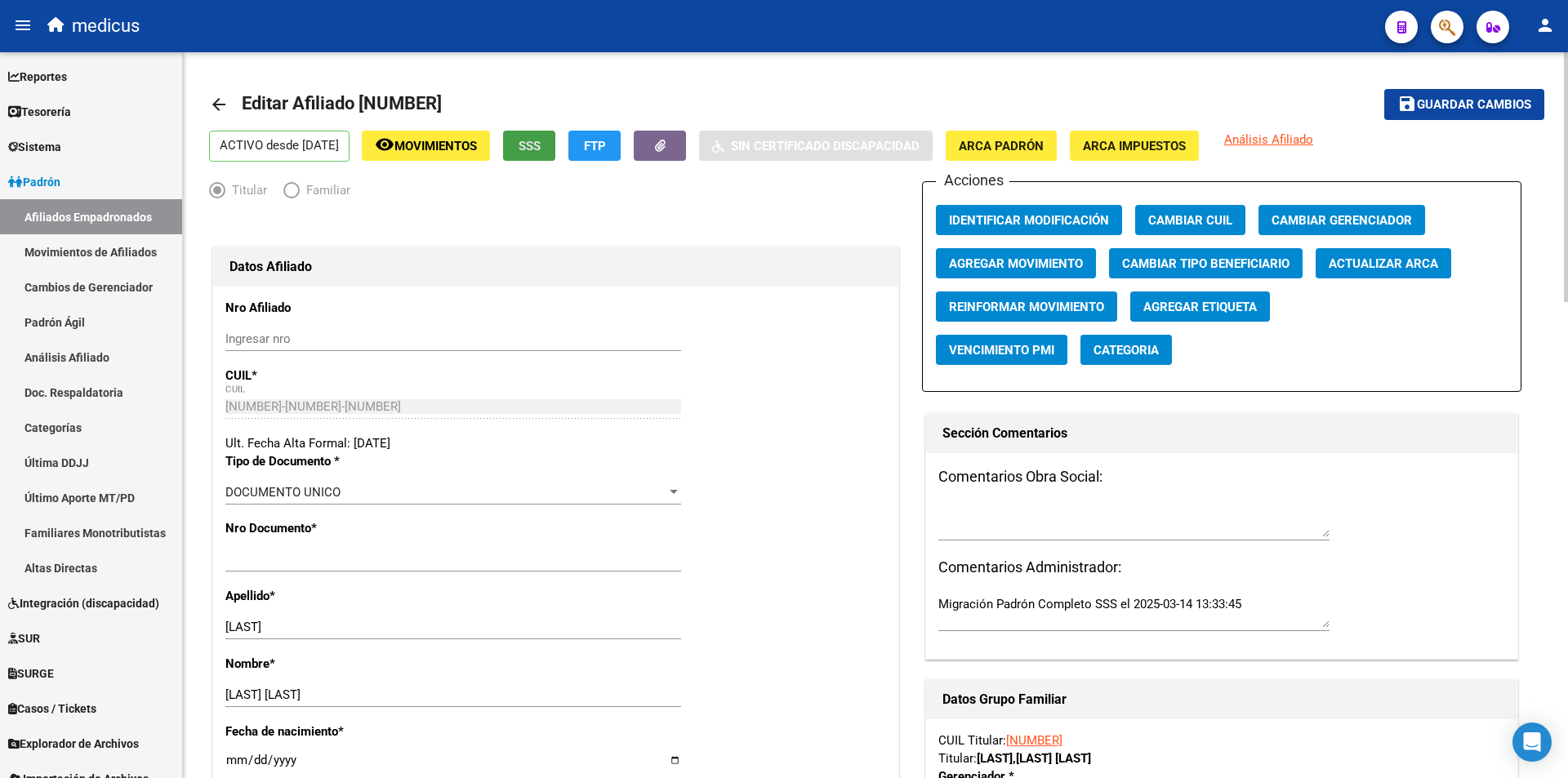 click on "SSS" 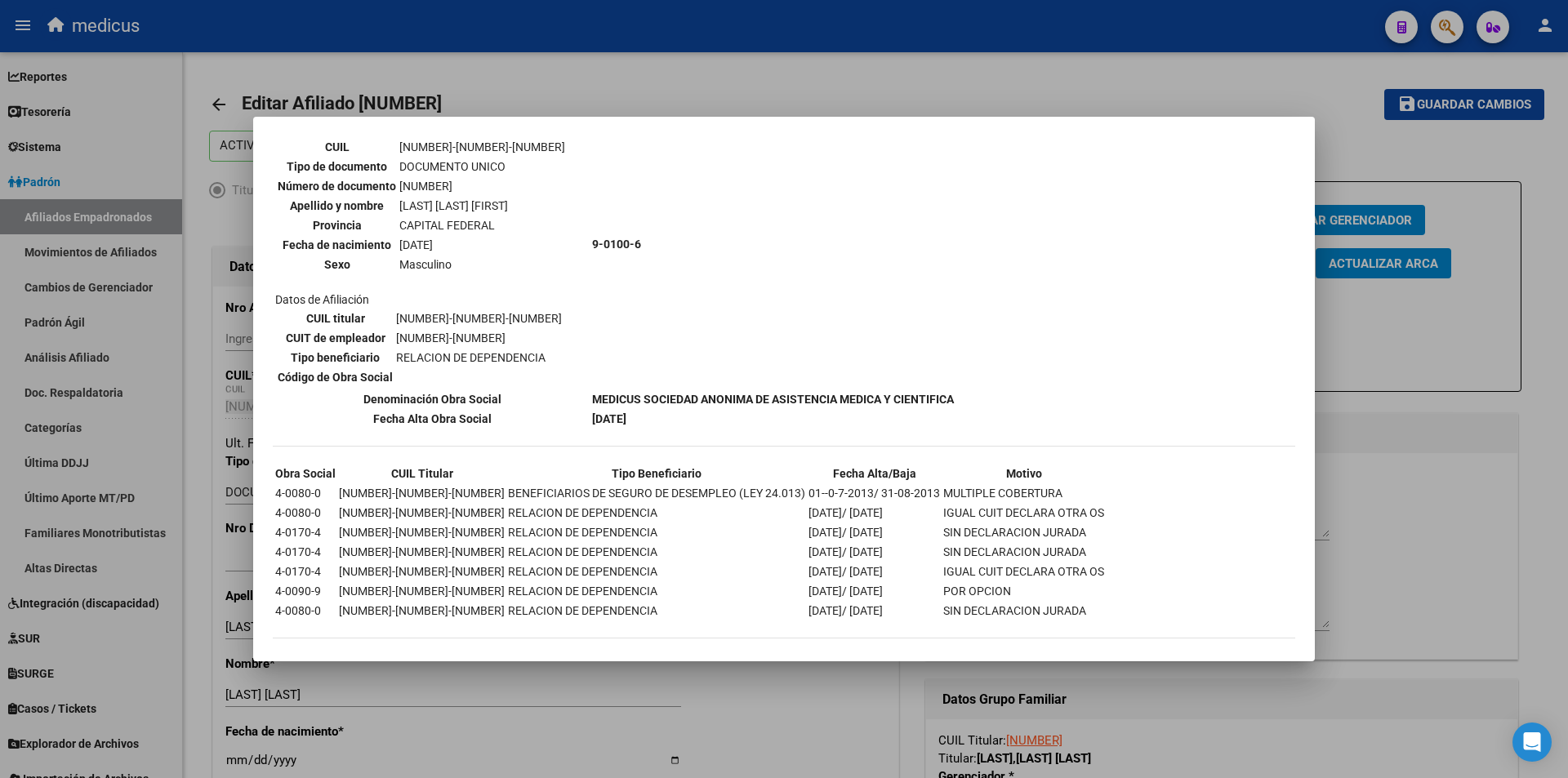 scroll, scrollTop: 1016, scrollLeft: 0, axis: vertical 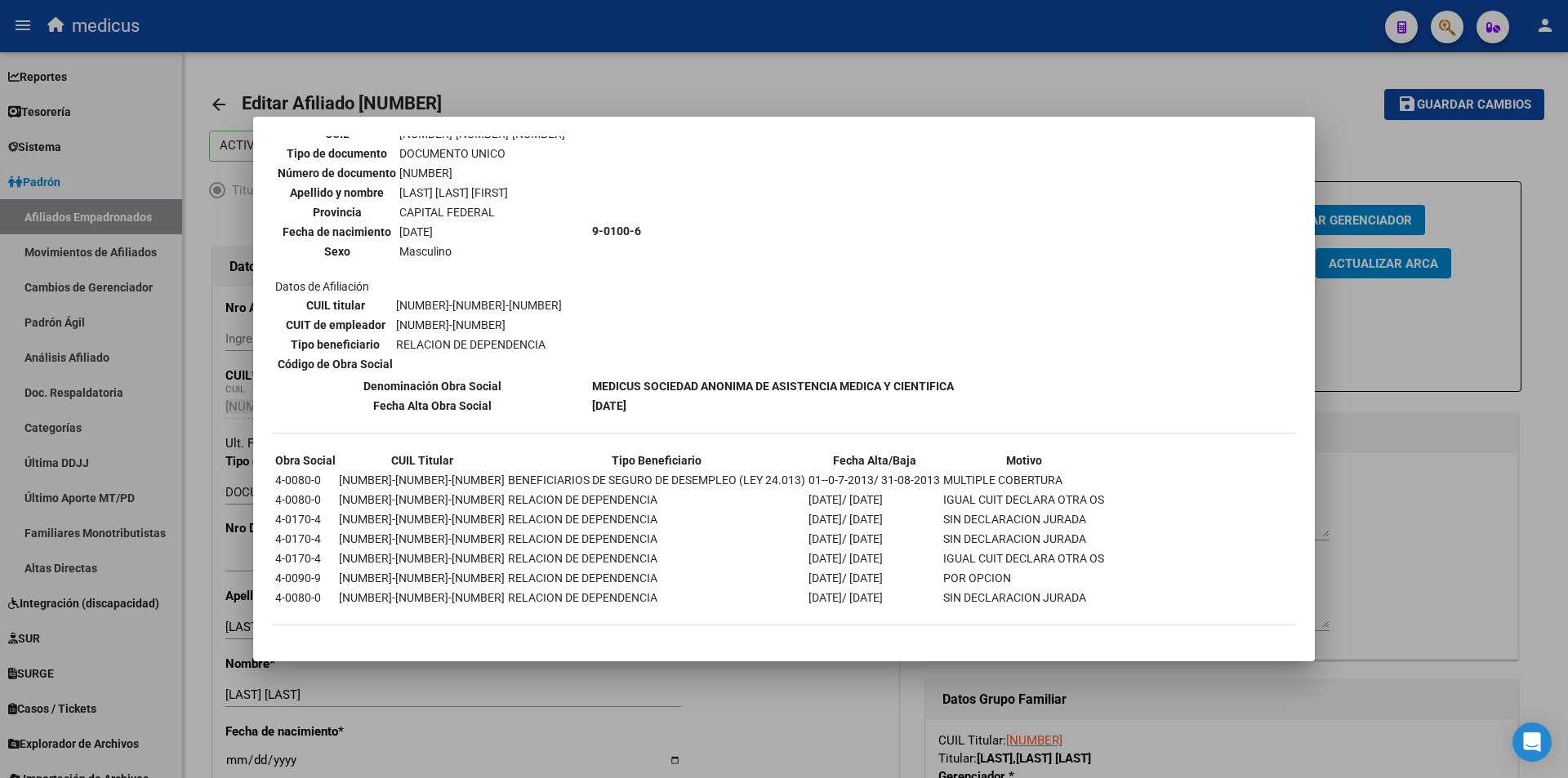 type 